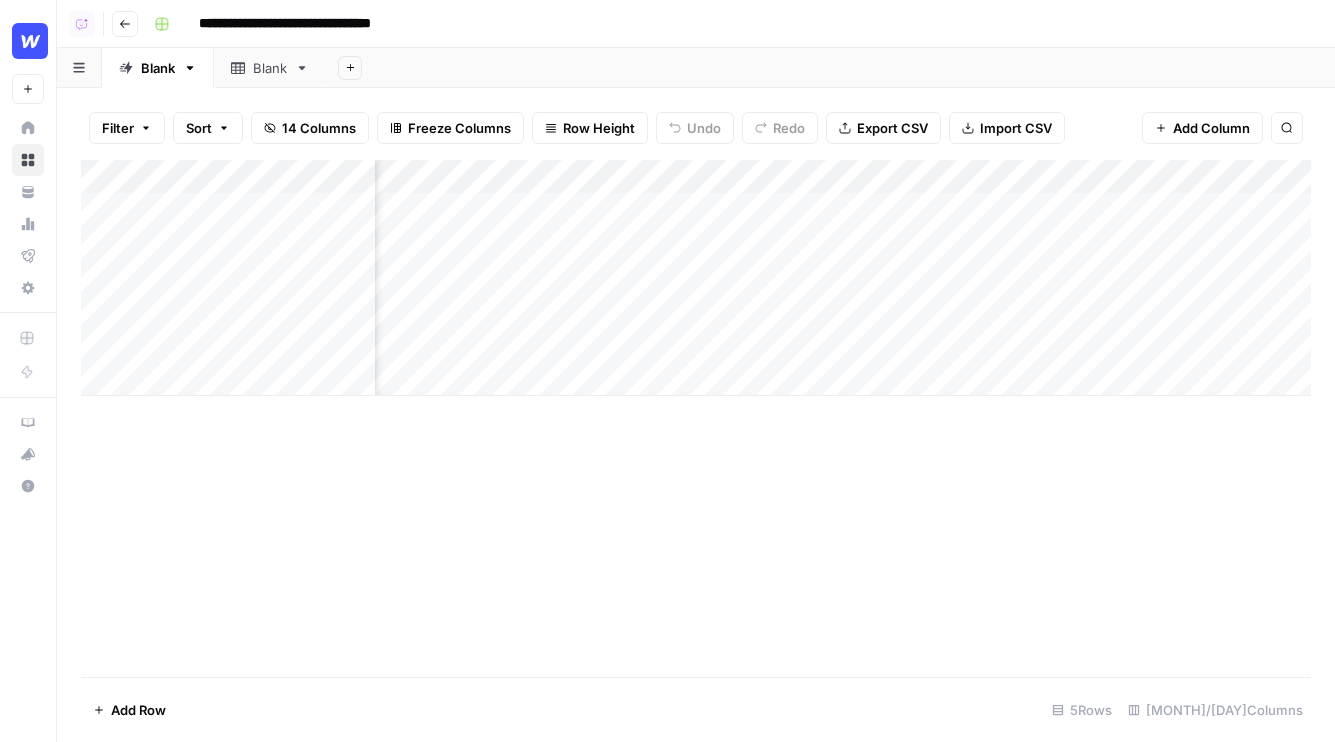 scroll, scrollTop: 0, scrollLeft: 0, axis: both 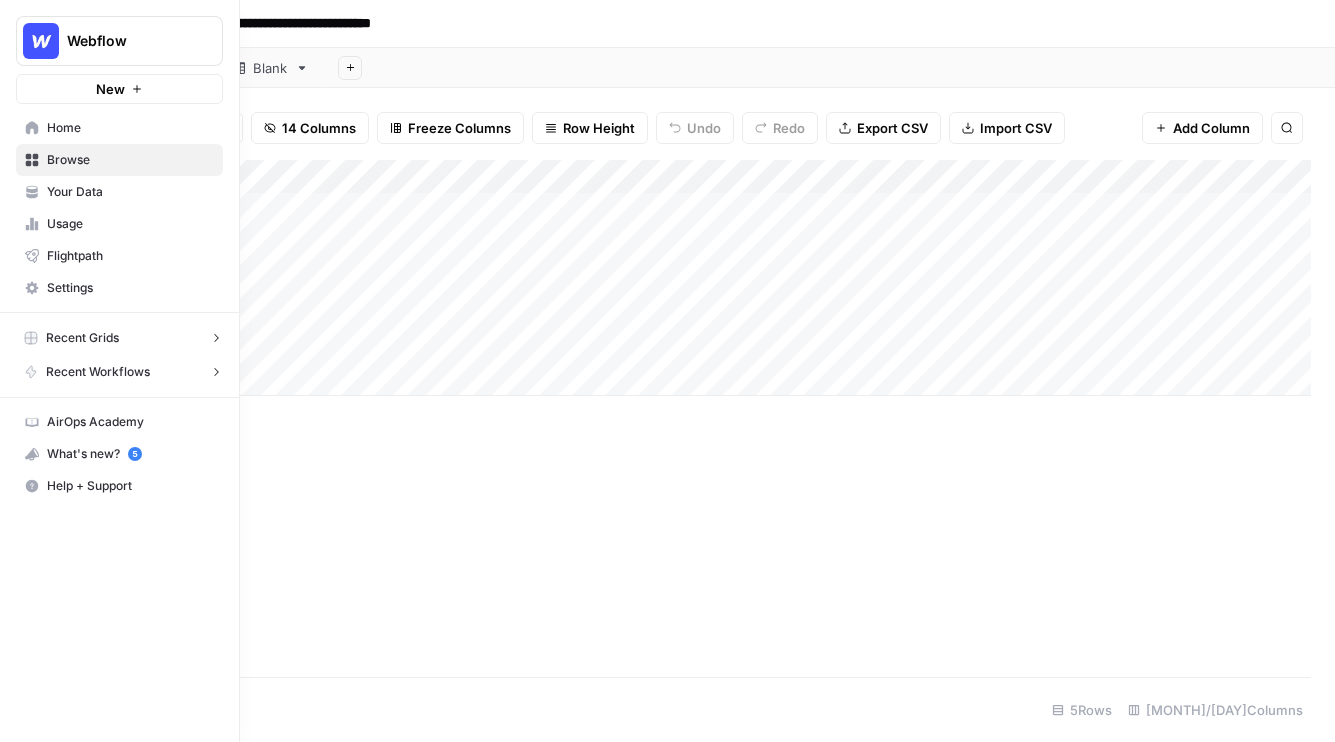 click on "Browse" at bounding box center (130, 160) 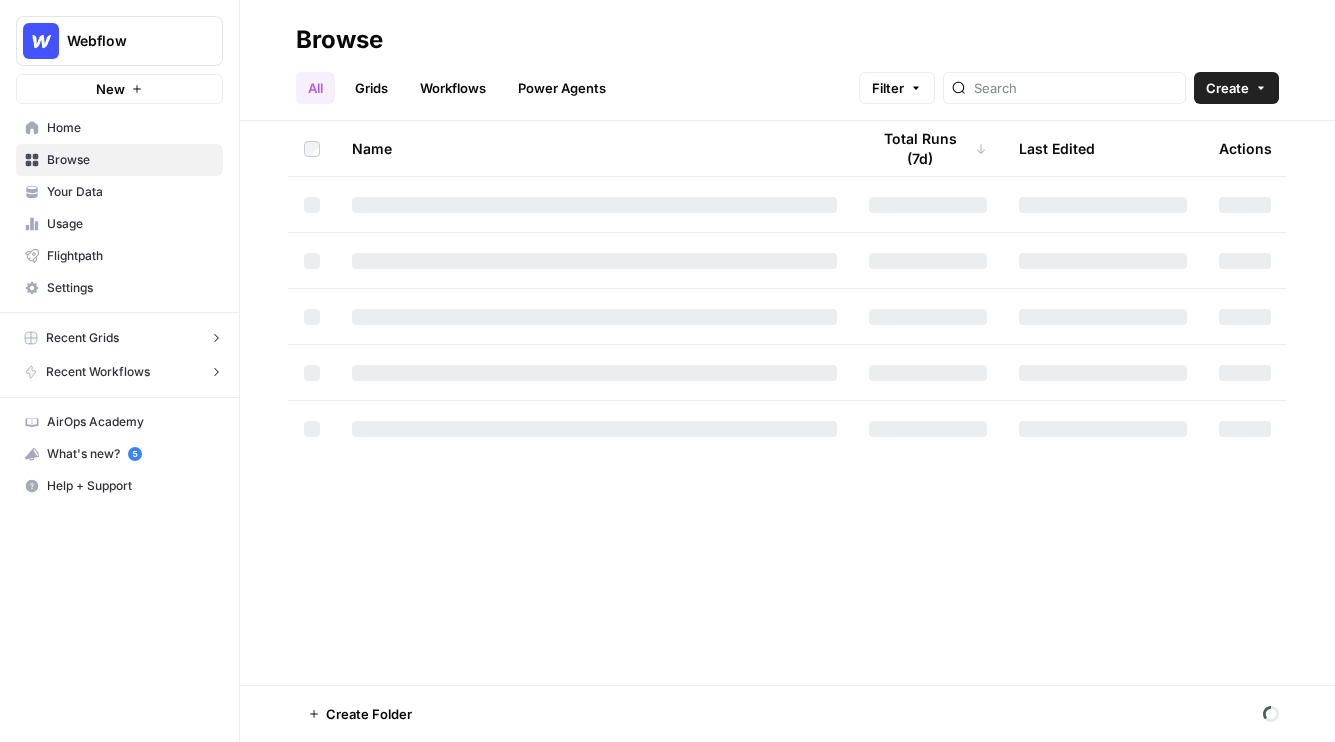 click on "Power Agents" at bounding box center [562, 88] 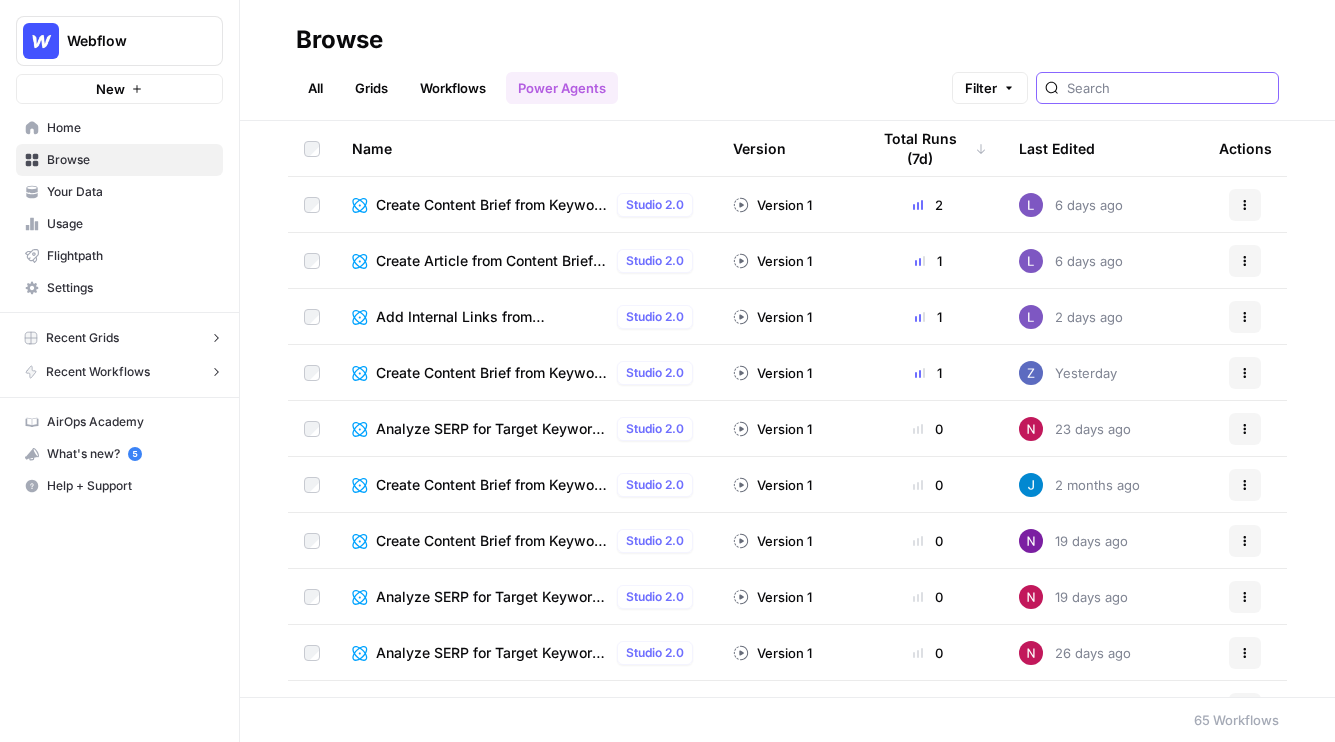 click at bounding box center (1168, 88) 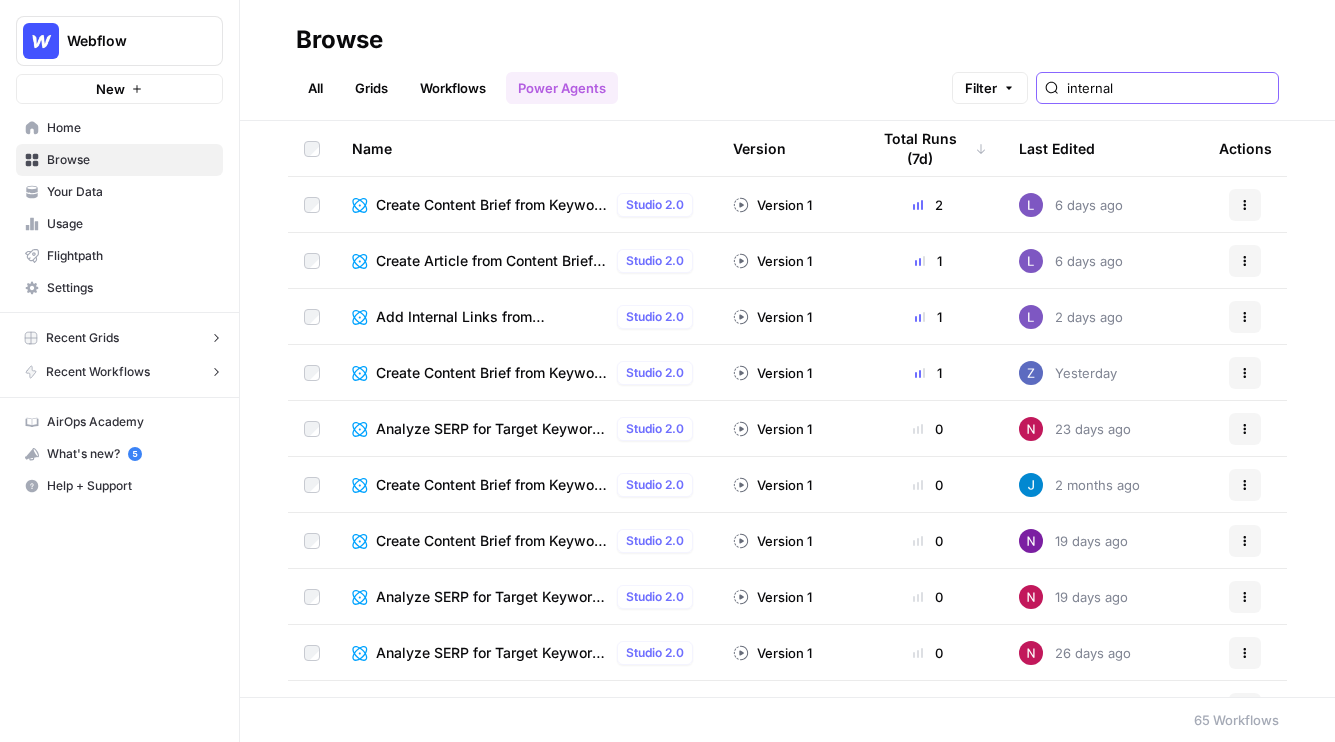 type on "internal" 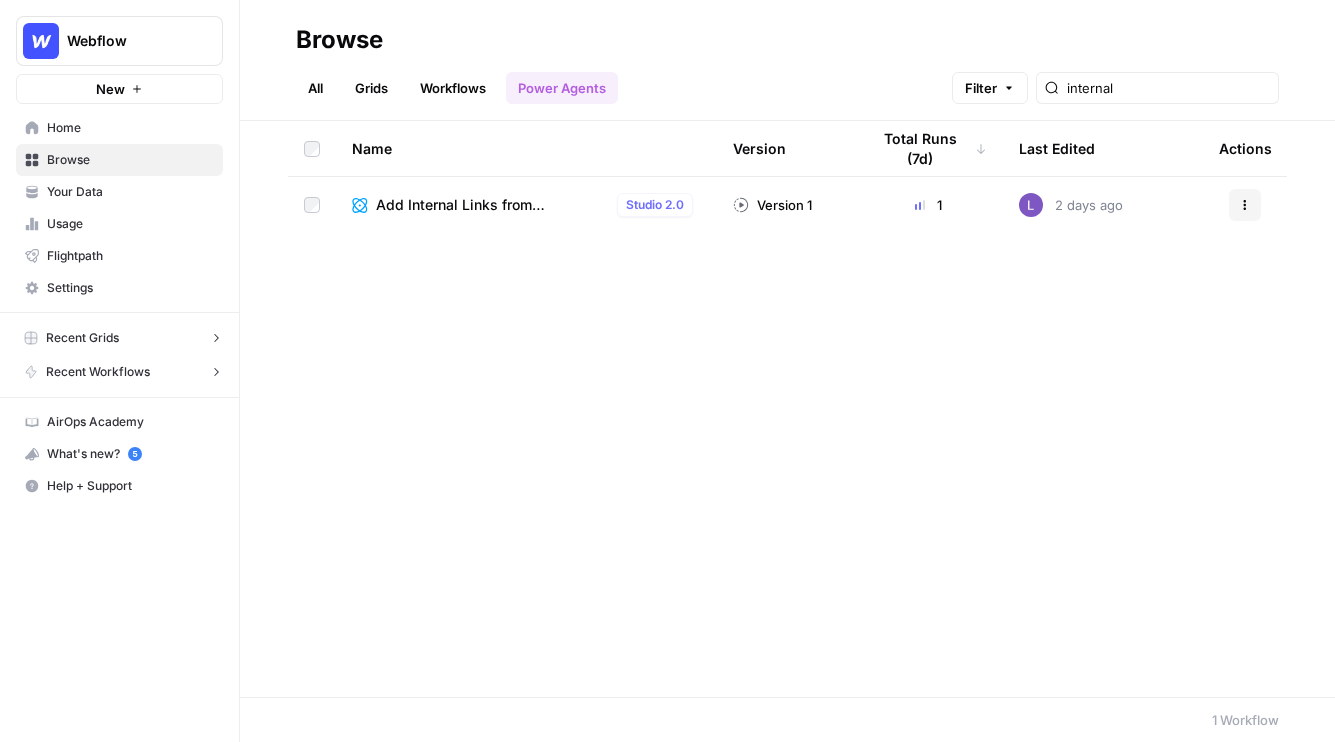 click on "Add Internal Links from Knowledge Base - Fork" at bounding box center [492, 205] 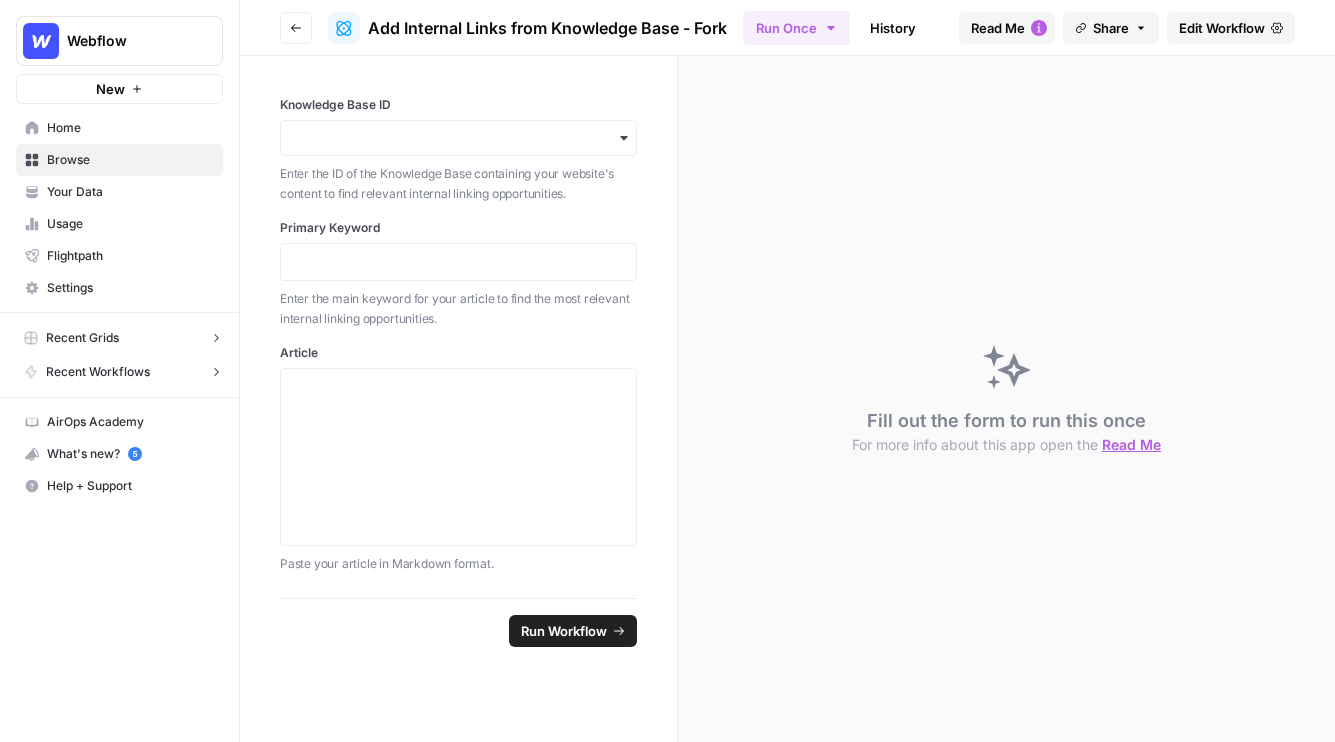 click on "Edit Workflow" at bounding box center [1222, 28] 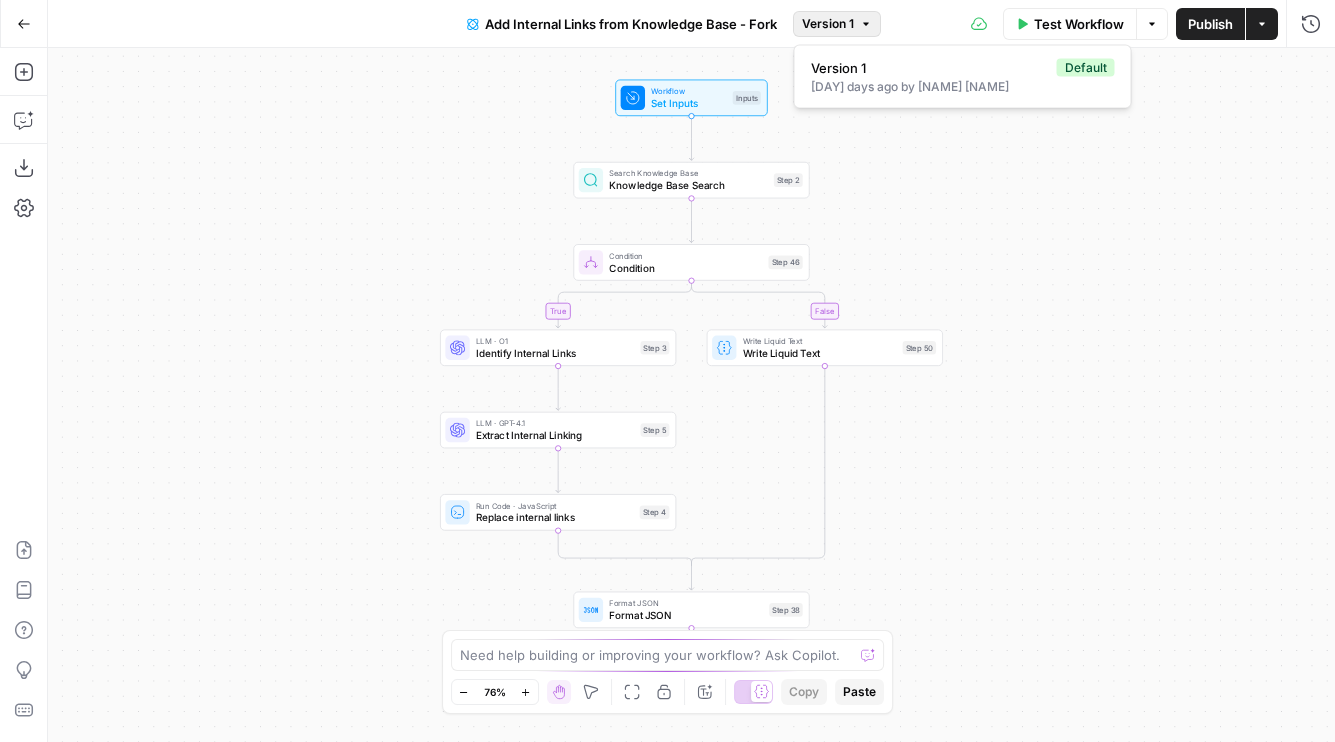 click on "Version 1" at bounding box center [837, 24] 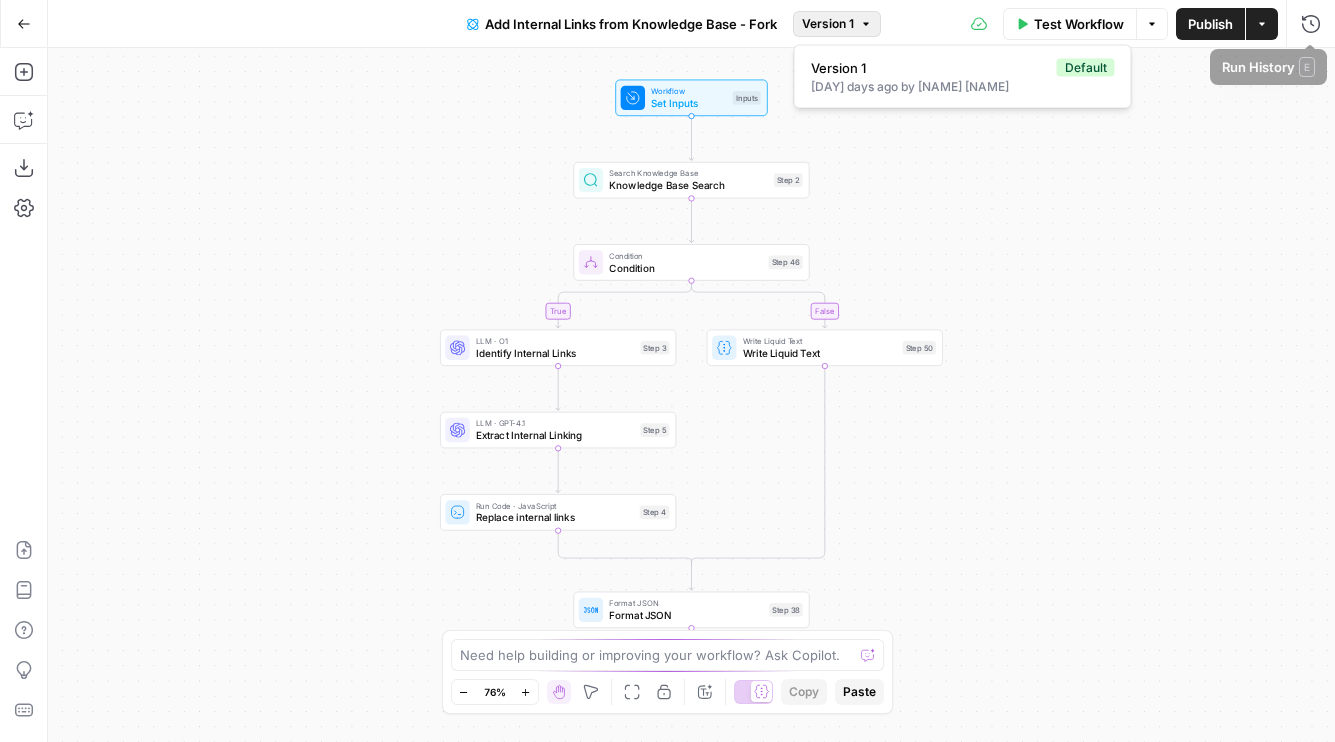 click 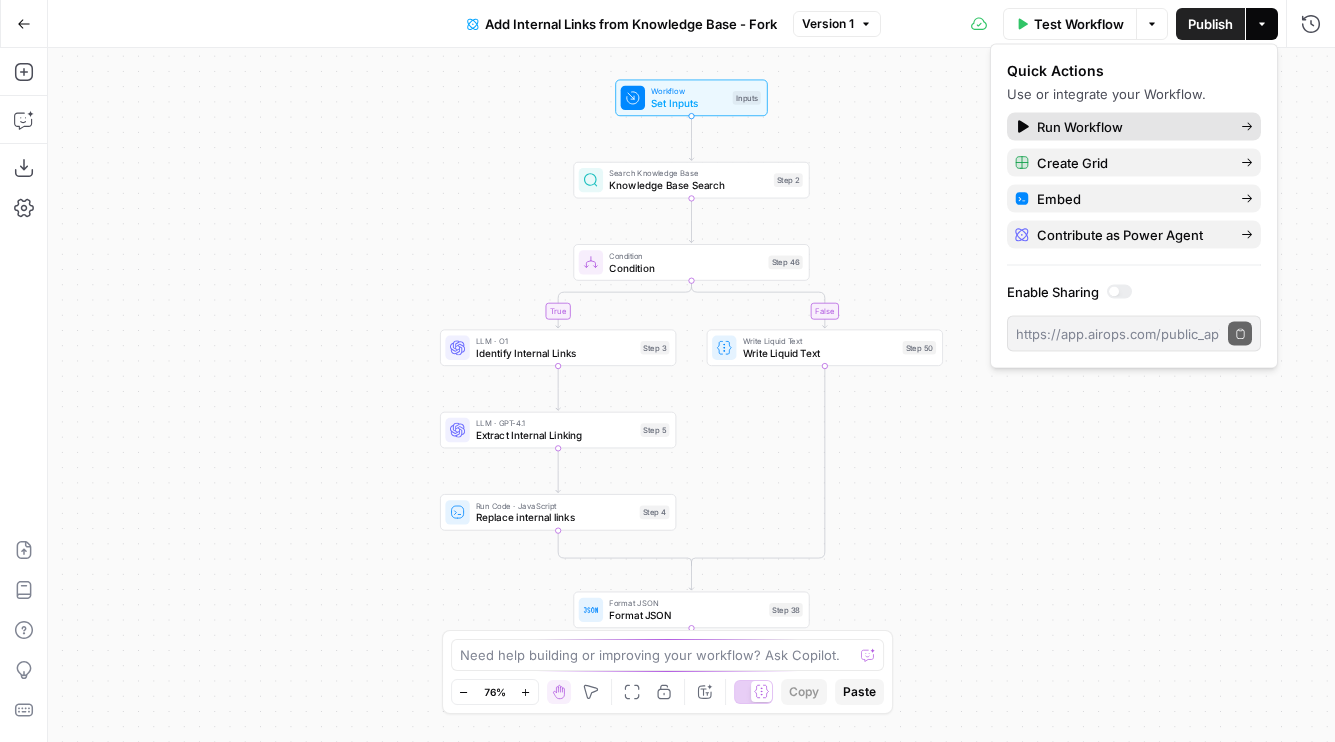 click on "Run Workflow" at bounding box center [1131, 127] 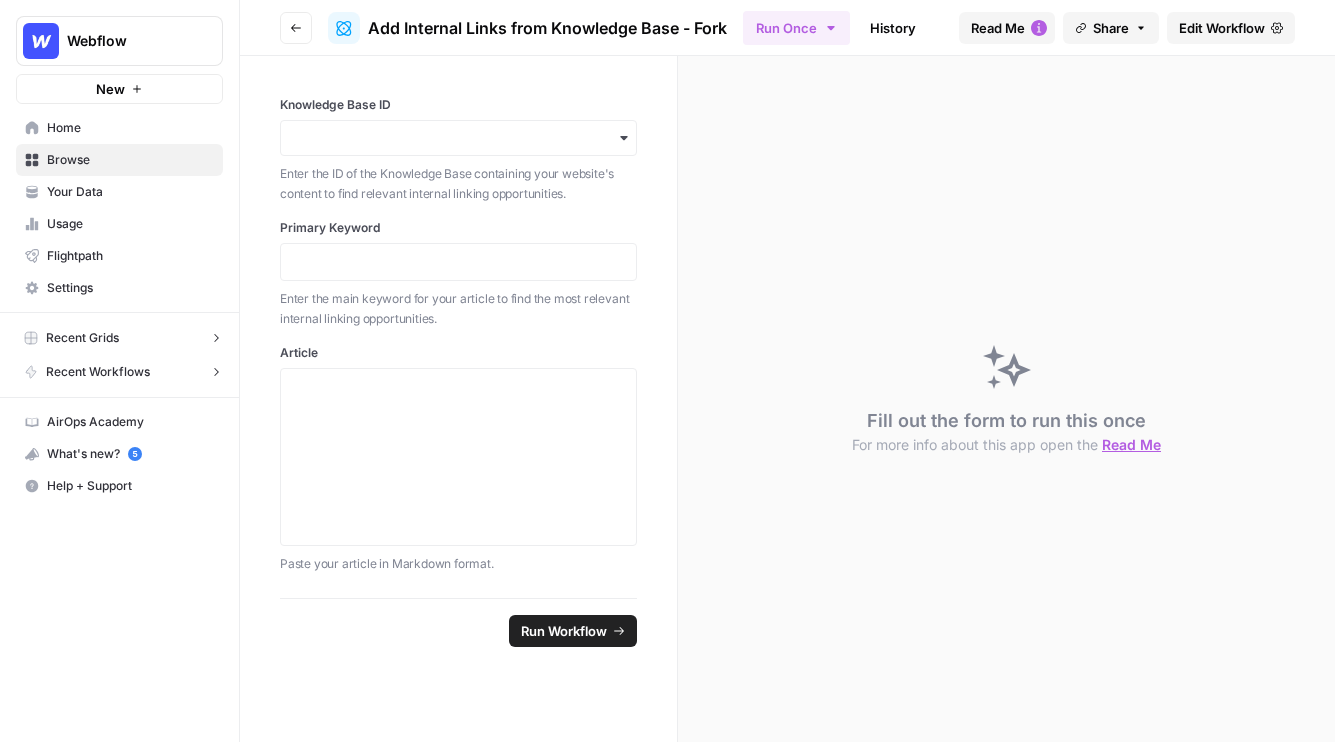 click on "History" at bounding box center (893, 28) 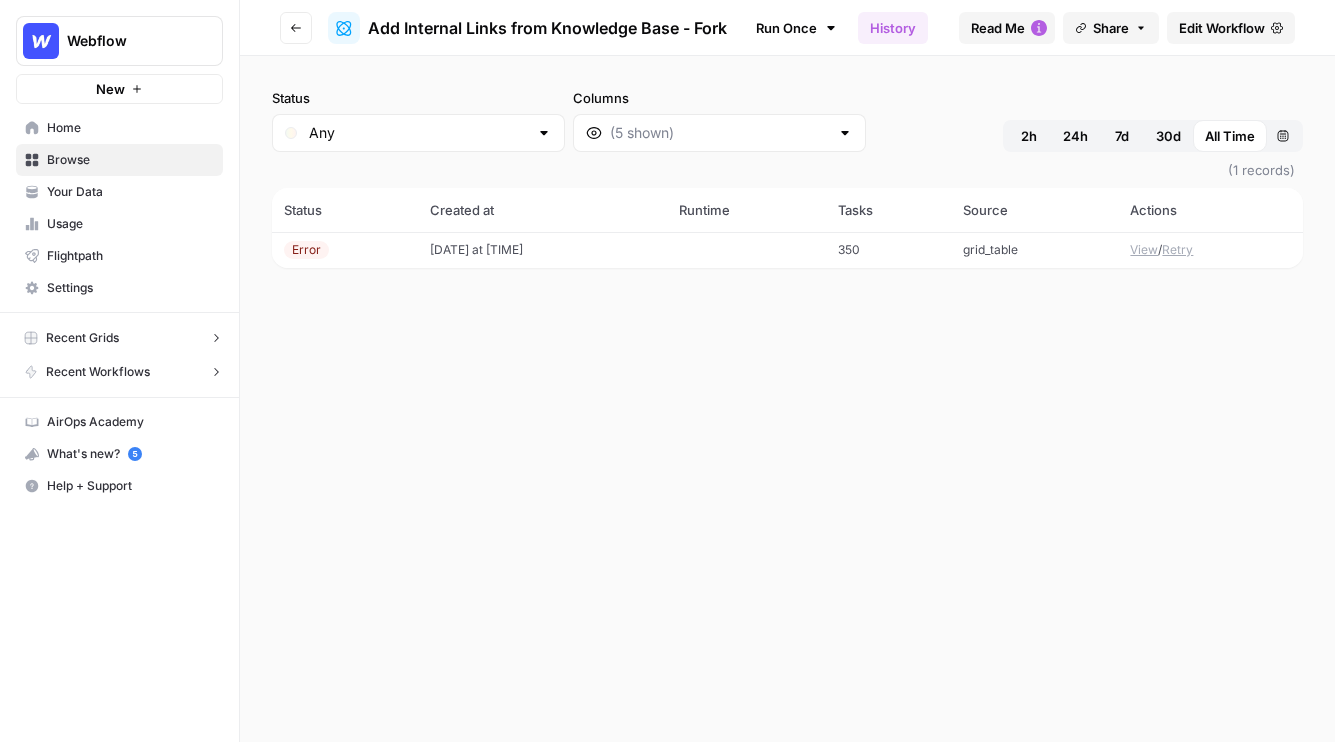click on "View" at bounding box center [1144, 250] 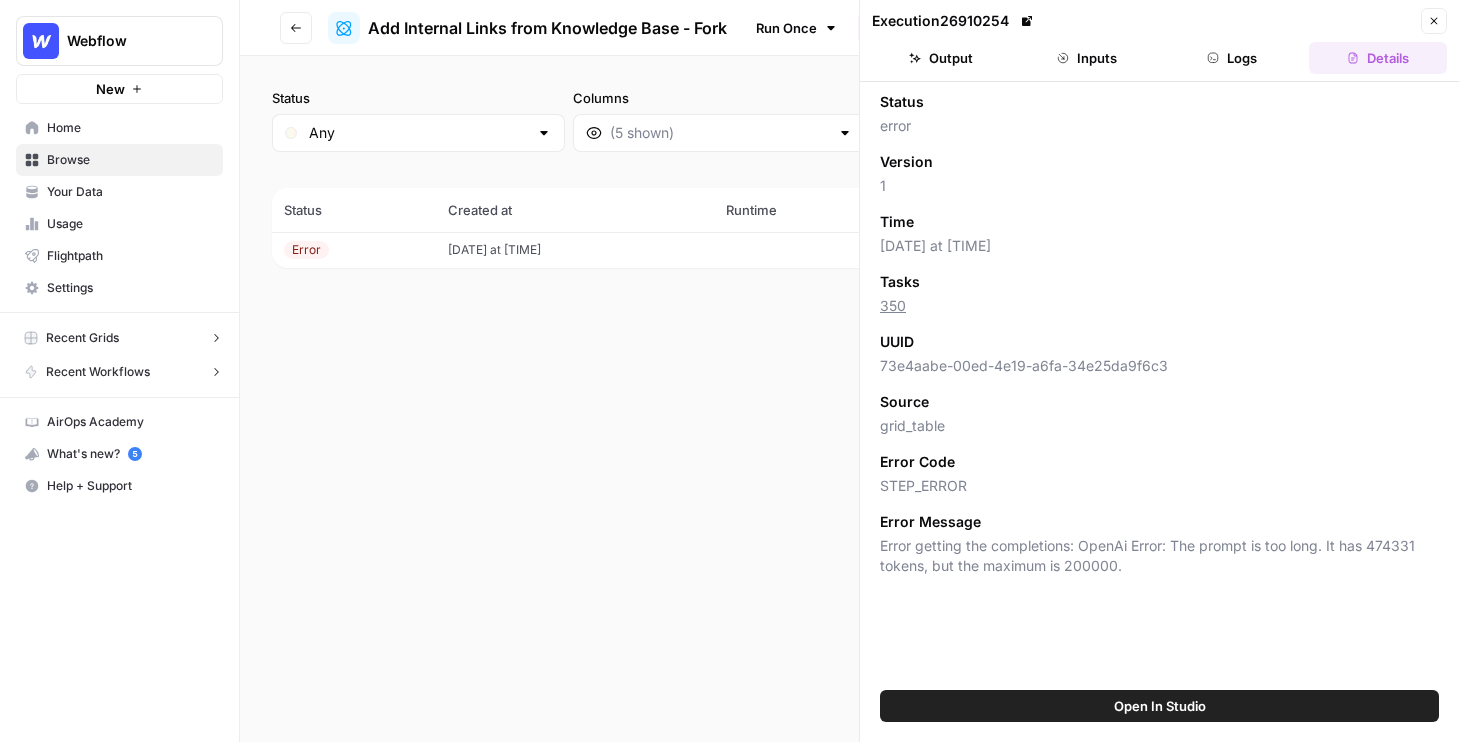 click on "Open In Studio" at bounding box center (1159, 706) 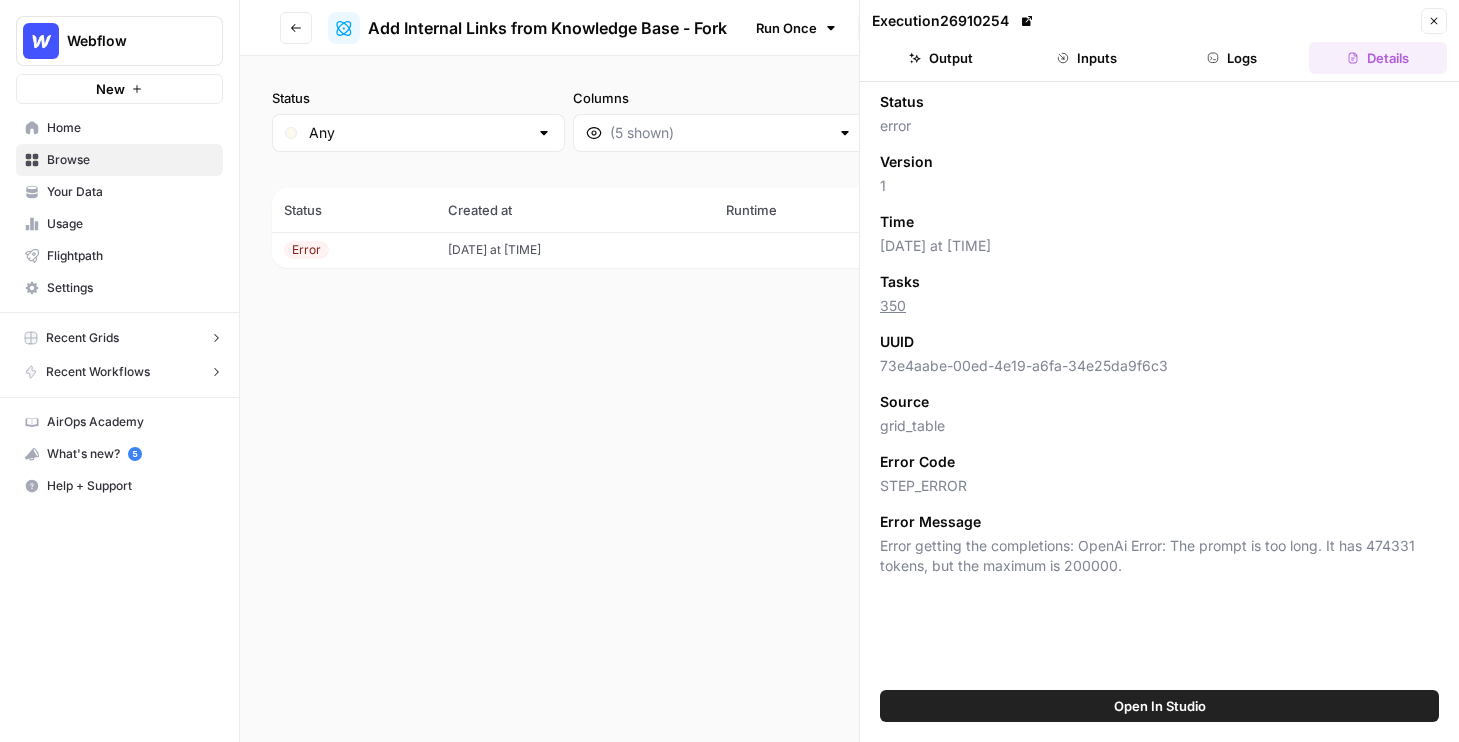 click on "Inputs" at bounding box center (1087, 58) 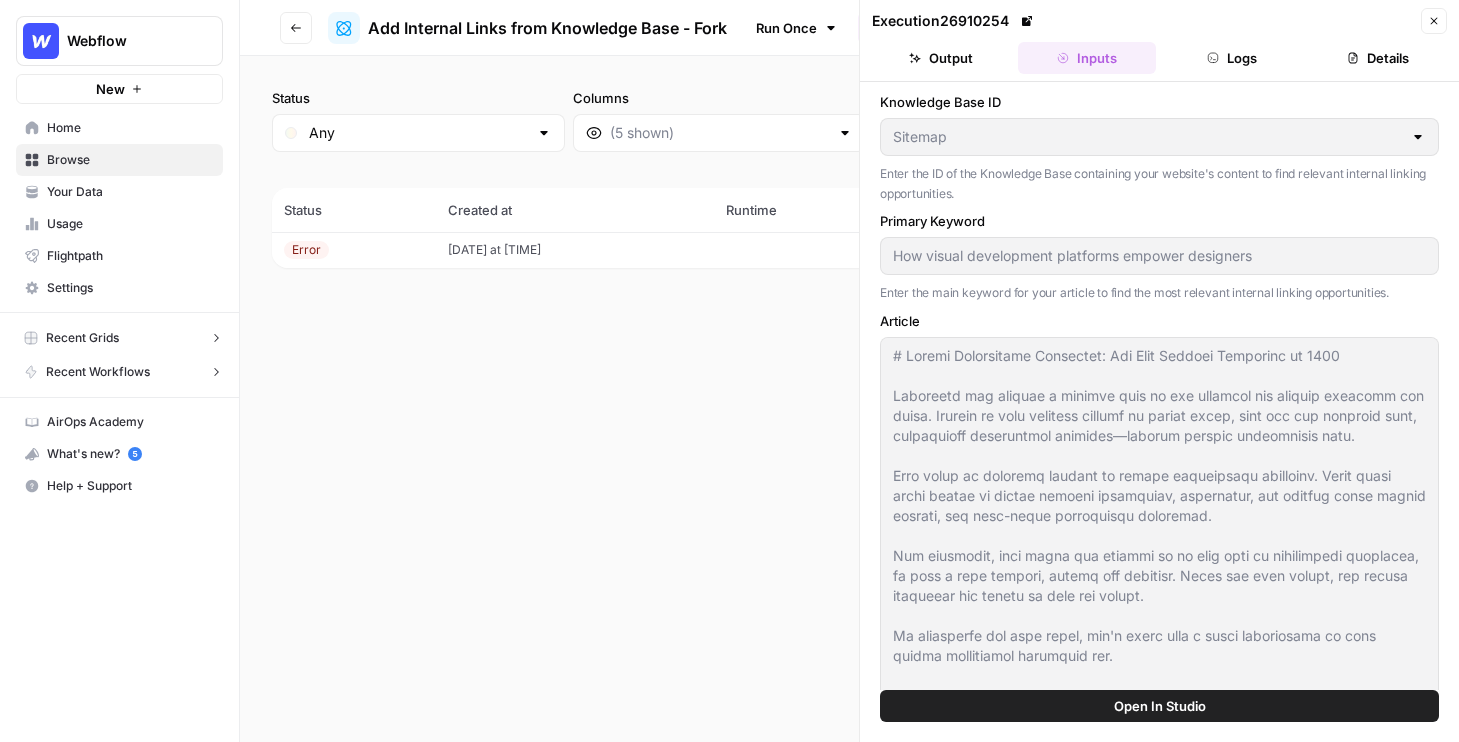 scroll, scrollTop: 102, scrollLeft: 0, axis: vertical 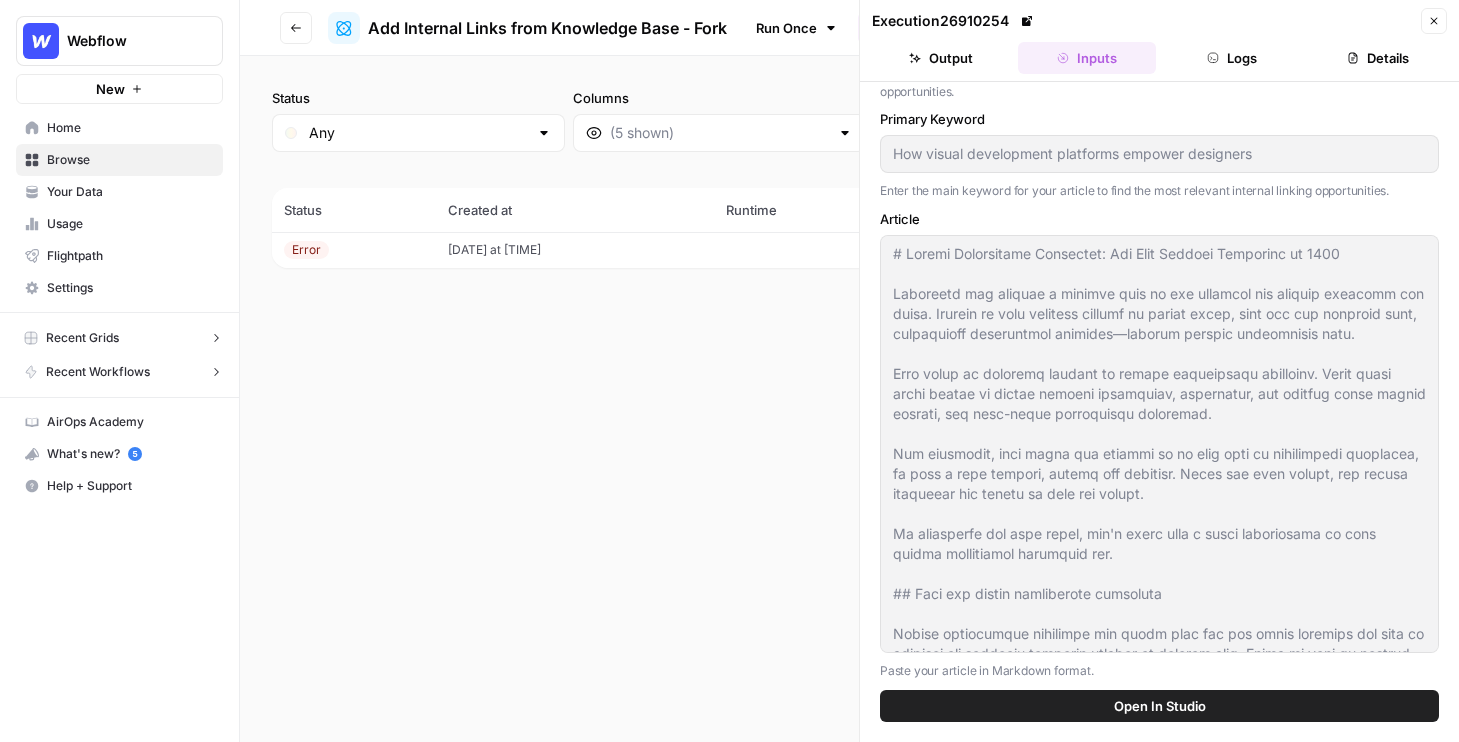 click on "Browse" at bounding box center [130, 160] 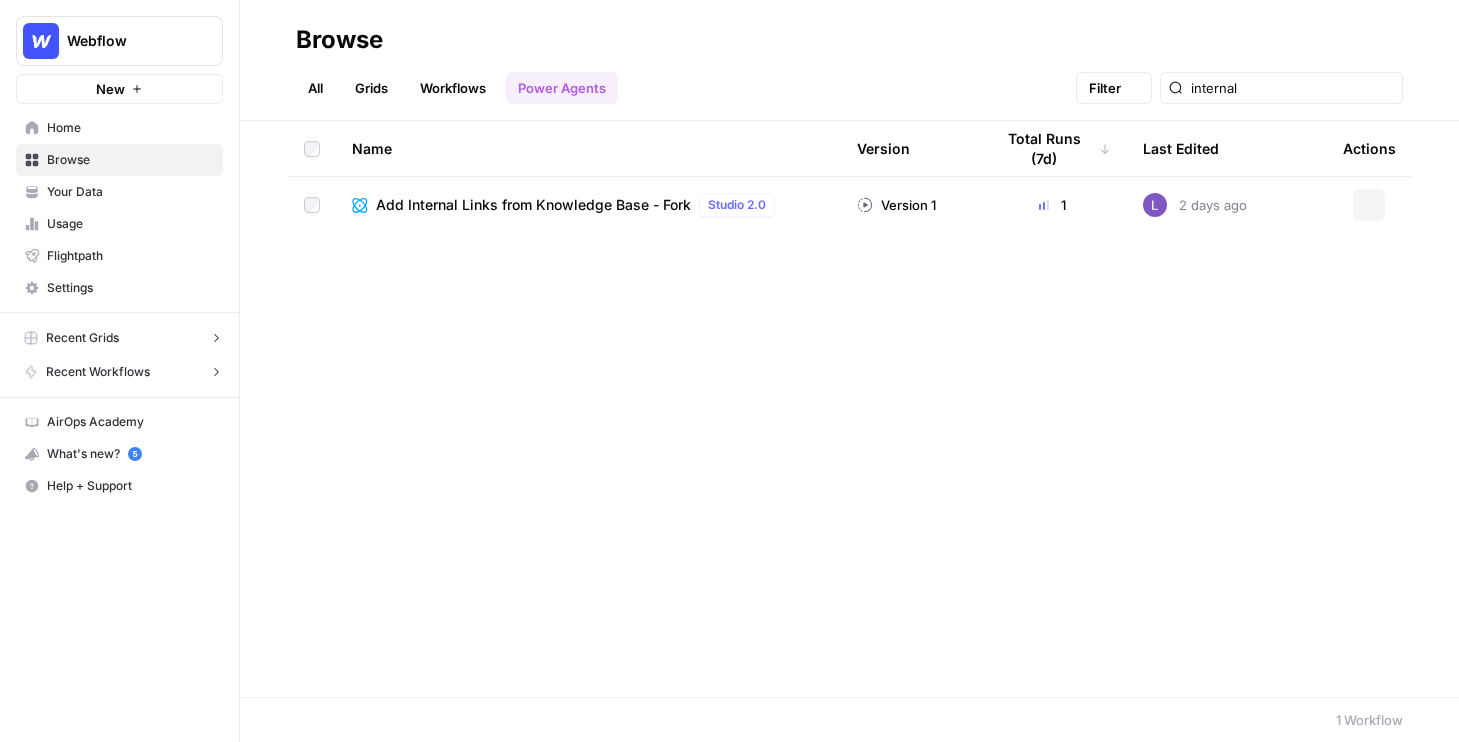 click on "Your Data" at bounding box center (130, 192) 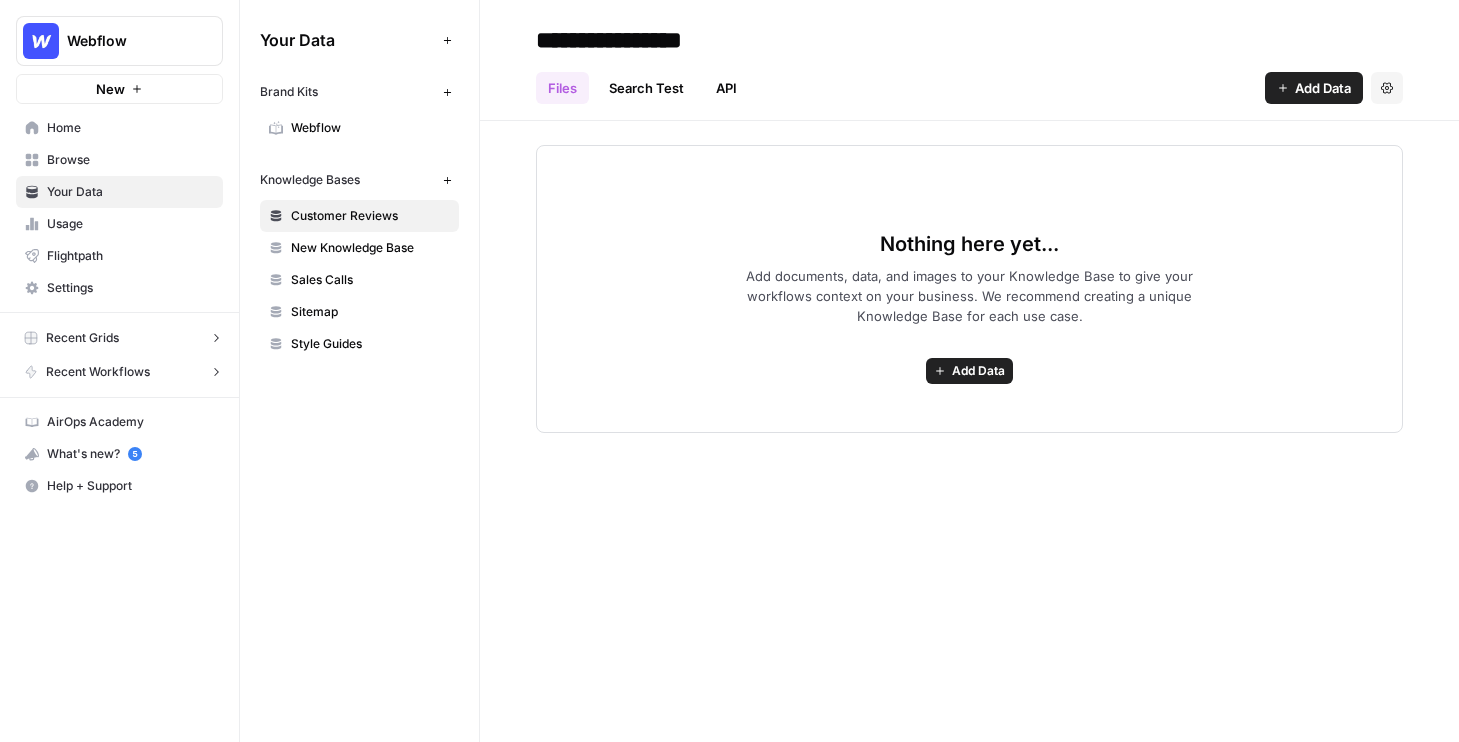 click on "Sitemap" at bounding box center (370, 312) 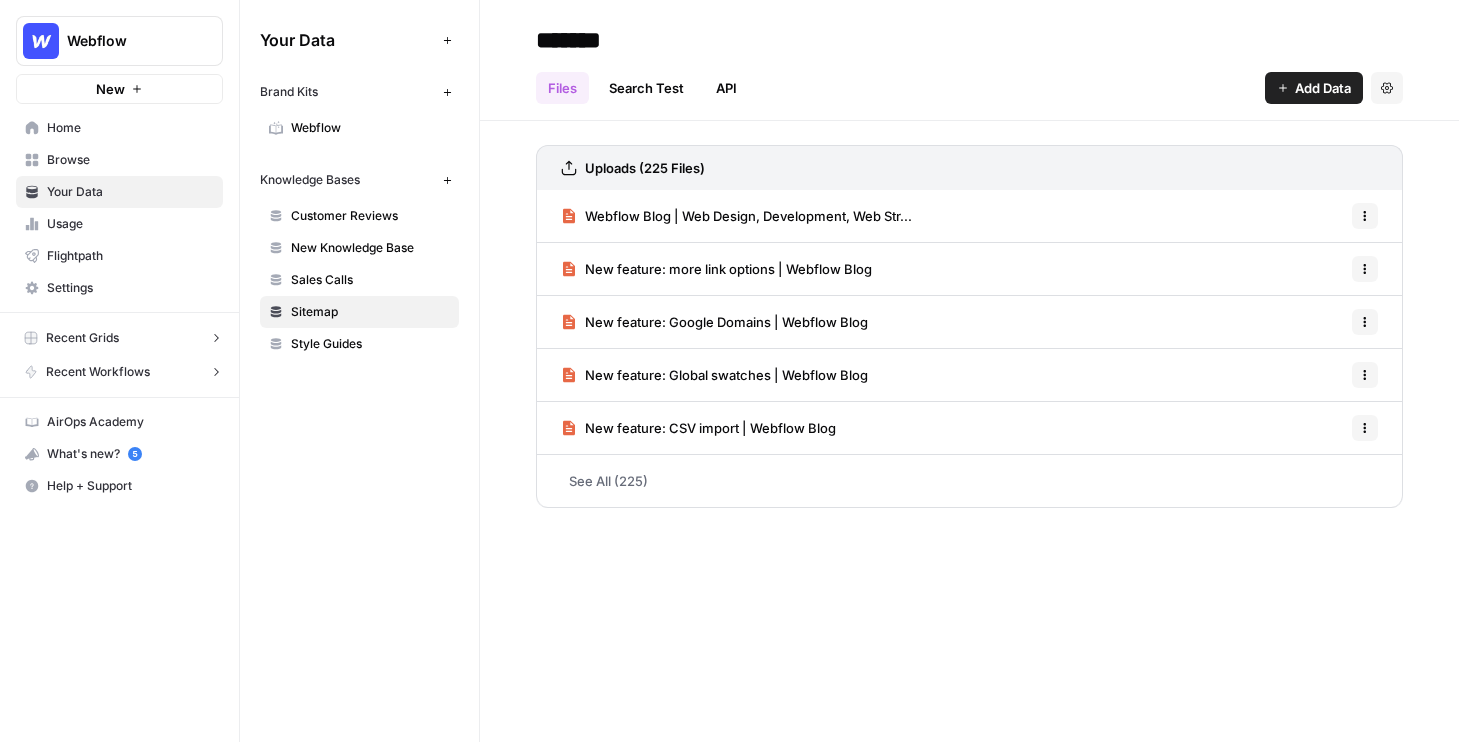 click on "Webflow Blog | Web Design, Development, Web Str..." at bounding box center [748, 216] 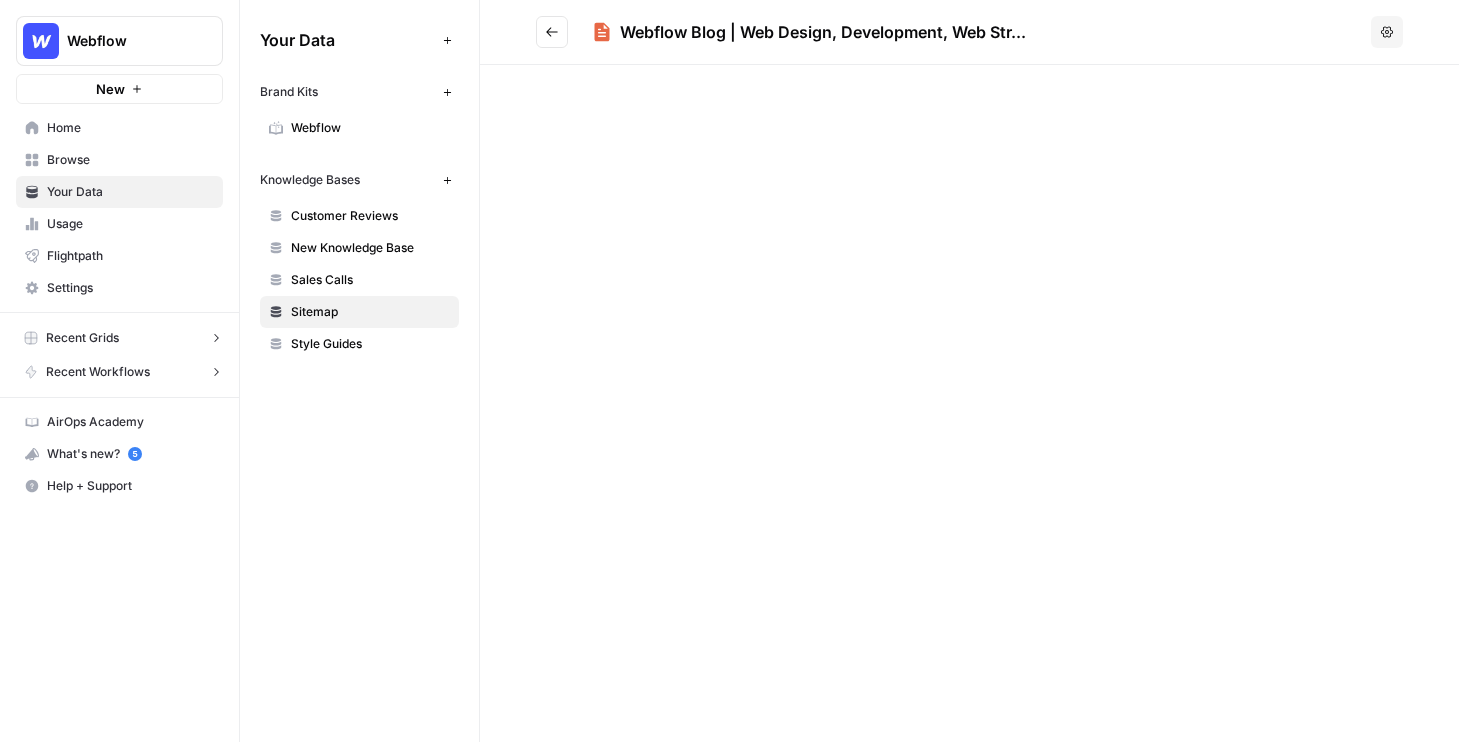 click 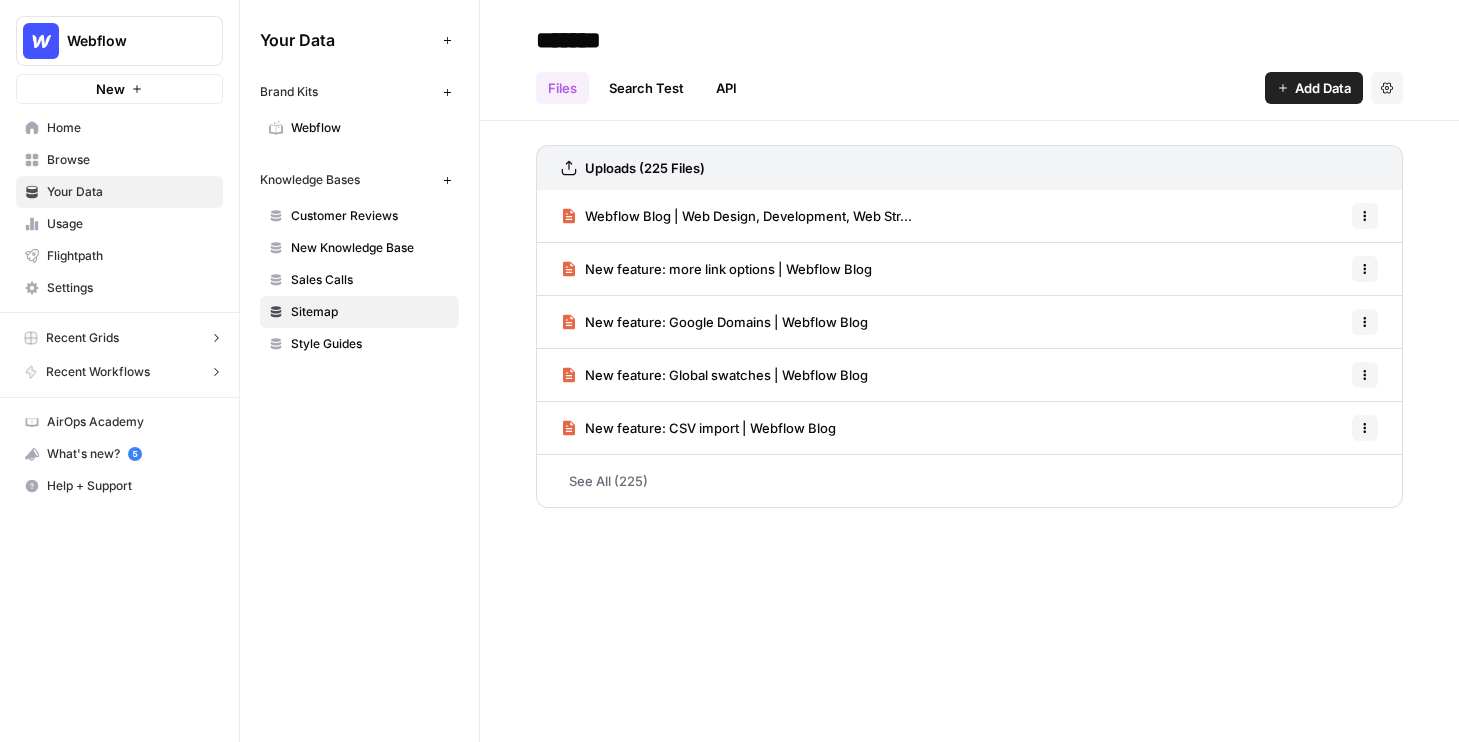 click on "New feature: Global swatches | Webflow Blog" at bounding box center [726, 375] 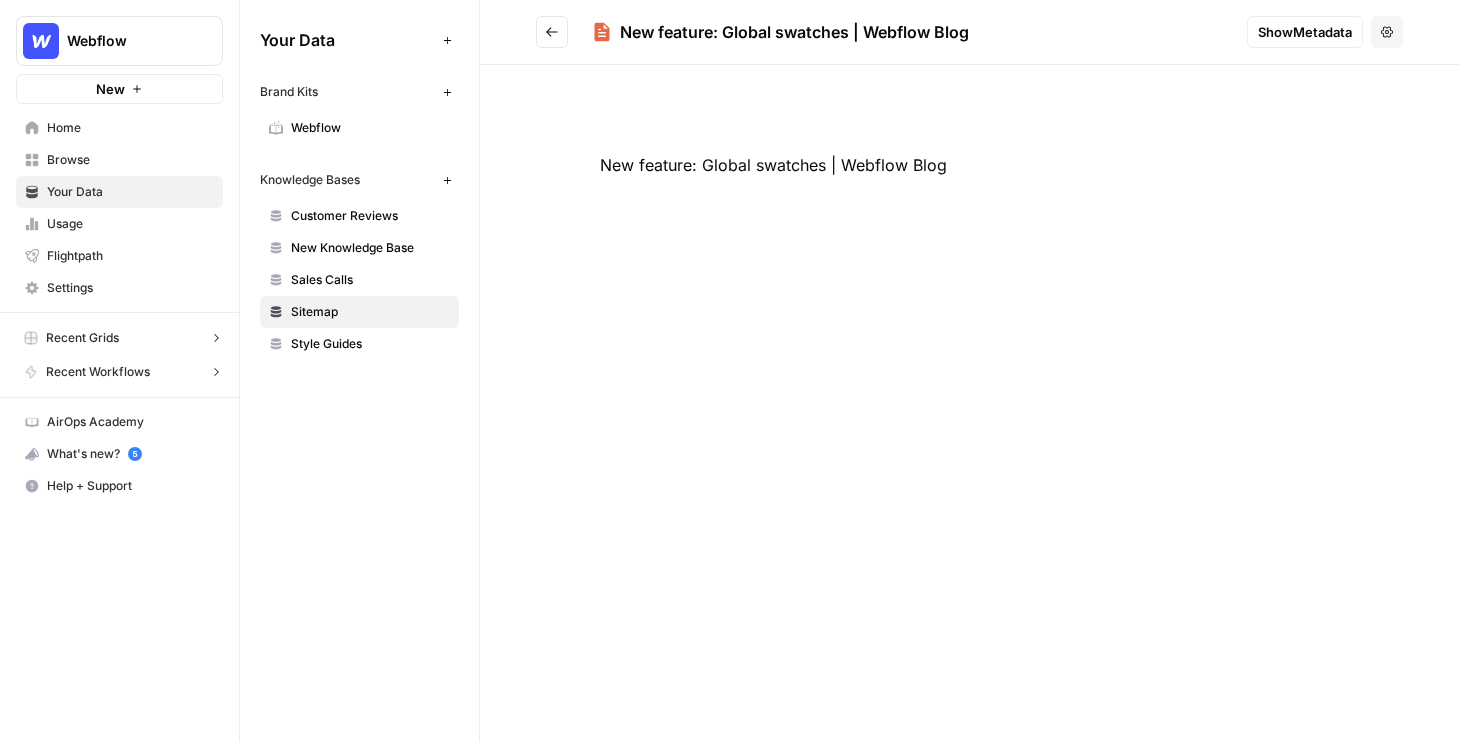 click on "Show  Metadata" at bounding box center [1305, 32] 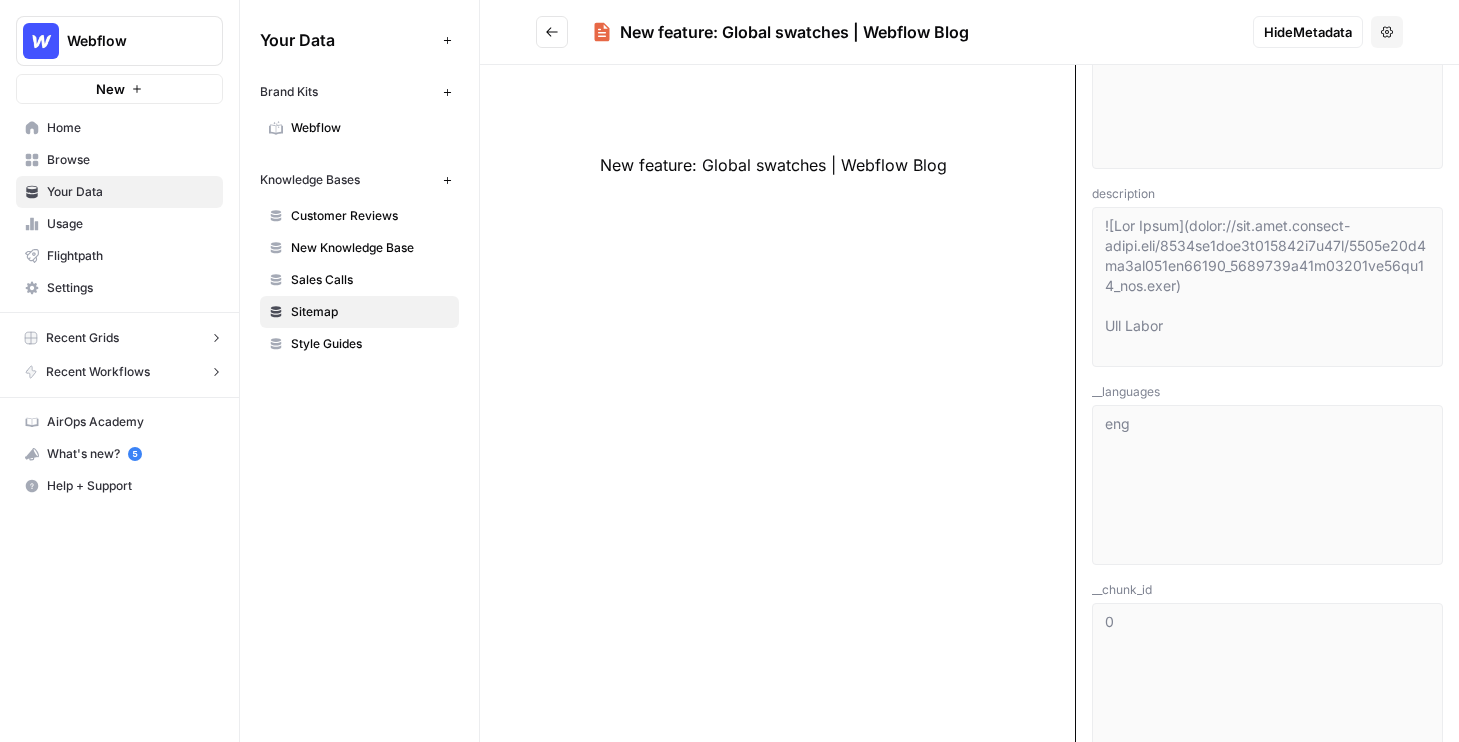 scroll, scrollTop: 468, scrollLeft: 0, axis: vertical 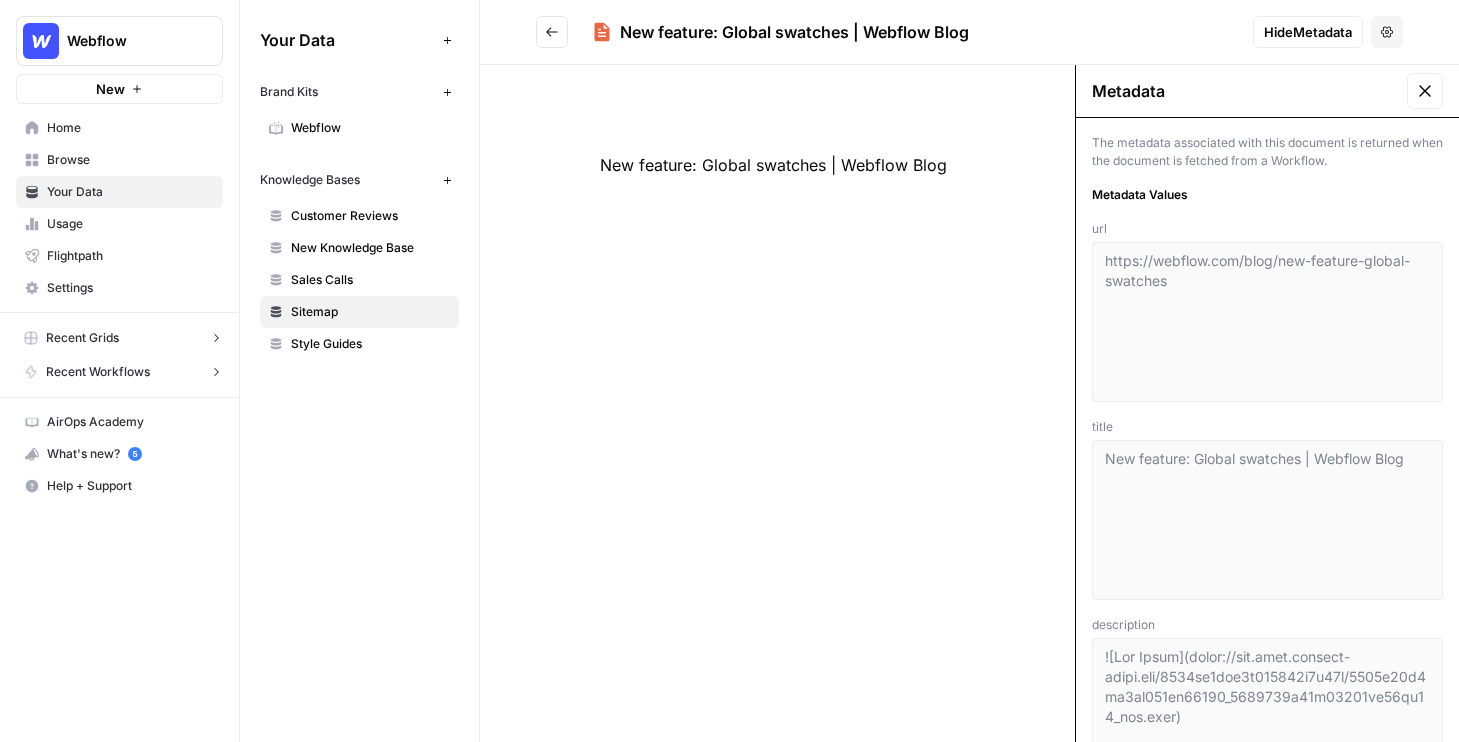 click at bounding box center [552, 32] 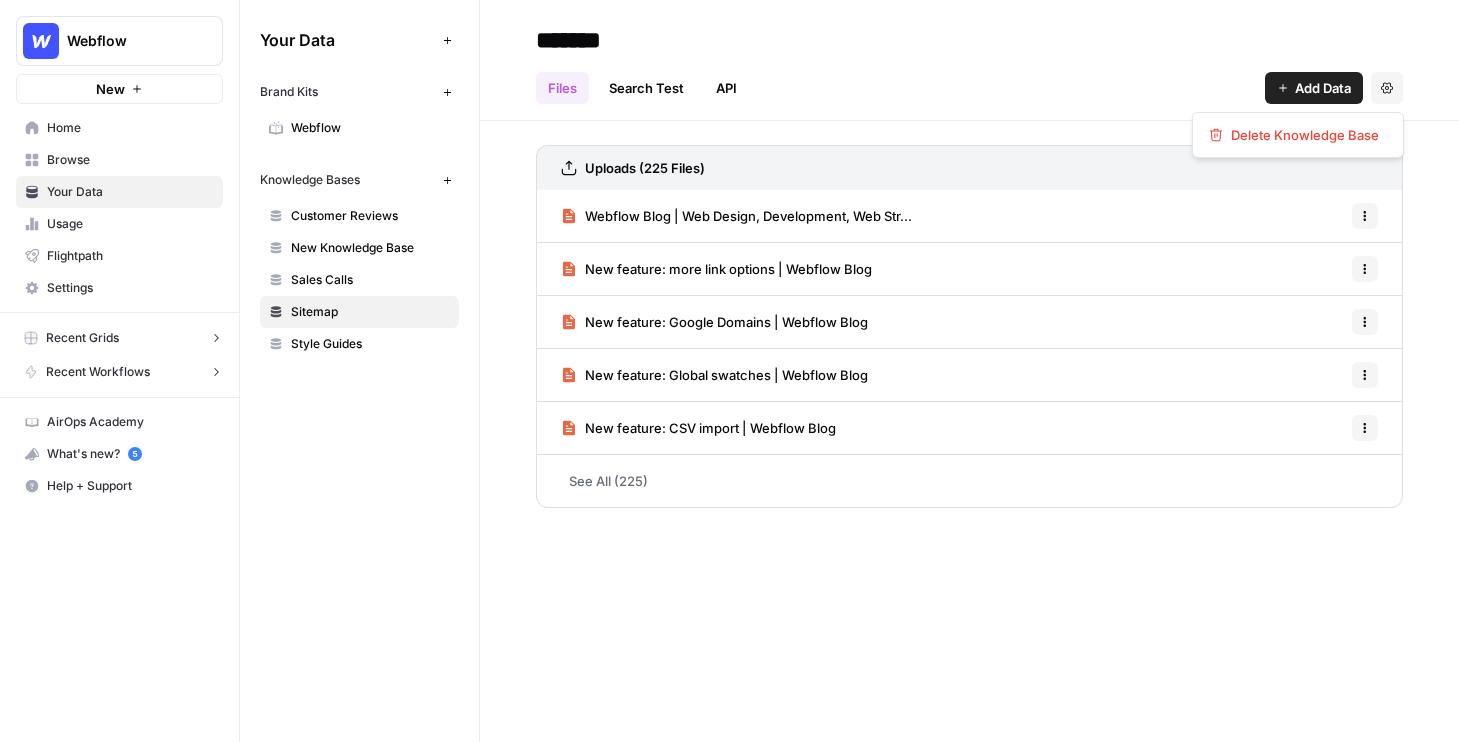 click on "Settings" at bounding box center (1387, 88) 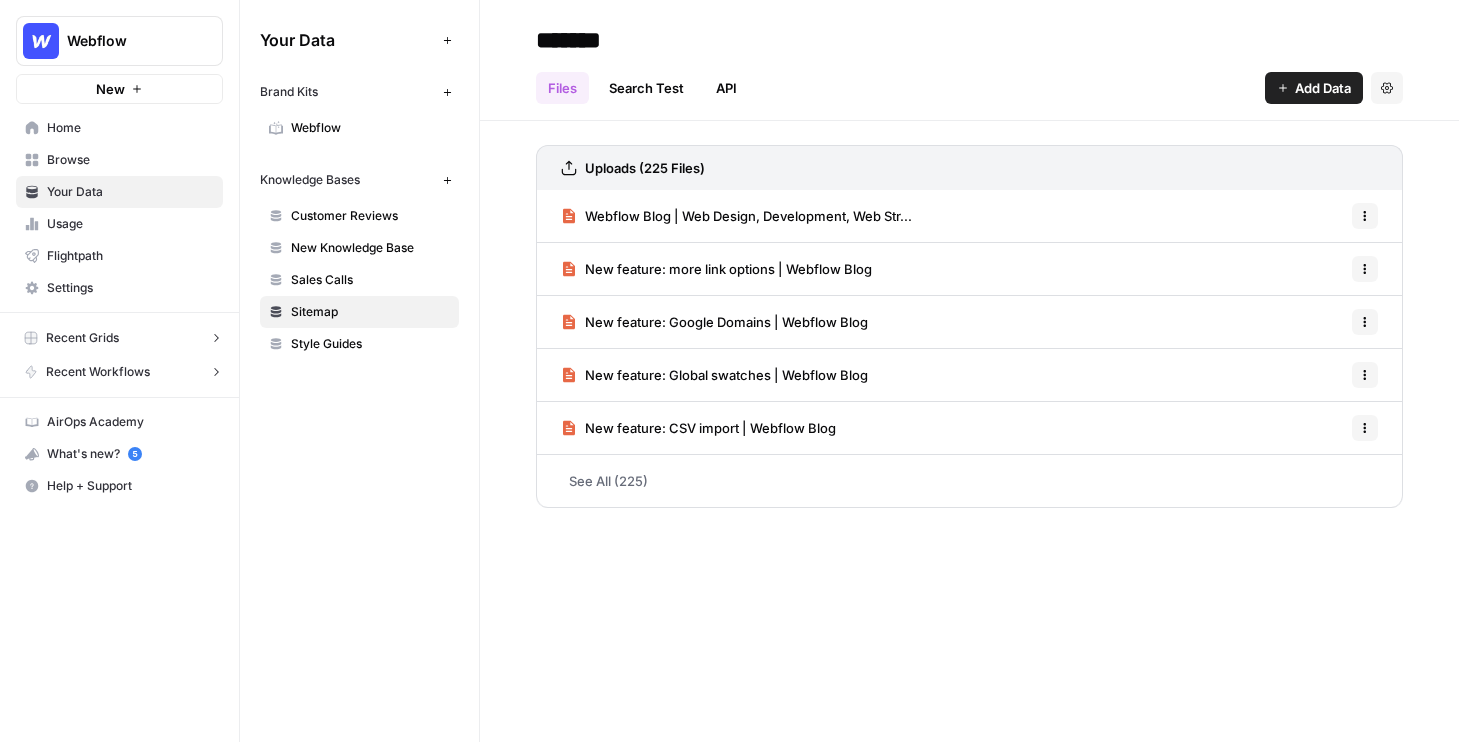 click on "See All (225)" at bounding box center (969, 481) 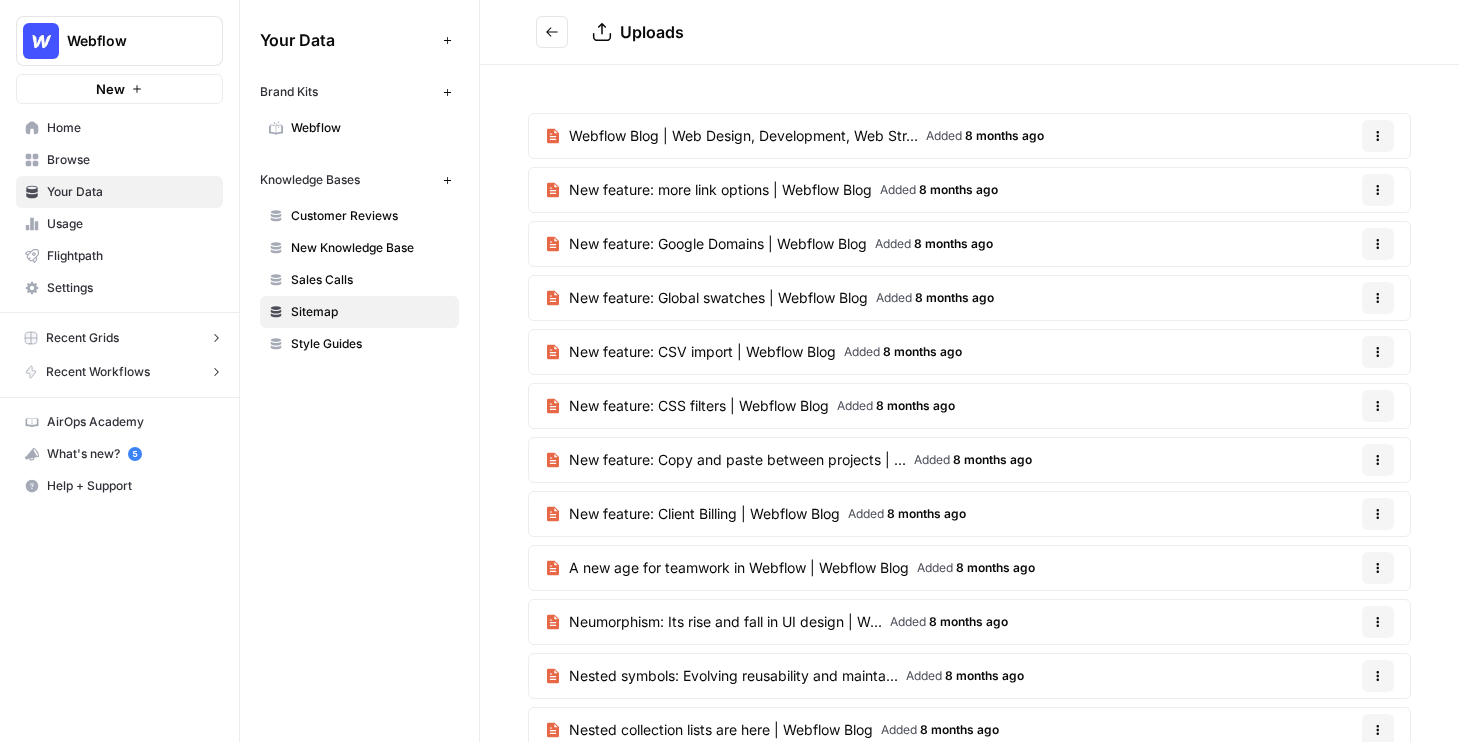 click on "Webflow Blog | Web Design, Development, Web Str..." at bounding box center [743, 136] 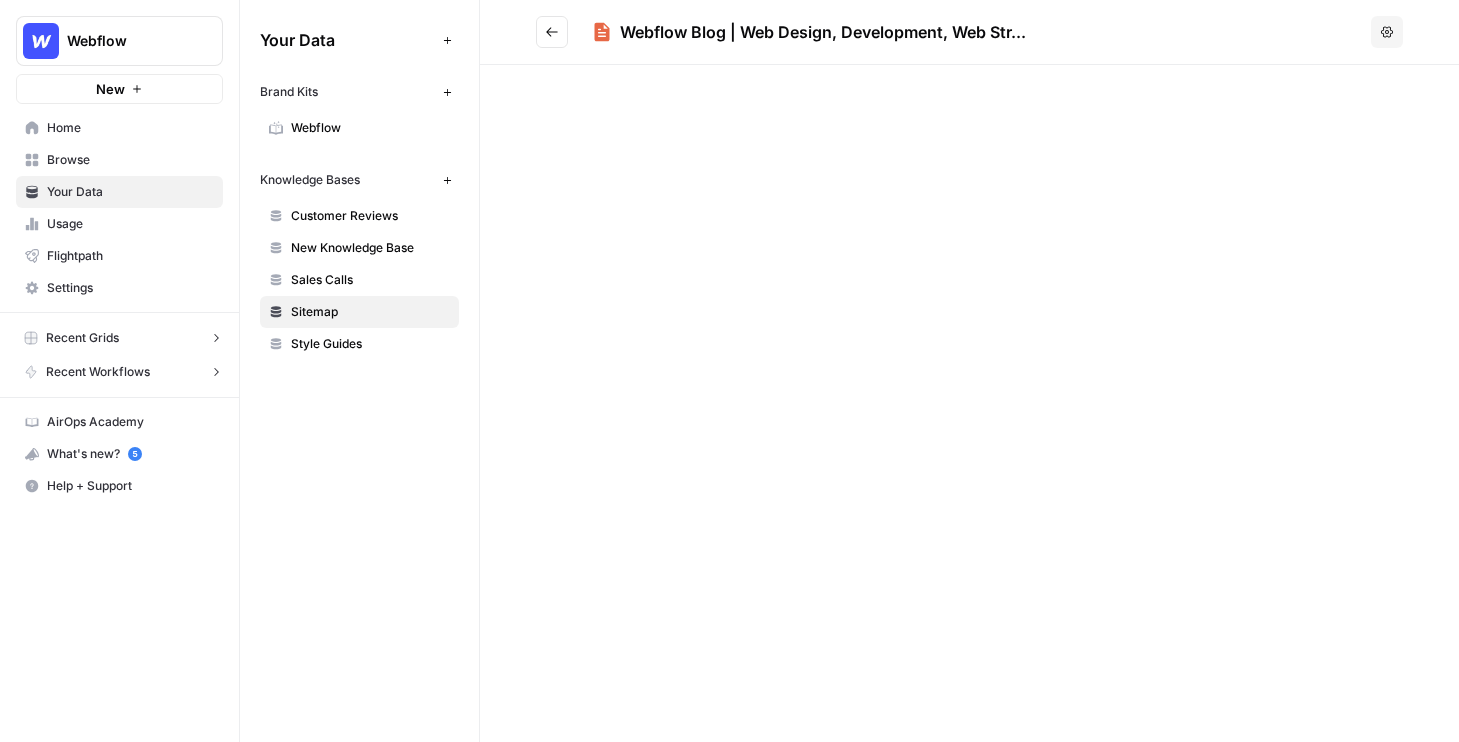 click 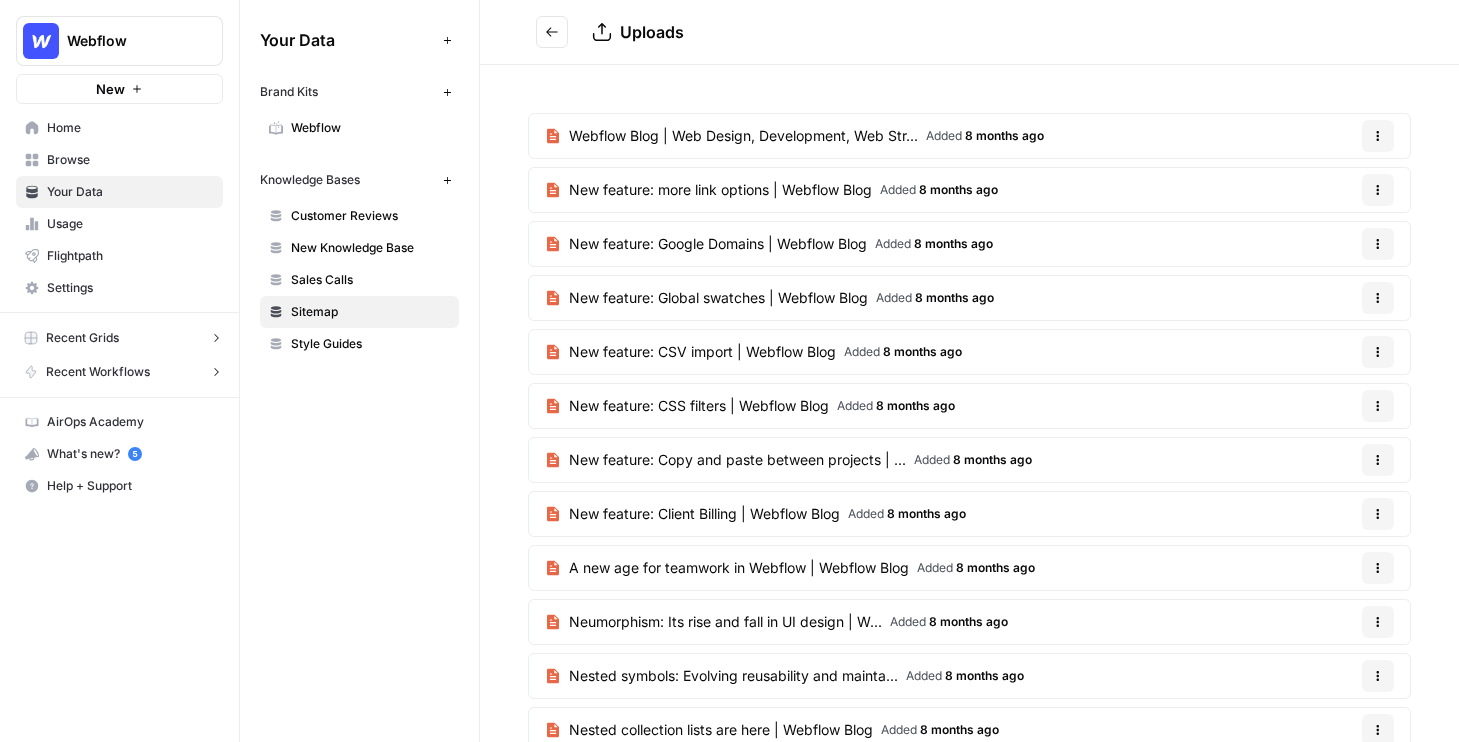 click on "Options" at bounding box center [1378, 136] 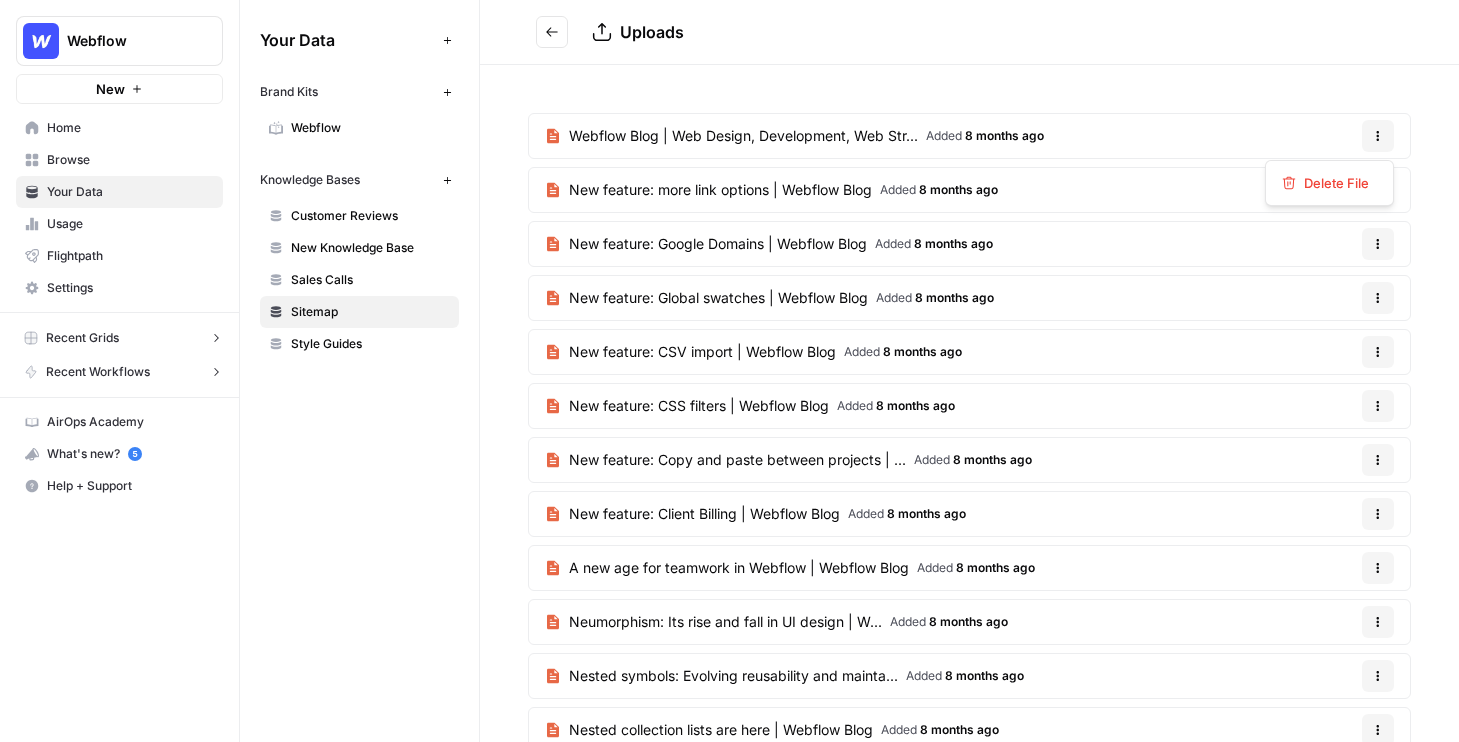 click on "Webflow Blog | Web Design, Development, Web Str... Added   8 months ago Options New feature: more link options | Webflow Blog Added   8 months ago Options New feature: Google Domains | Webflow Blog Added   8 months ago Options New feature: Global swatches | Webflow Blog Added   8 months ago Options New feature: CSV import | Webflow Blog Added   8 months ago Options New feature: CSS filters | Webflow Blog Added   8 months ago Options New feature: Copy and paste between projects | ... Added   8 months ago Options New feature: Client Billing | Webflow Blog Added   8 months ago Options A new age for teamwork in Webflow | Webflow Blog Added   8 months ago Options Neumorphism: Its rise and fall in UI design | W... Added   8 months ago Options Nested symbols: Evolving reusability and mainta... Added   8 months ago Options Nested collection lists are here | Webflow Blog Added   8 months ago Options Need an Adobe Business Catalyst alternative? | ... Added   8 months ago Options Added   8 months ago Options Added" at bounding box center (969, 653) 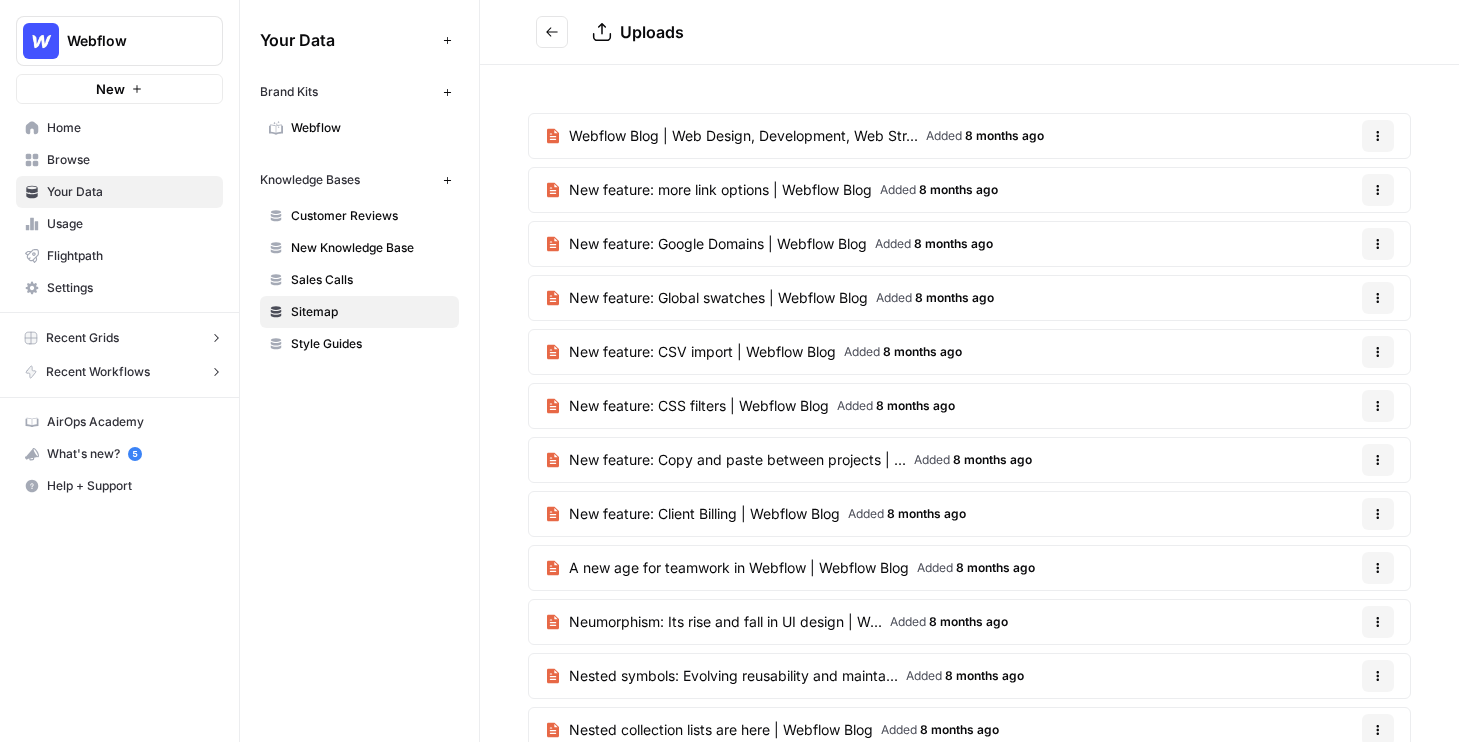 scroll, scrollTop: 541, scrollLeft: 0, axis: vertical 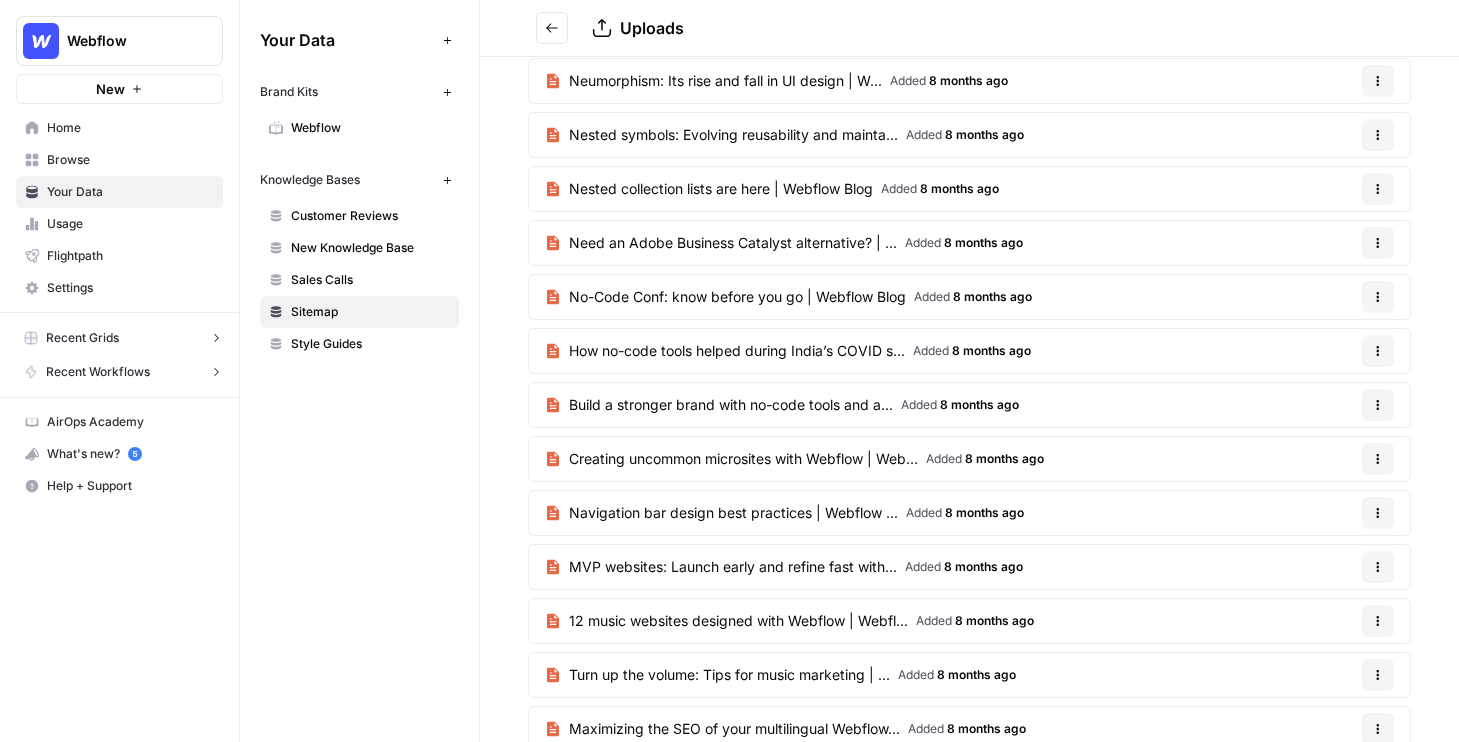 click on "MVP websites: Launch early and refine fast with..." at bounding box center [733, 567] 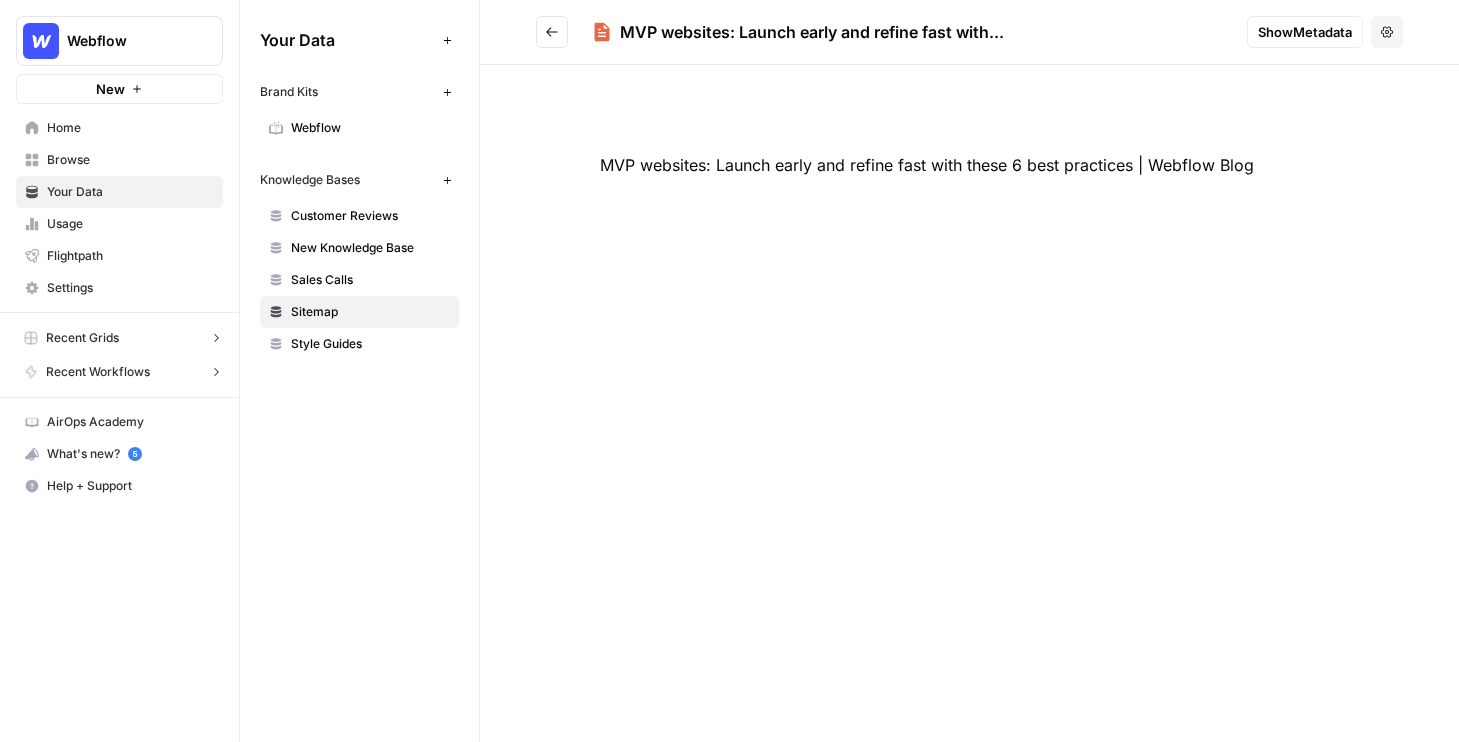 click at bounding box center [552, 32] 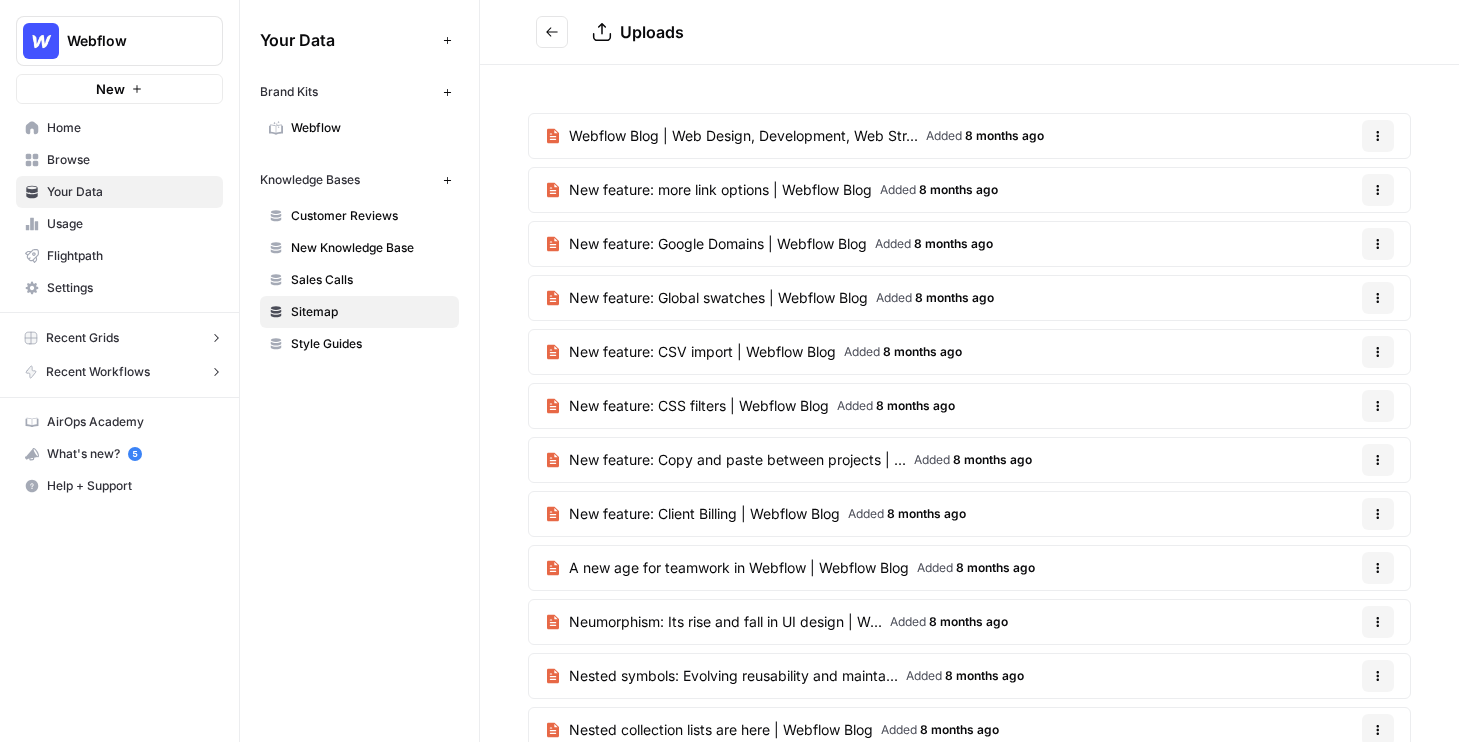 click at bounding box center [552, 32] 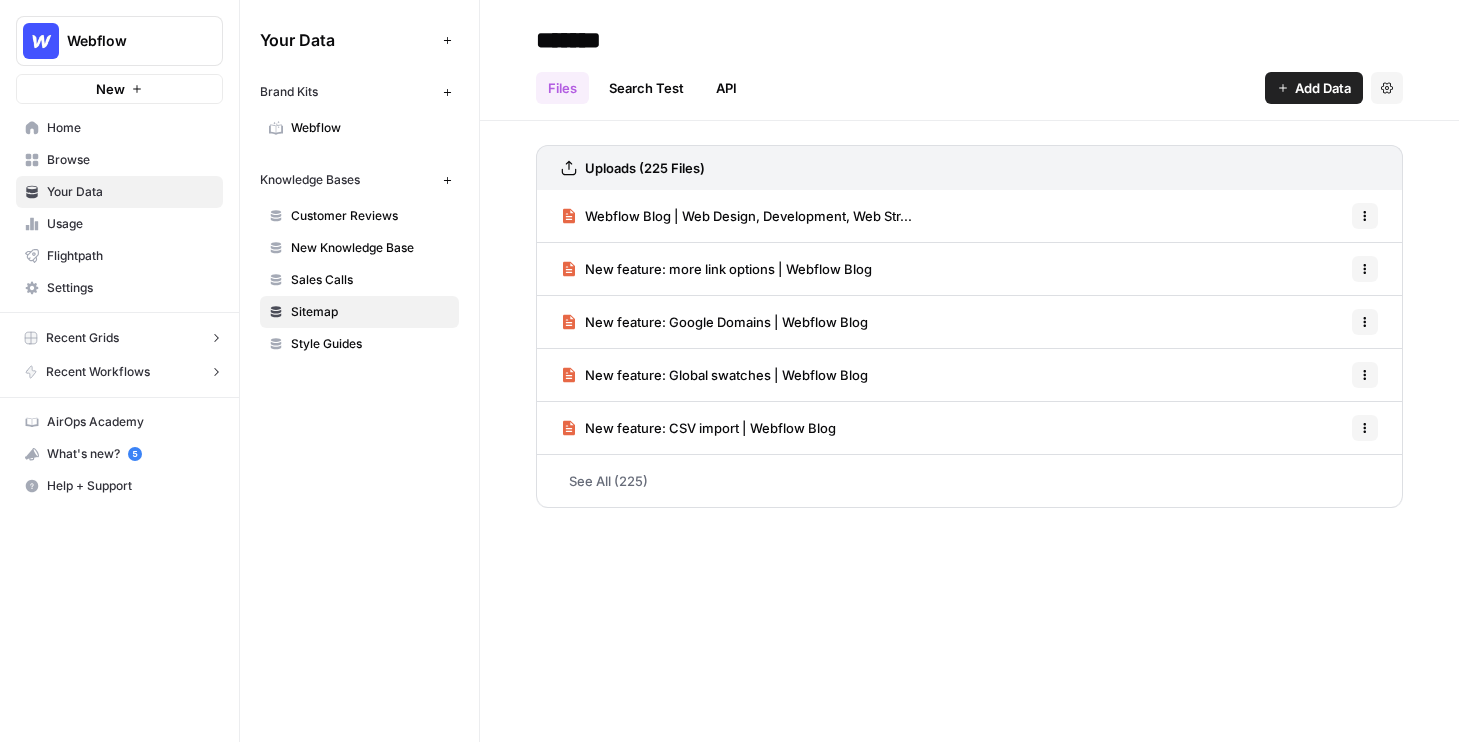 click on "Webflow Blog | Web Design, Development, Web Str... Options" at bounding box center [969, 216] 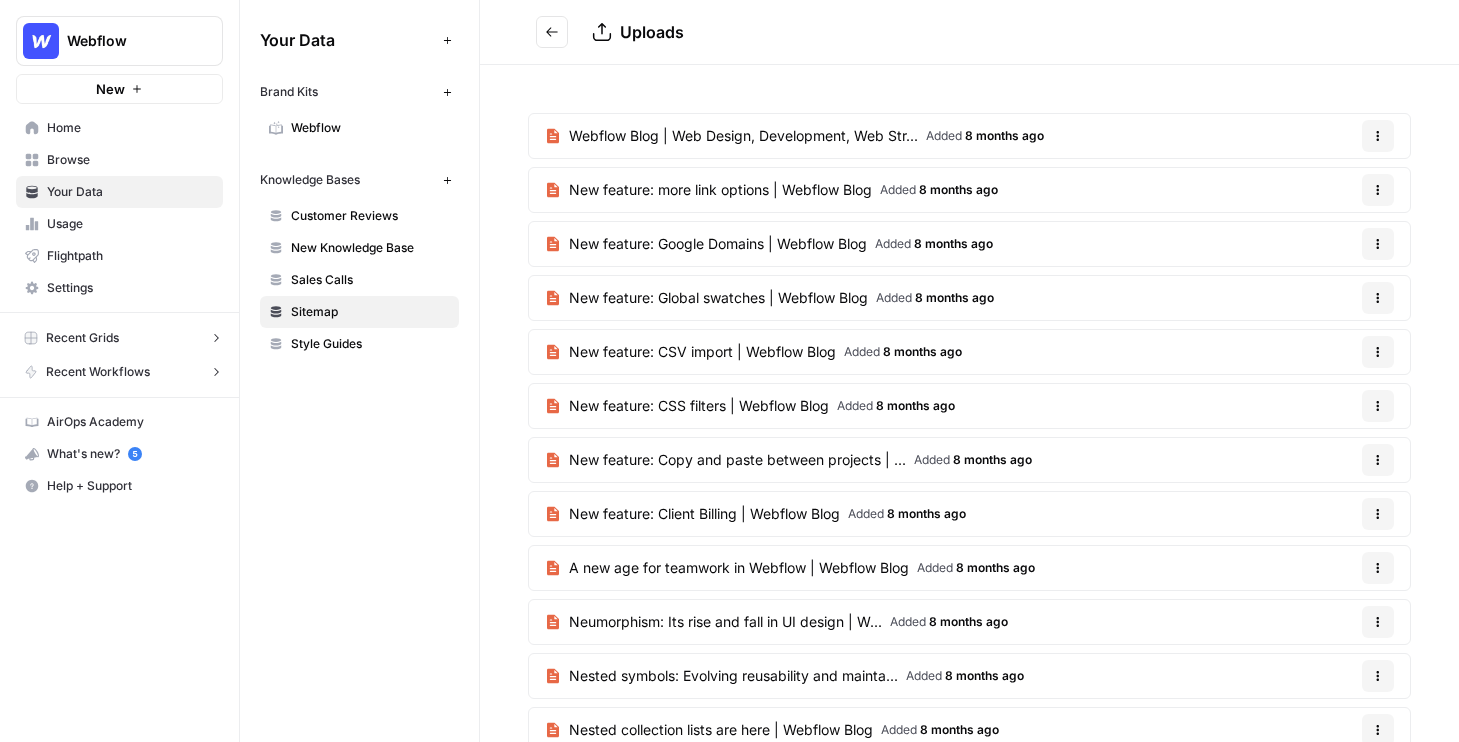 click on "New feature: Client Billing | Webflow Blog Added   8 months ago" at bounding box center [755, 514] 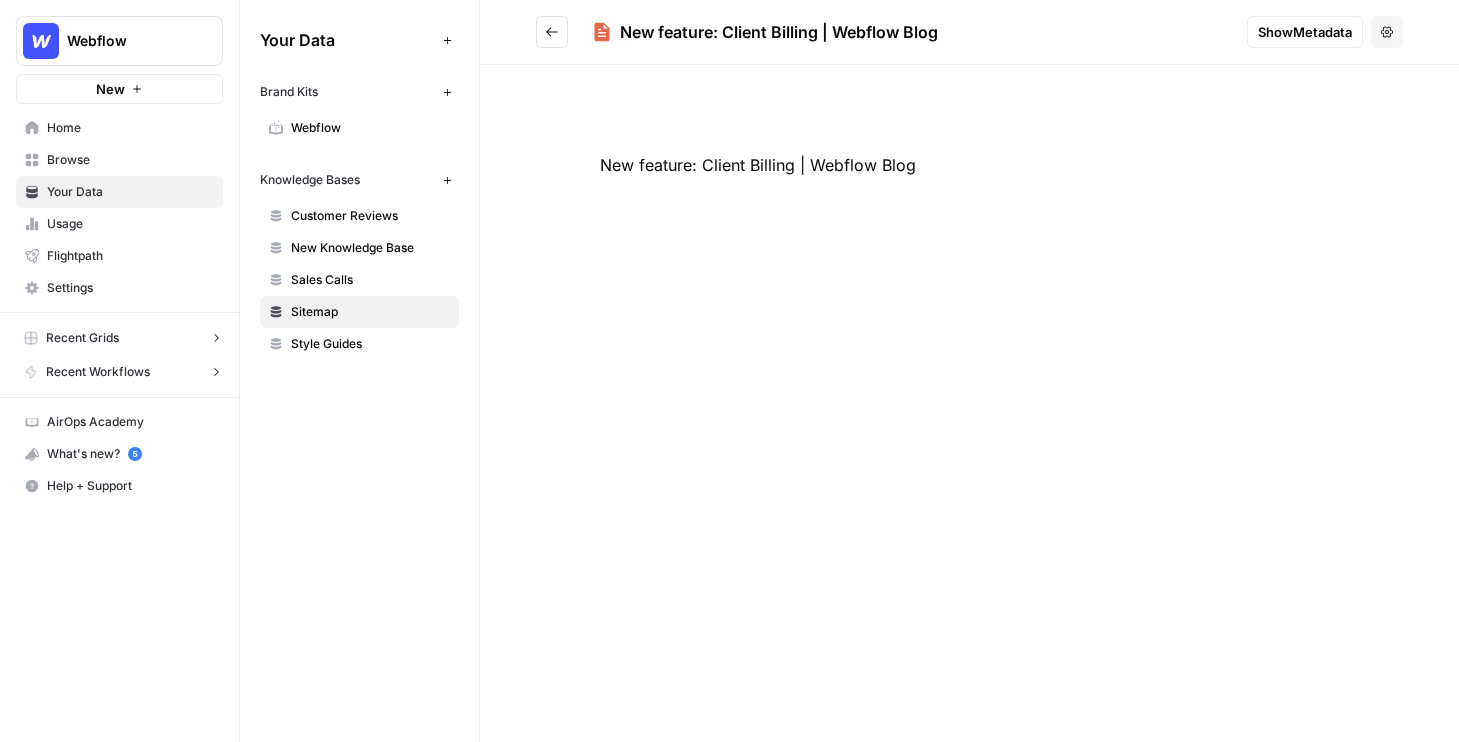 click on "New feature: Client Billing | Webflow Blog" at bounding box center (883, 32) 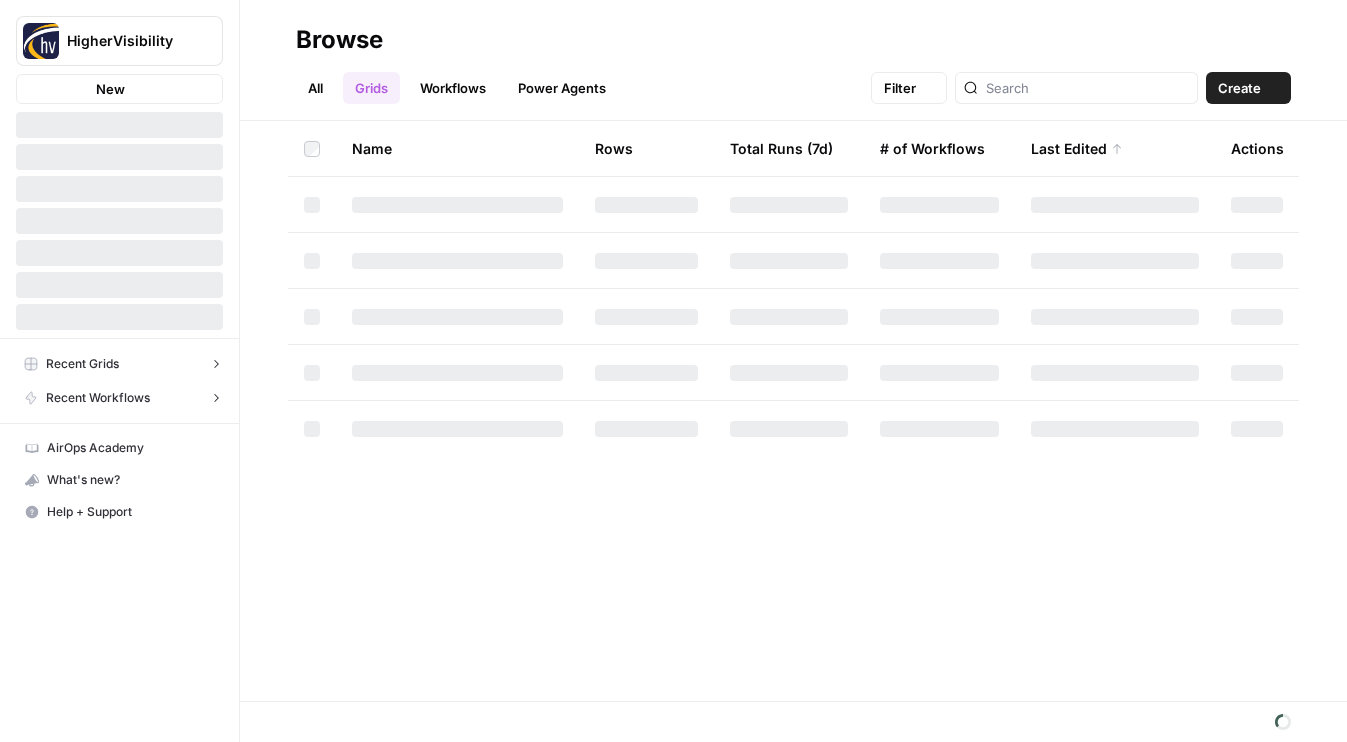 scroll, scrollTop: 0, scrollLeft: 0, axis: both 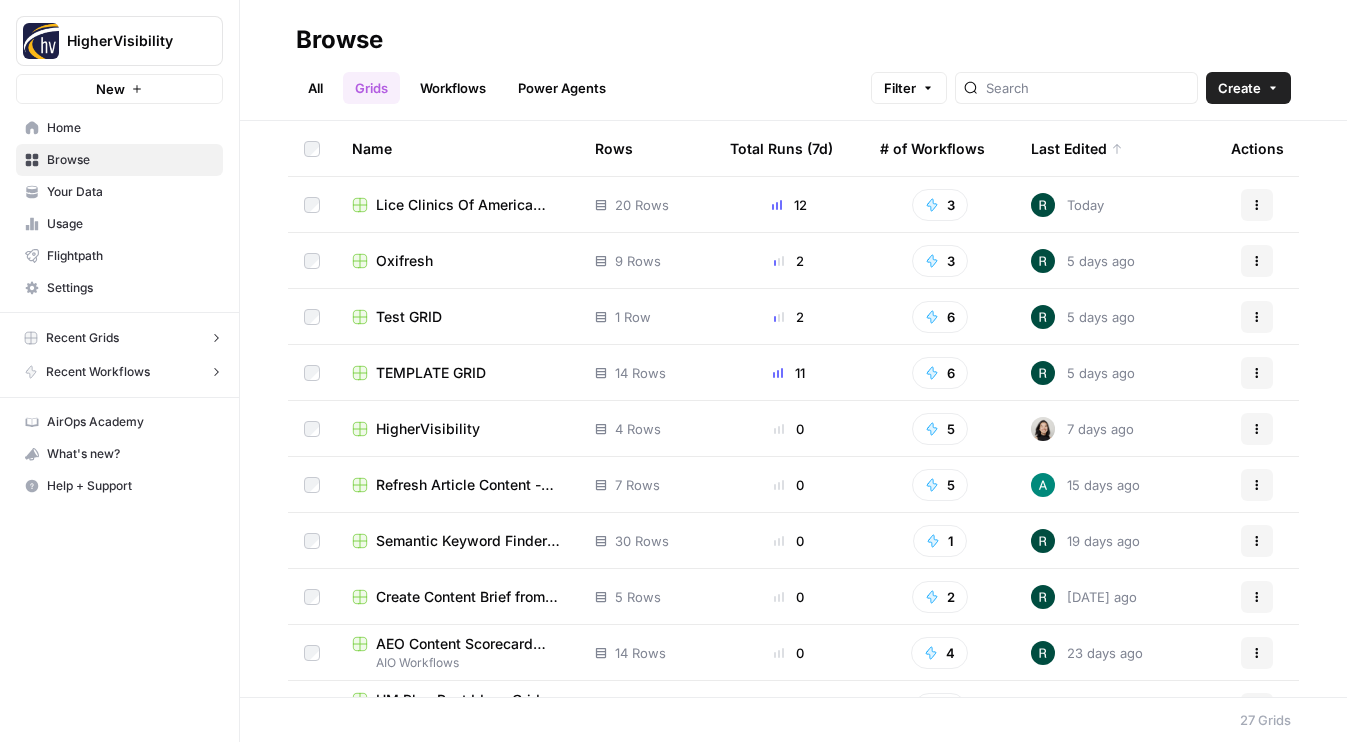 click on "Lice Clinics Of America Location Pages" at bounding box center [469, 205] 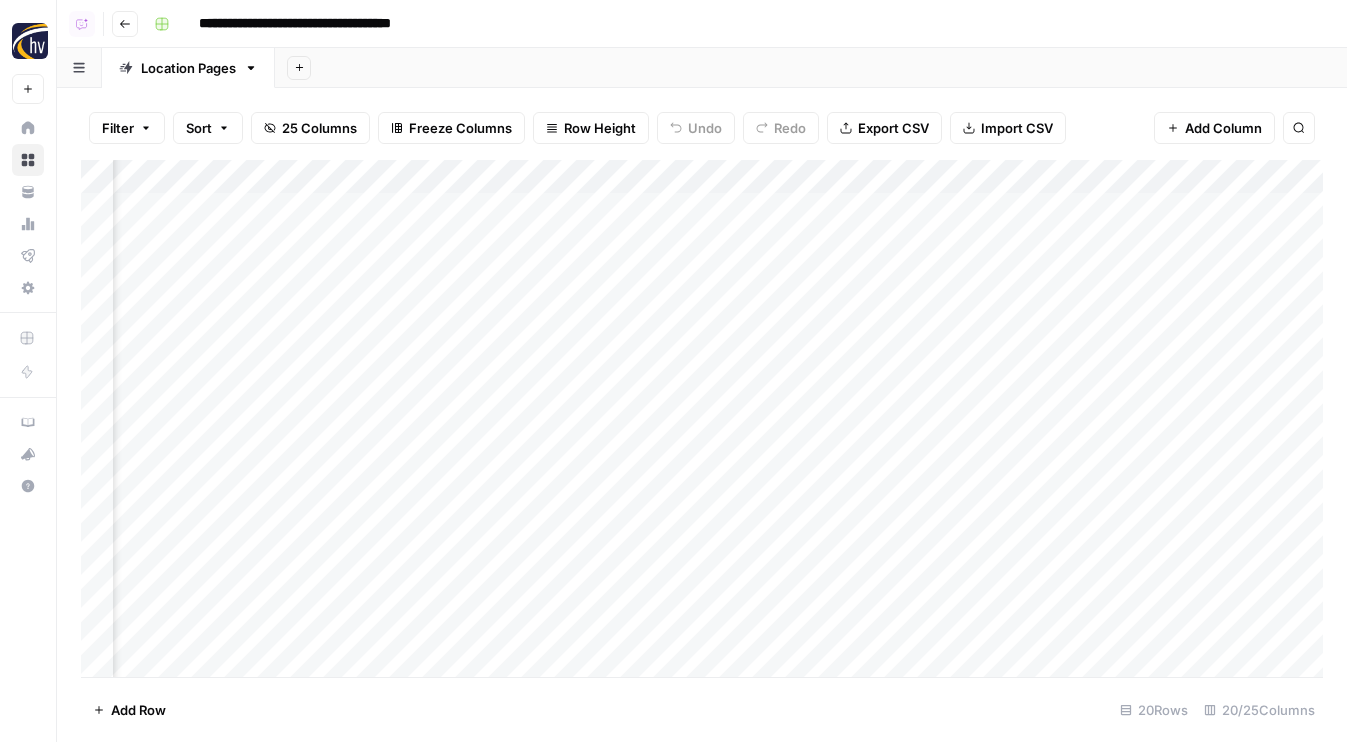 scroll, scrollTop: 0, scrollLeft: 2502, axis: horizontal 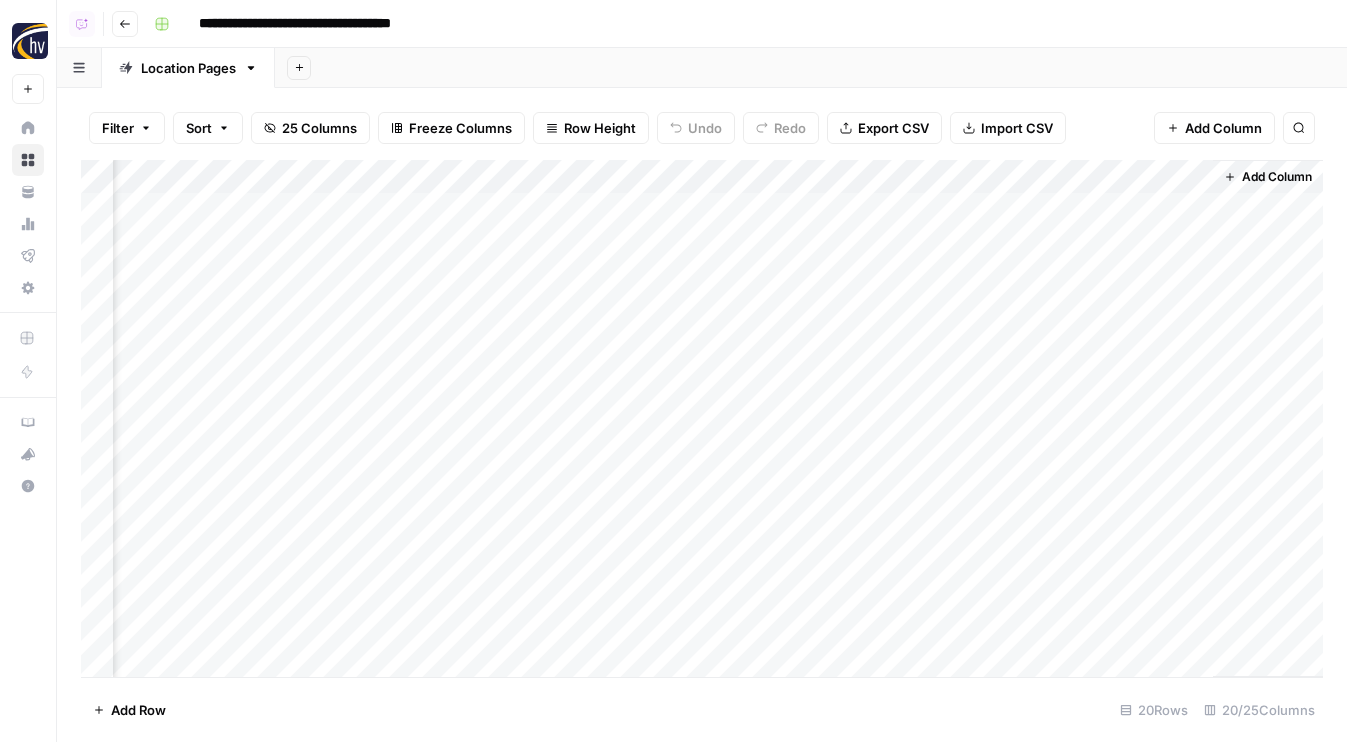 click on "Add Column" at bounding box center [702, 418] 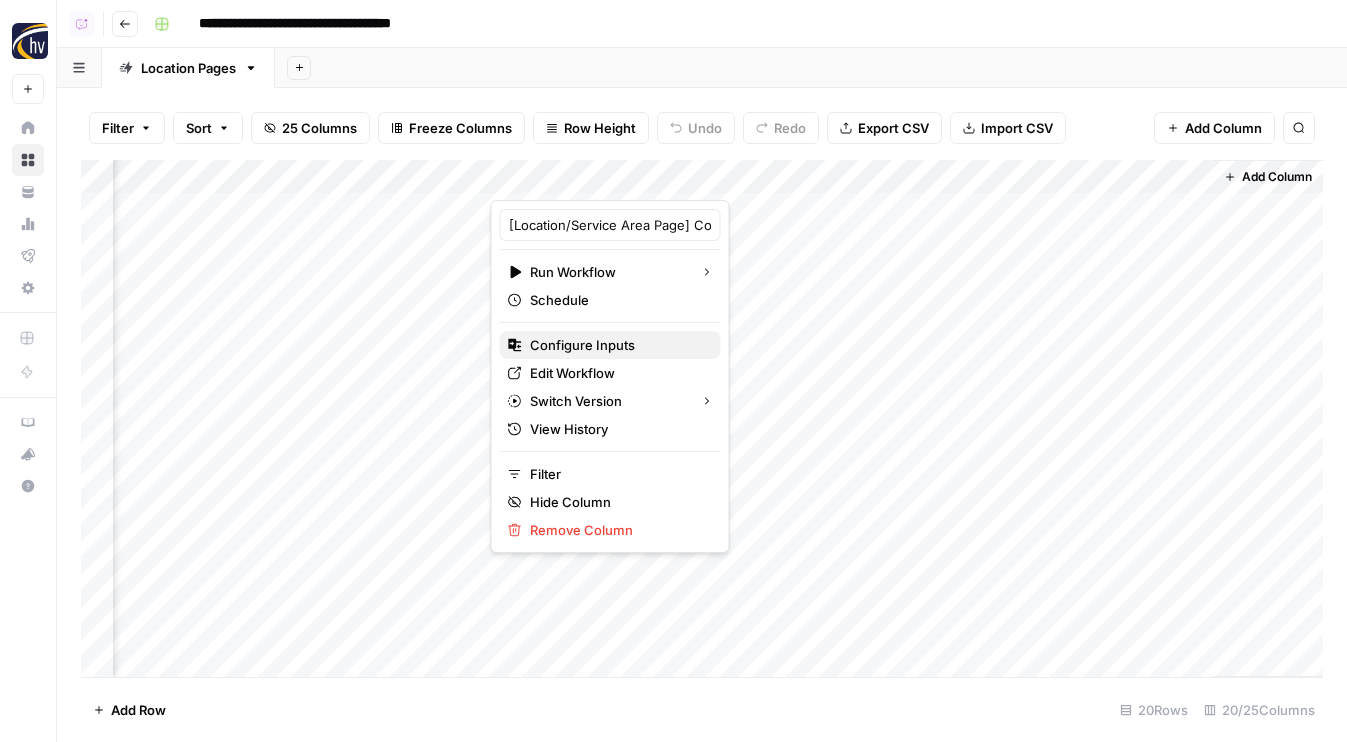 click on "Configure Inputs" at bounding box center [610, 345] 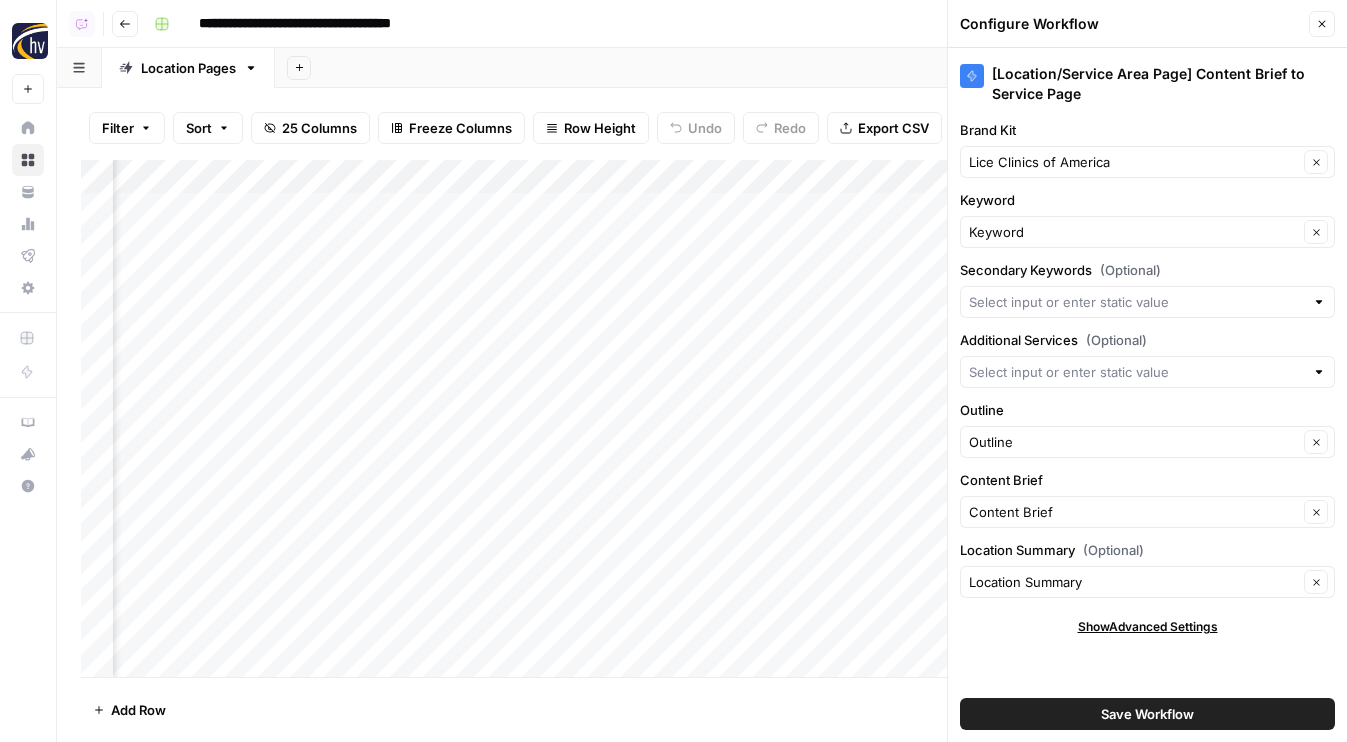 click on "Close" at bounding box center [1322, 24] 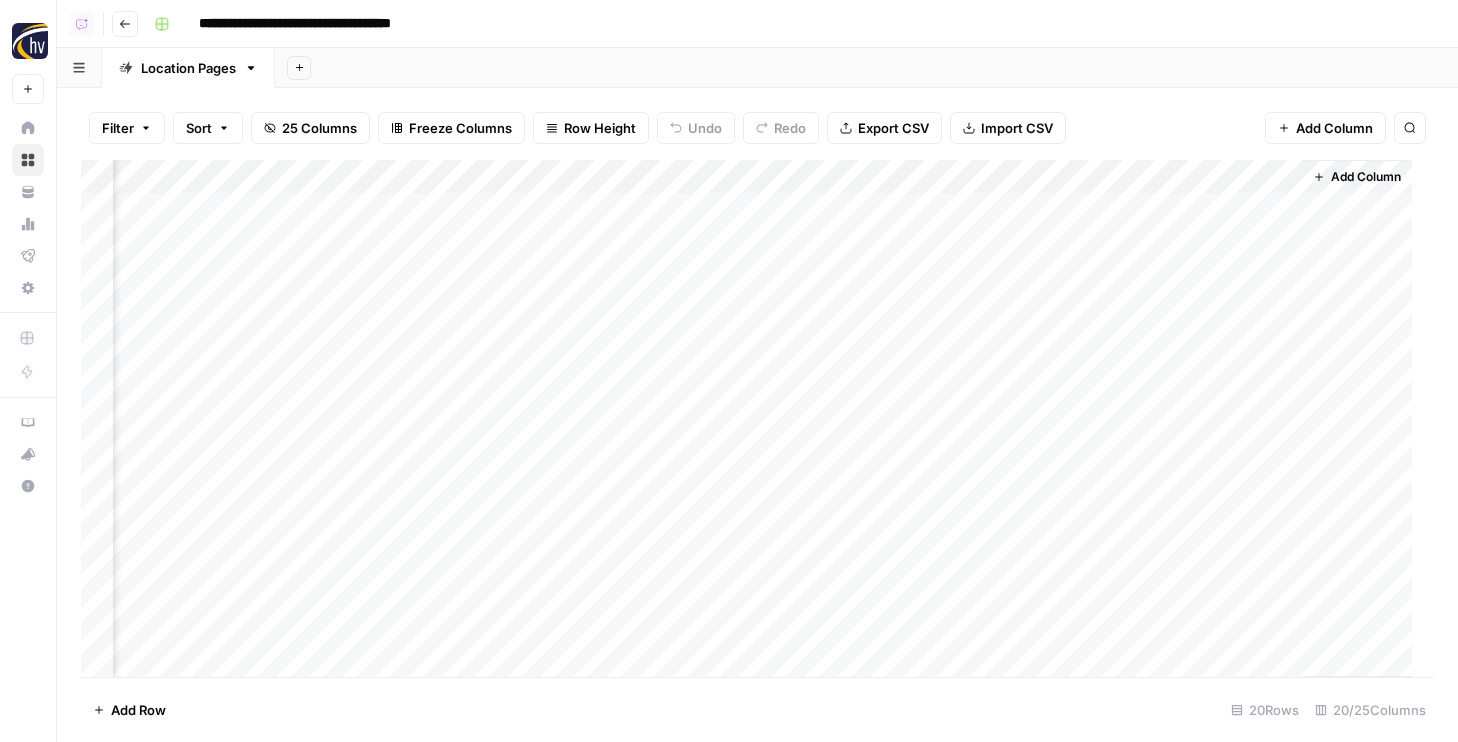 scroll, scrollTop: 0, scrollLeft: 2391, axis: horizontal 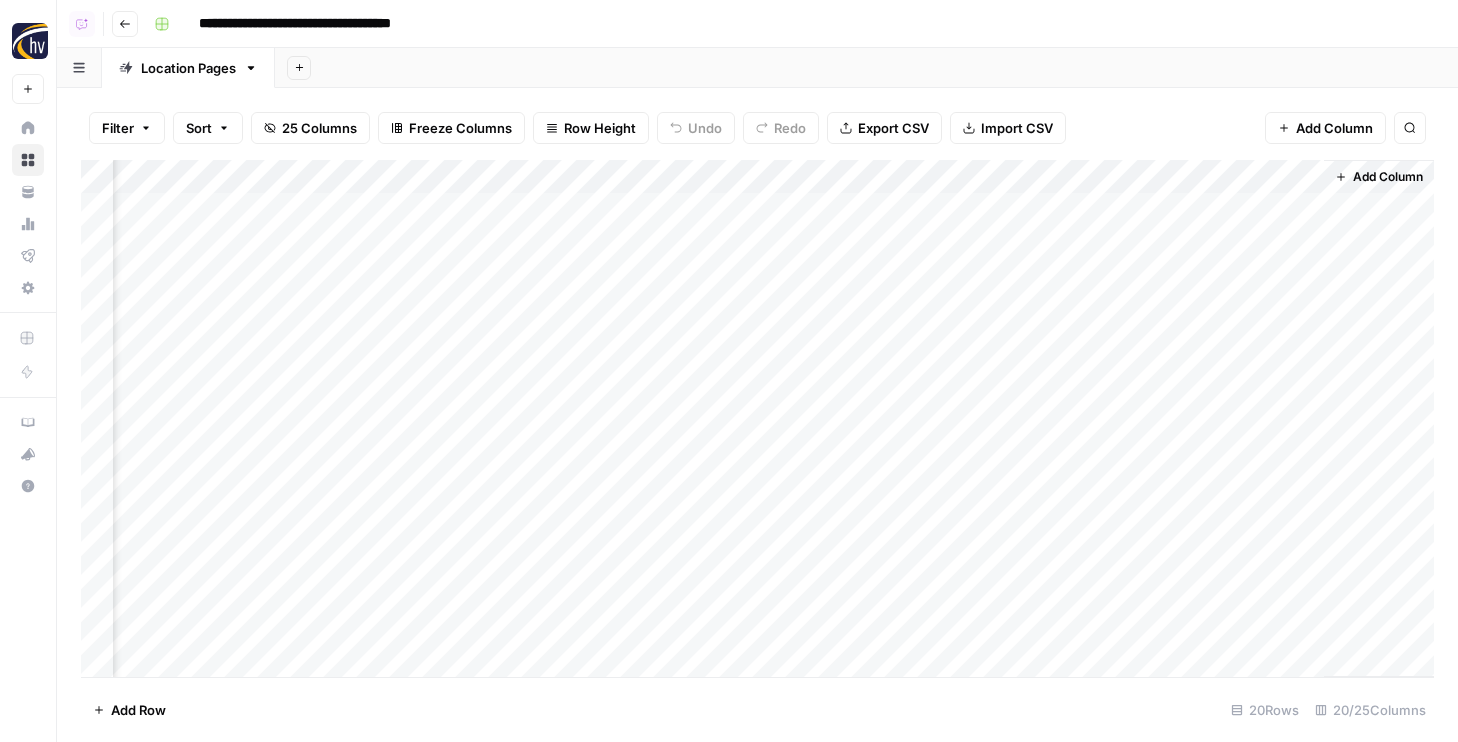 click on "Filter Sort 25 Columns Freeze Columns Row Height Undo Redo Export CSV Import CSV Add Column Search Add Column Add Row 20  Rows 20/25  Columns" at bounding box center [757, 415] 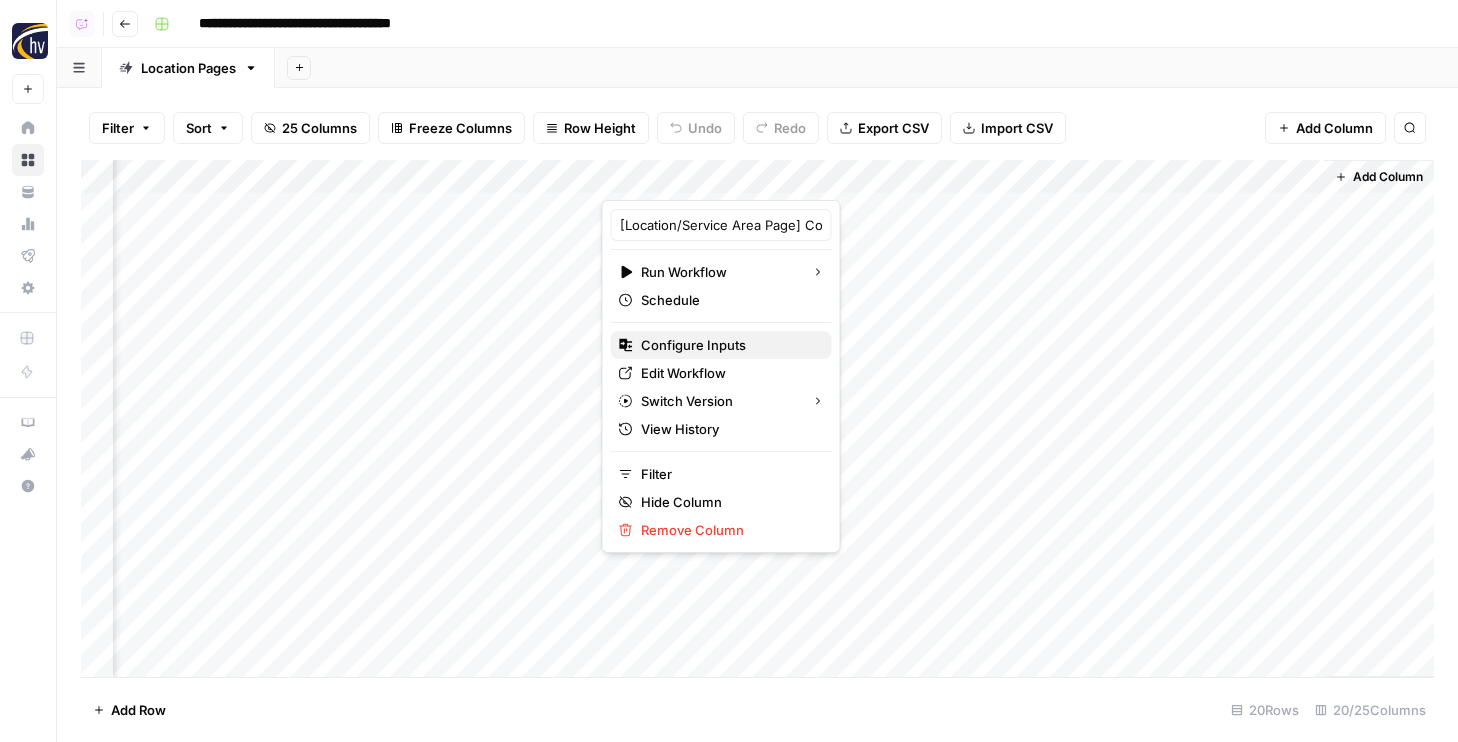click on "Configure Inputs" at bounding box center [728, 345] 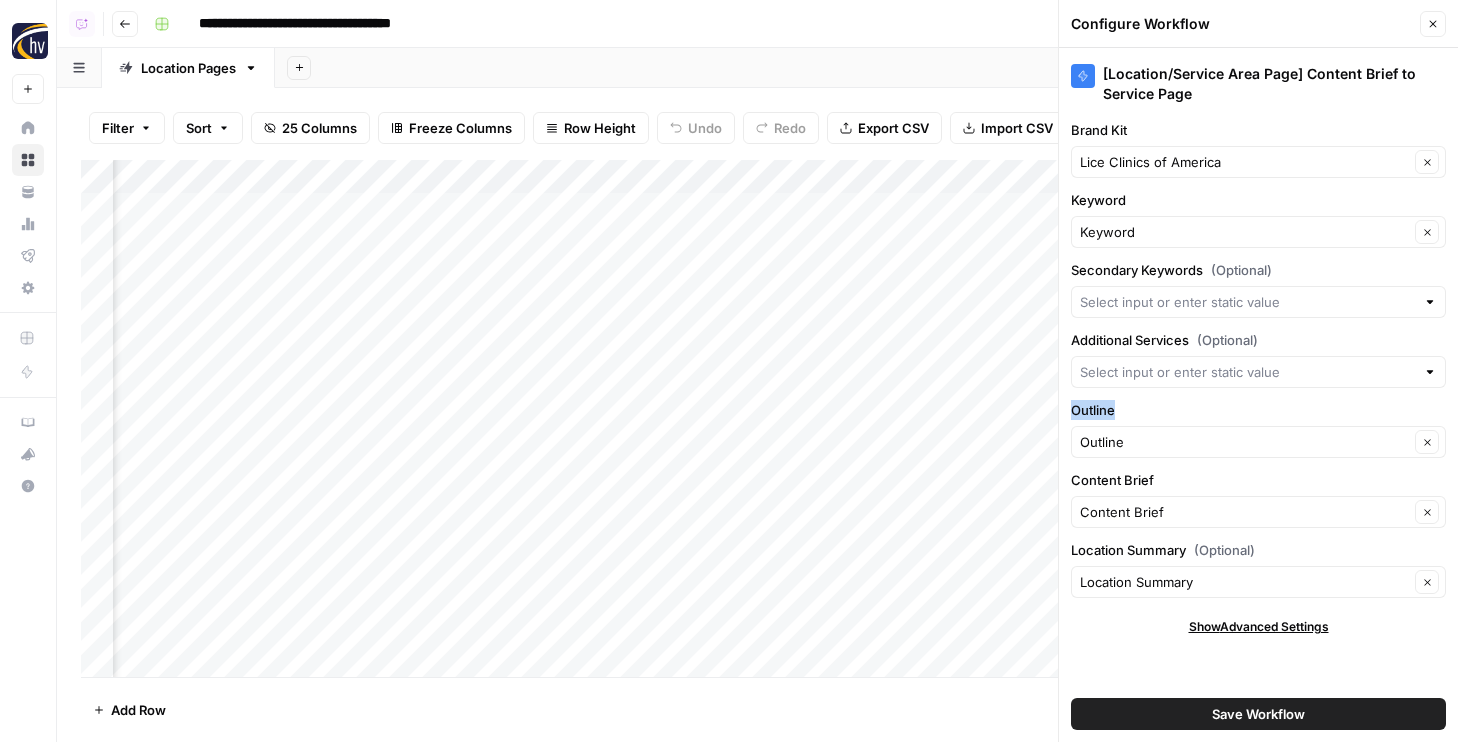 drag, startPoint x: 1128, startPoint y: 407, endPoint x: 1071, endPoint y: 414, distance: 57.428215 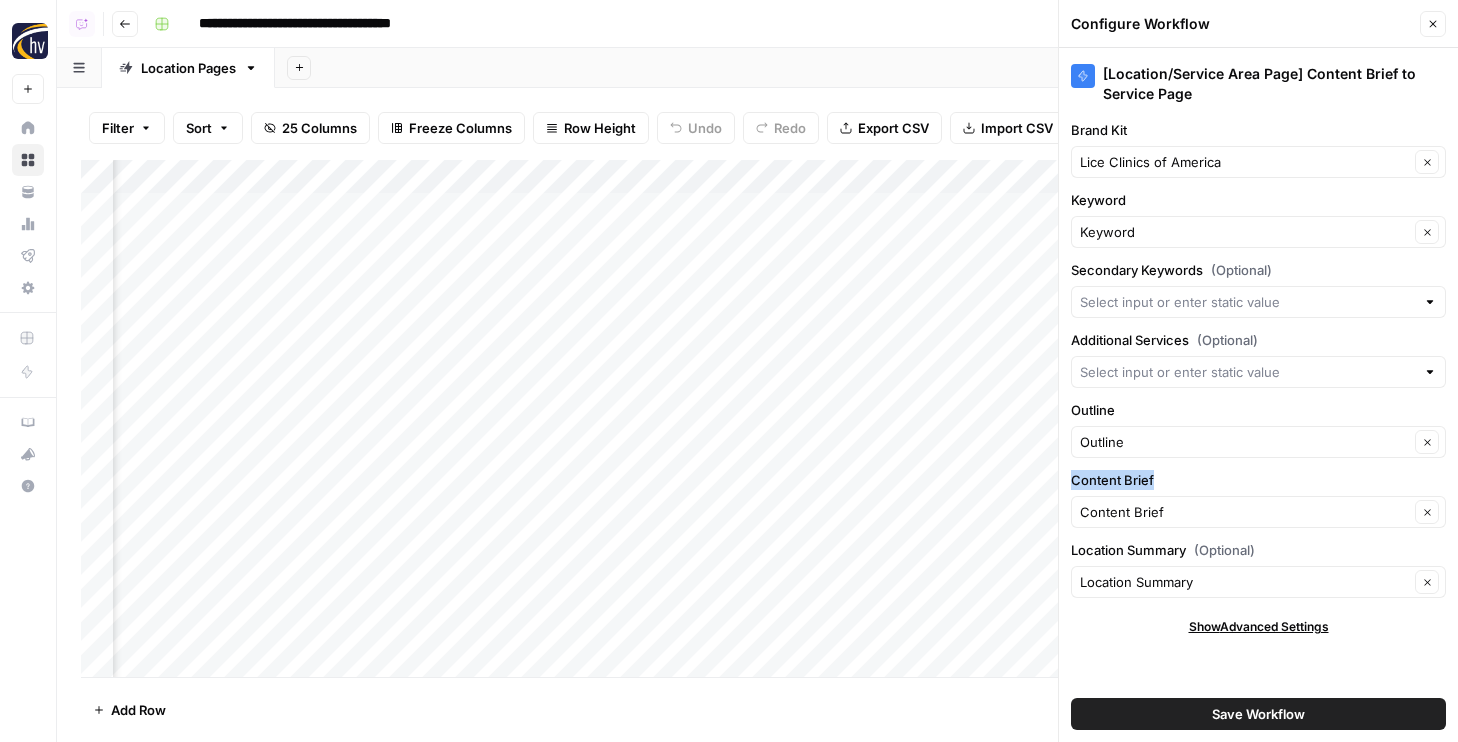 drag, startPoint x: 1163, startPoint y: 476, endPoint x: 1070, endPoint y: 477, distance: 93.00538 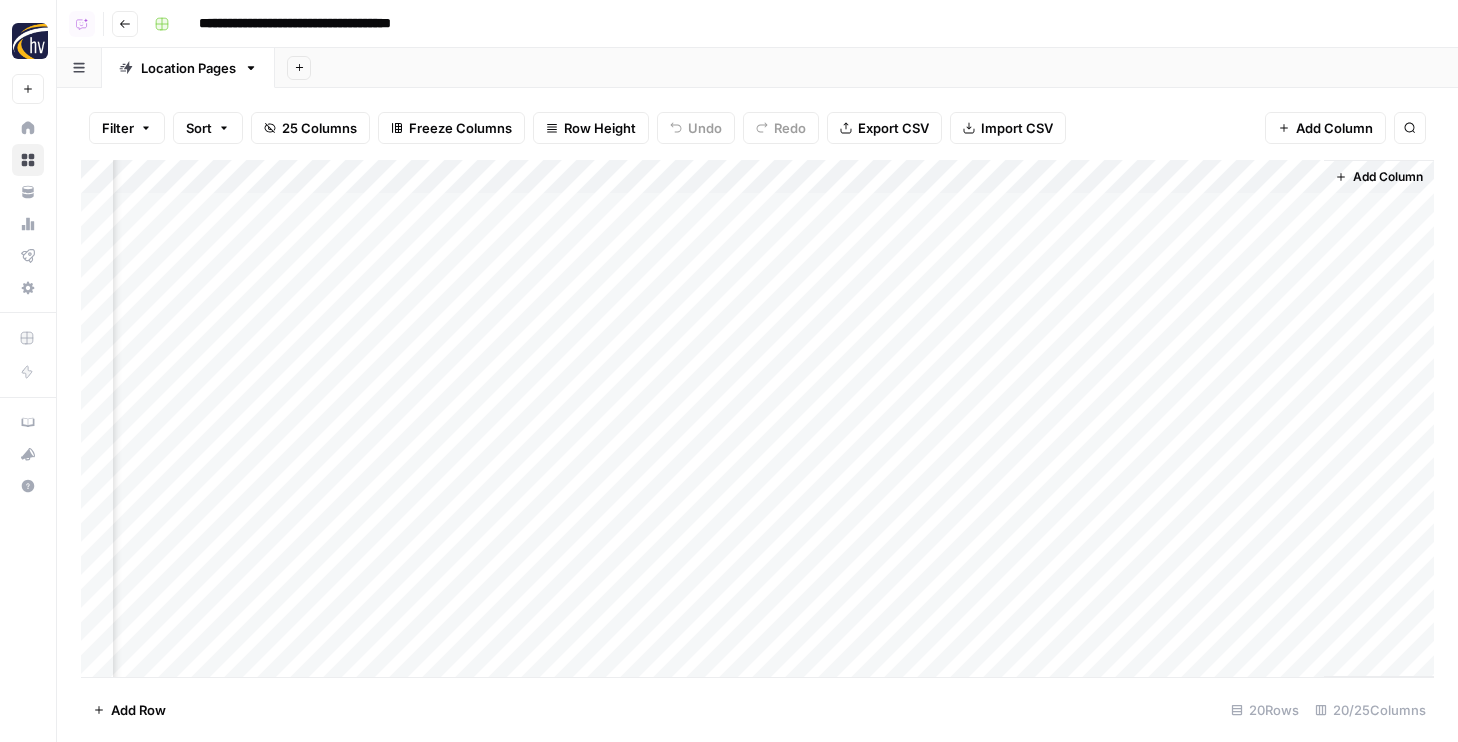 click on "Add Column" at bounding box center (757, 418) 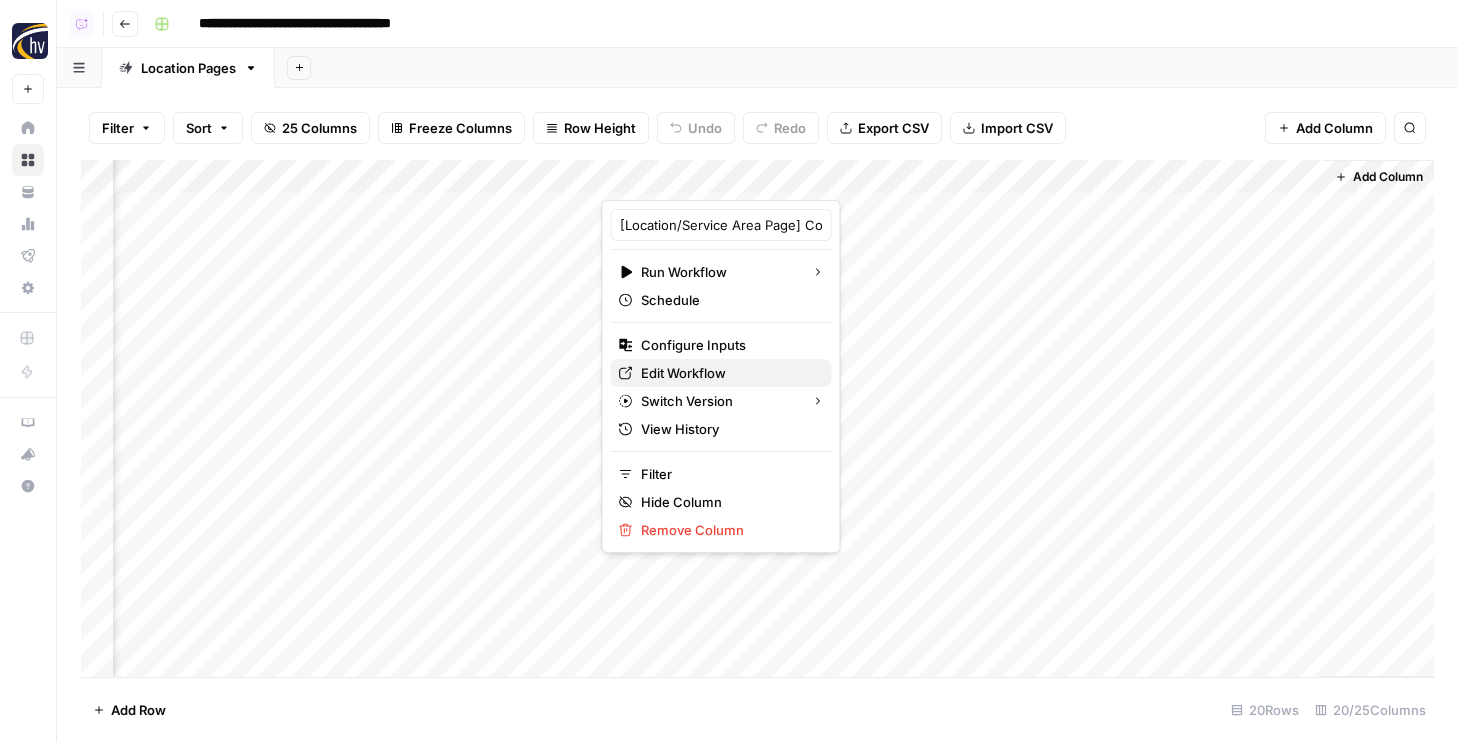 click on "Edit Workflow" at bounding box center [728, 373] 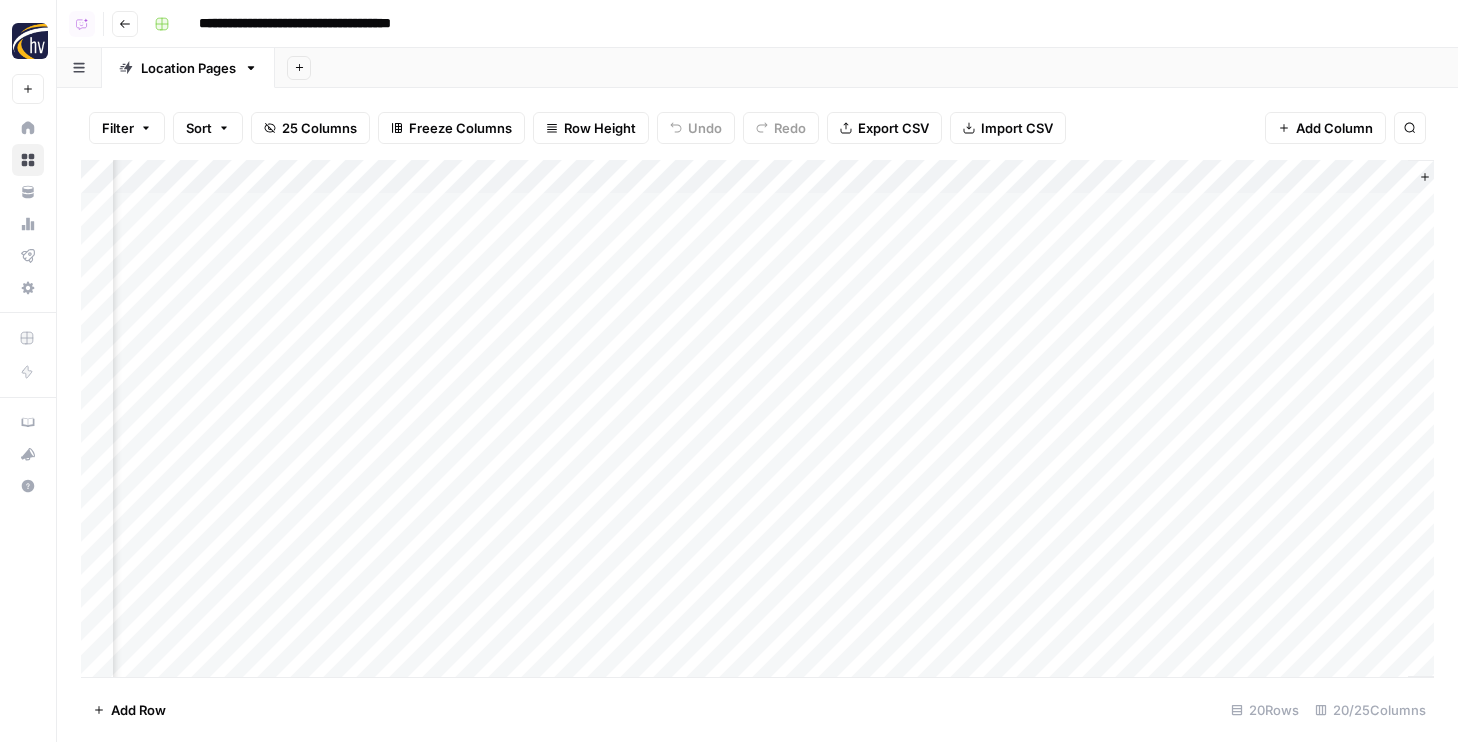 scroll, scrollTop: 0, scrollLeft: 2238, axis: horizontal 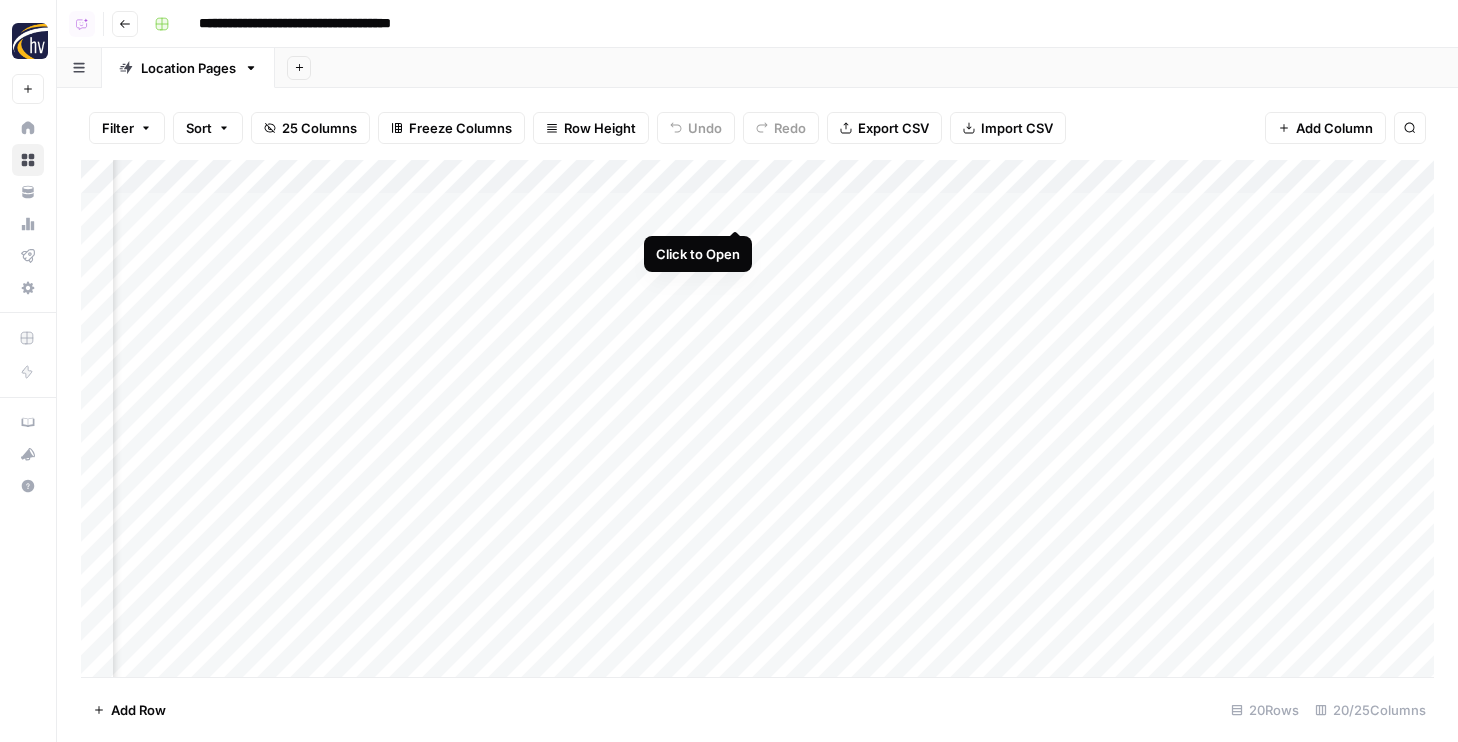 click on "Add Column" at bounding box center [757, 418] 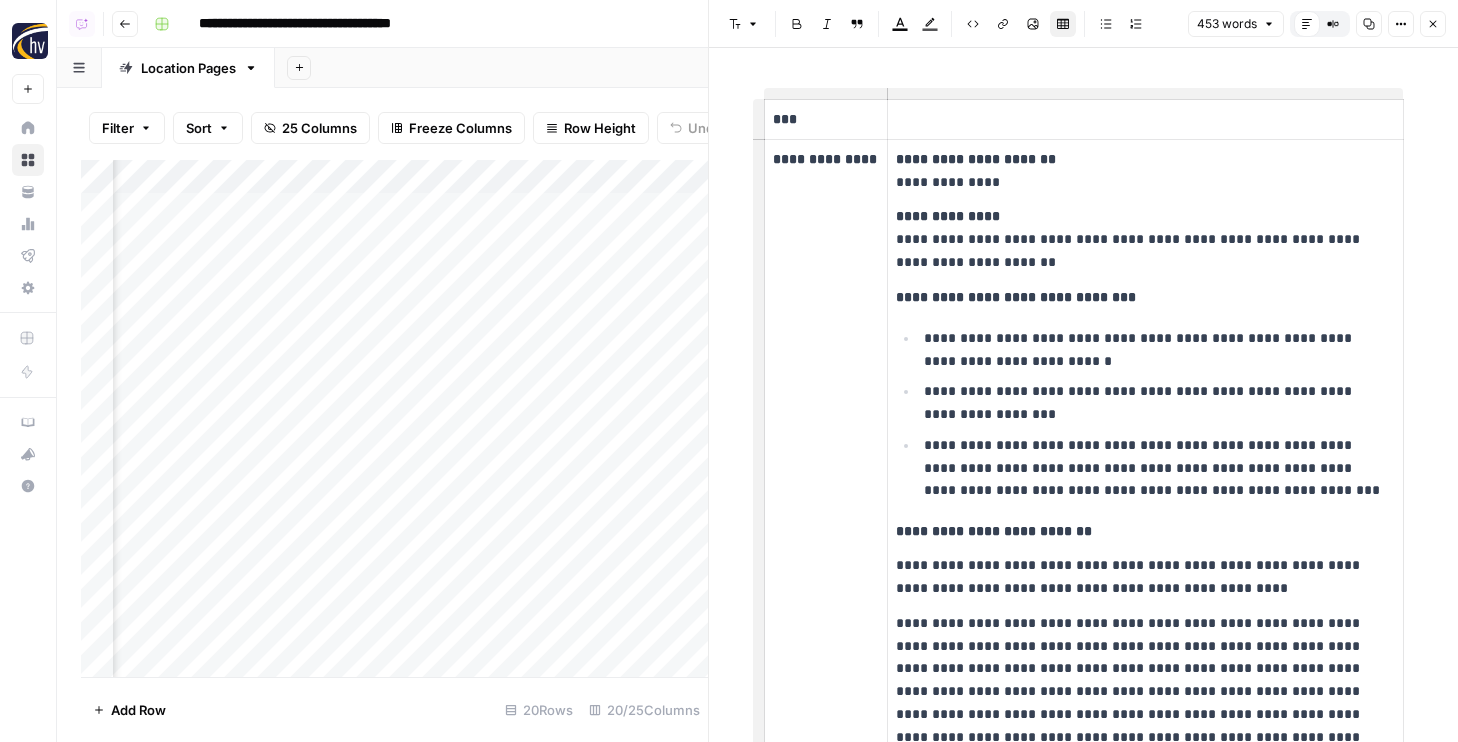 scroll, scrollTop: 0, scrollLeft: 0, axis: both 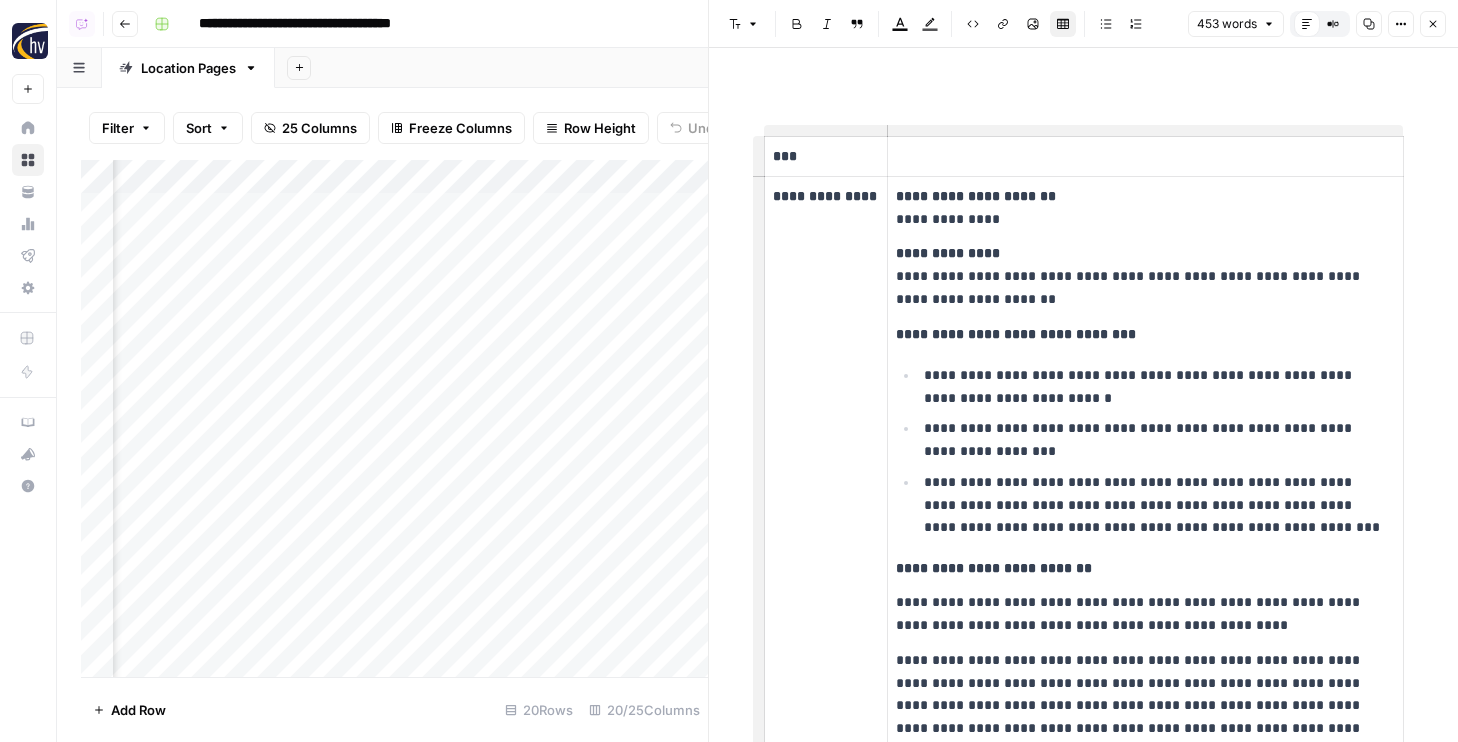 click 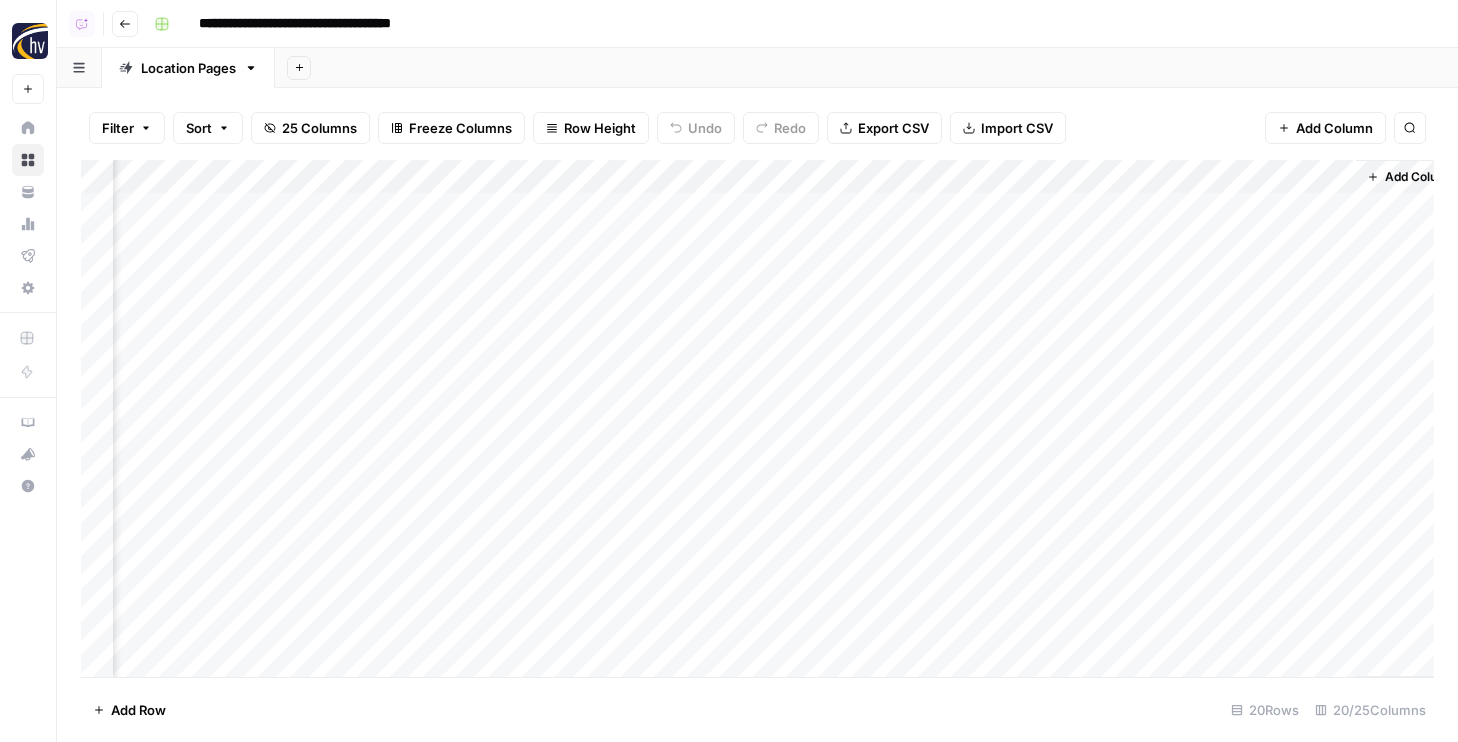 scroll, scrollTop: 0, scrollLeft: 2366, axis: horizontal 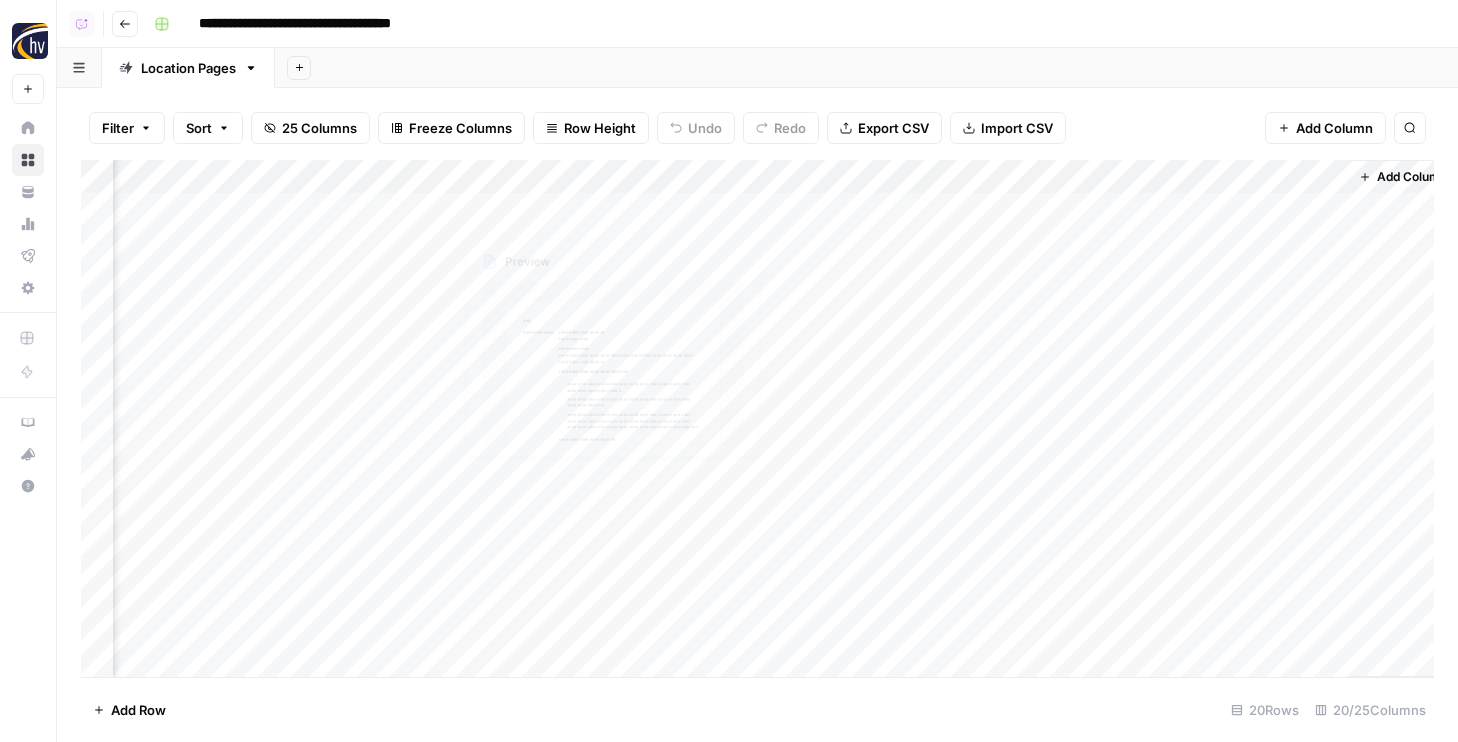 click on "Add Column" at bounding box center (757, 418) 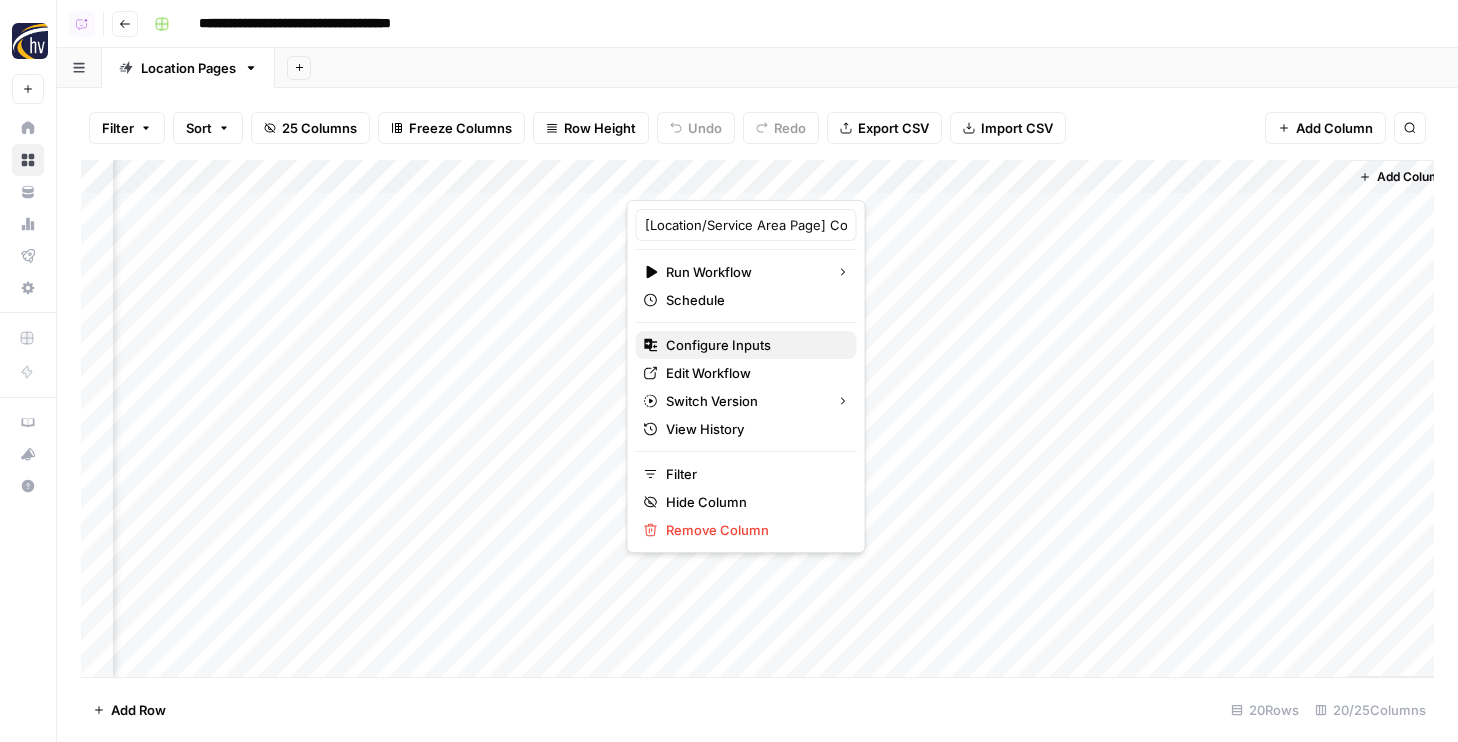 click on "Configure Inputs" at bounding box center (753, 345) 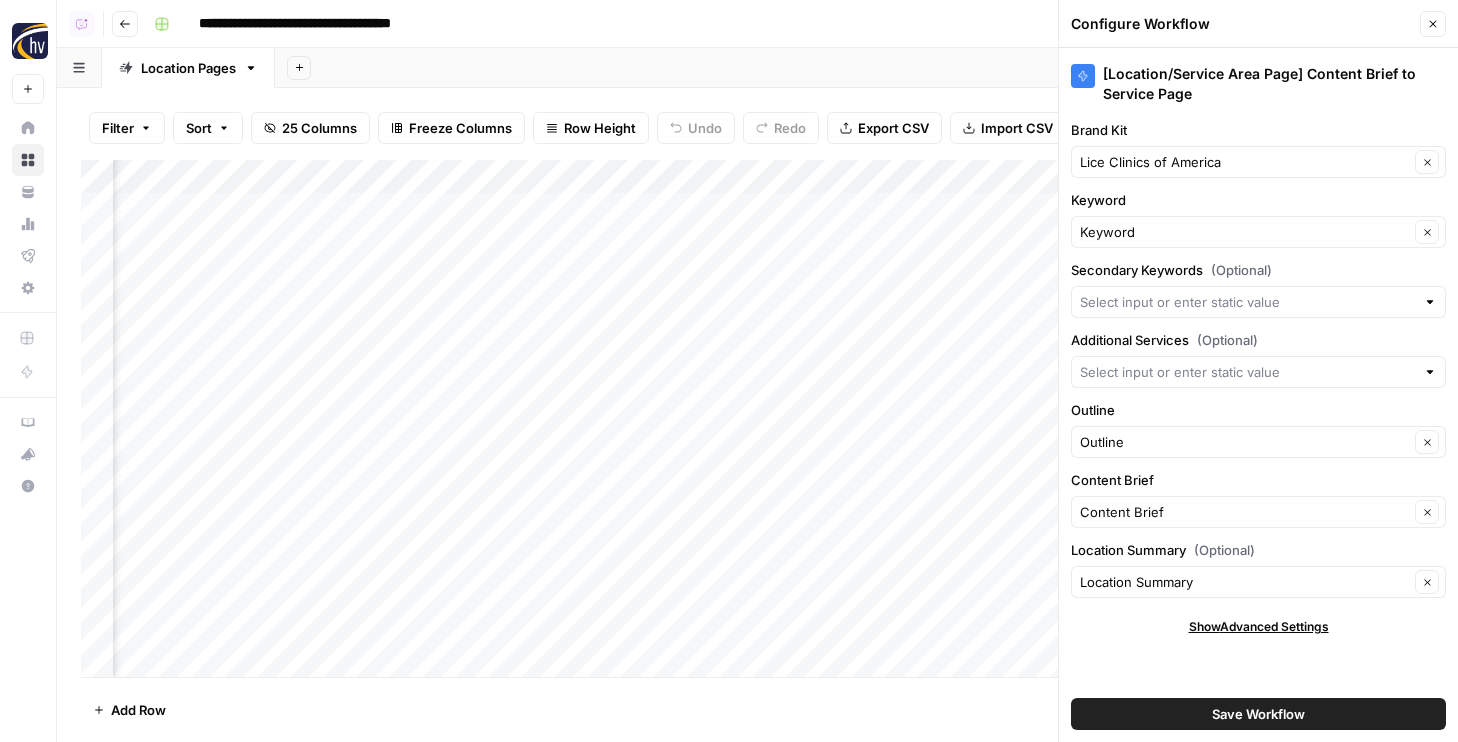 click 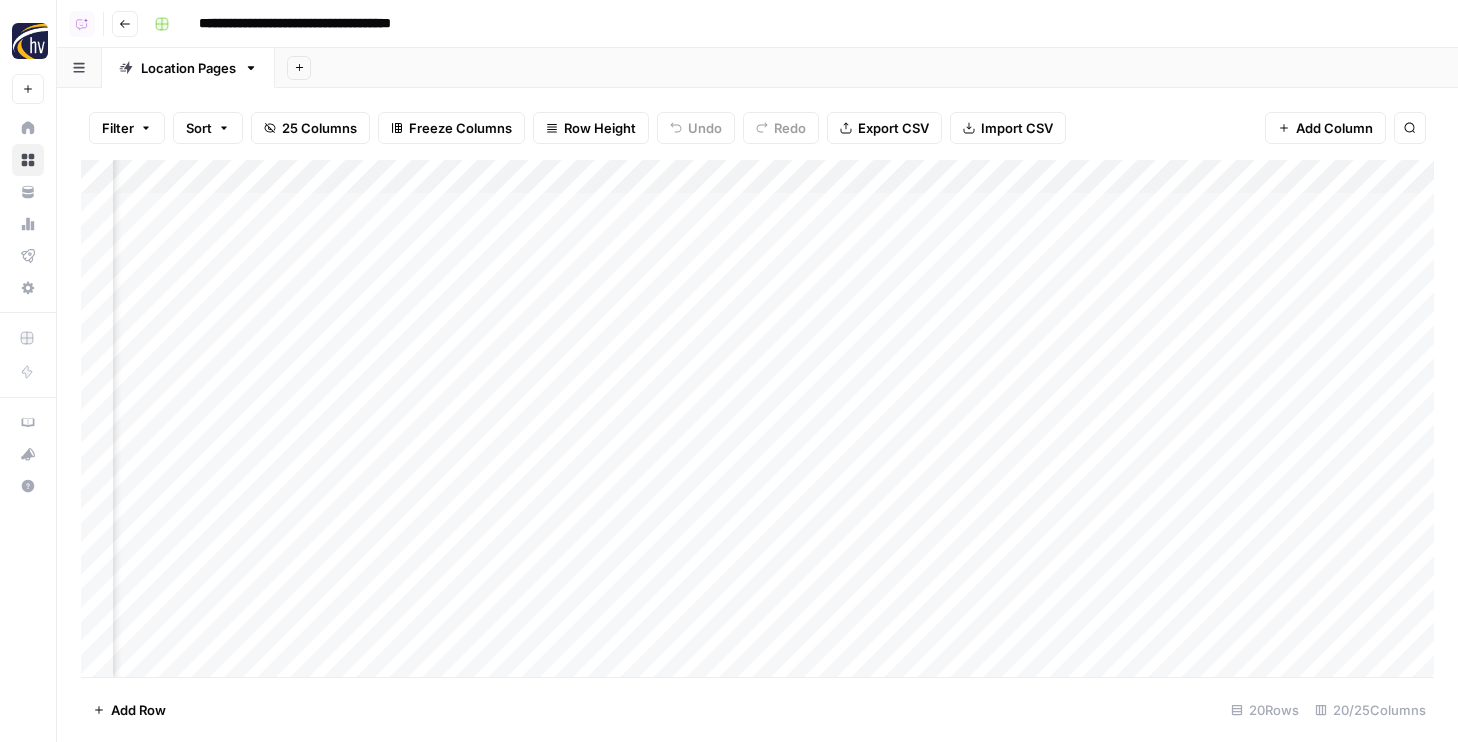 scroll, scrollTop: 0, scrollLeft: 2048, axis: horizontal 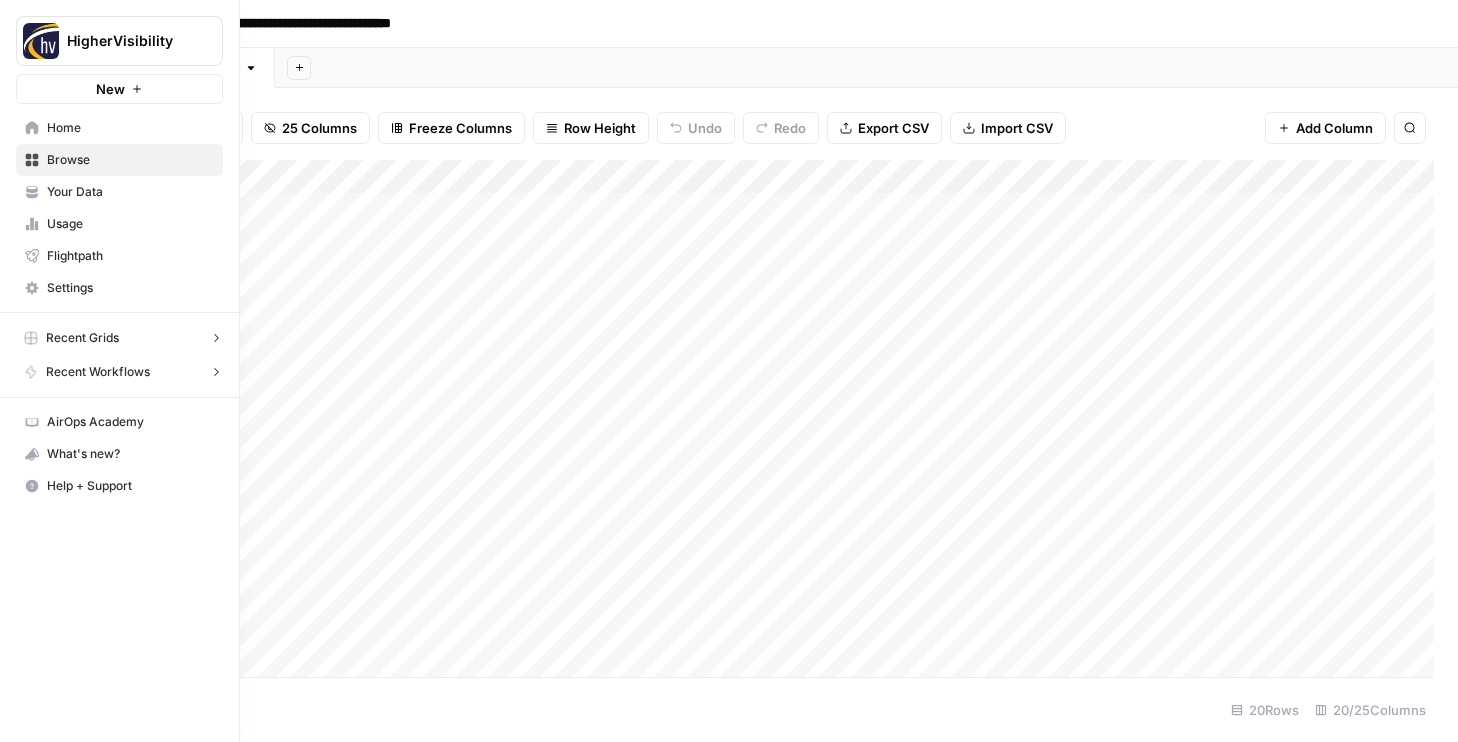 click on "Home" at bounding box center (119, 128) 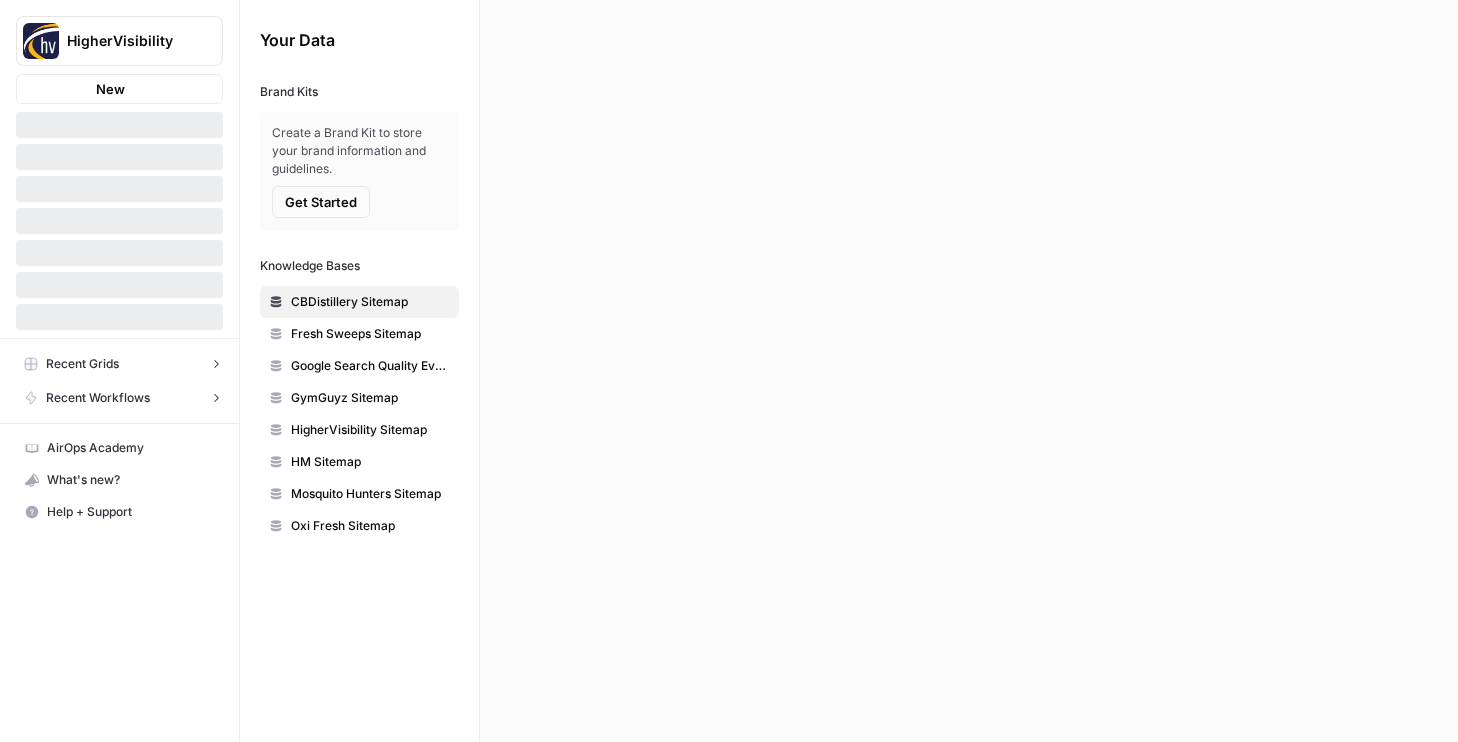 scroll, scrollTop: 0, scrollLeft: 0, axis: both 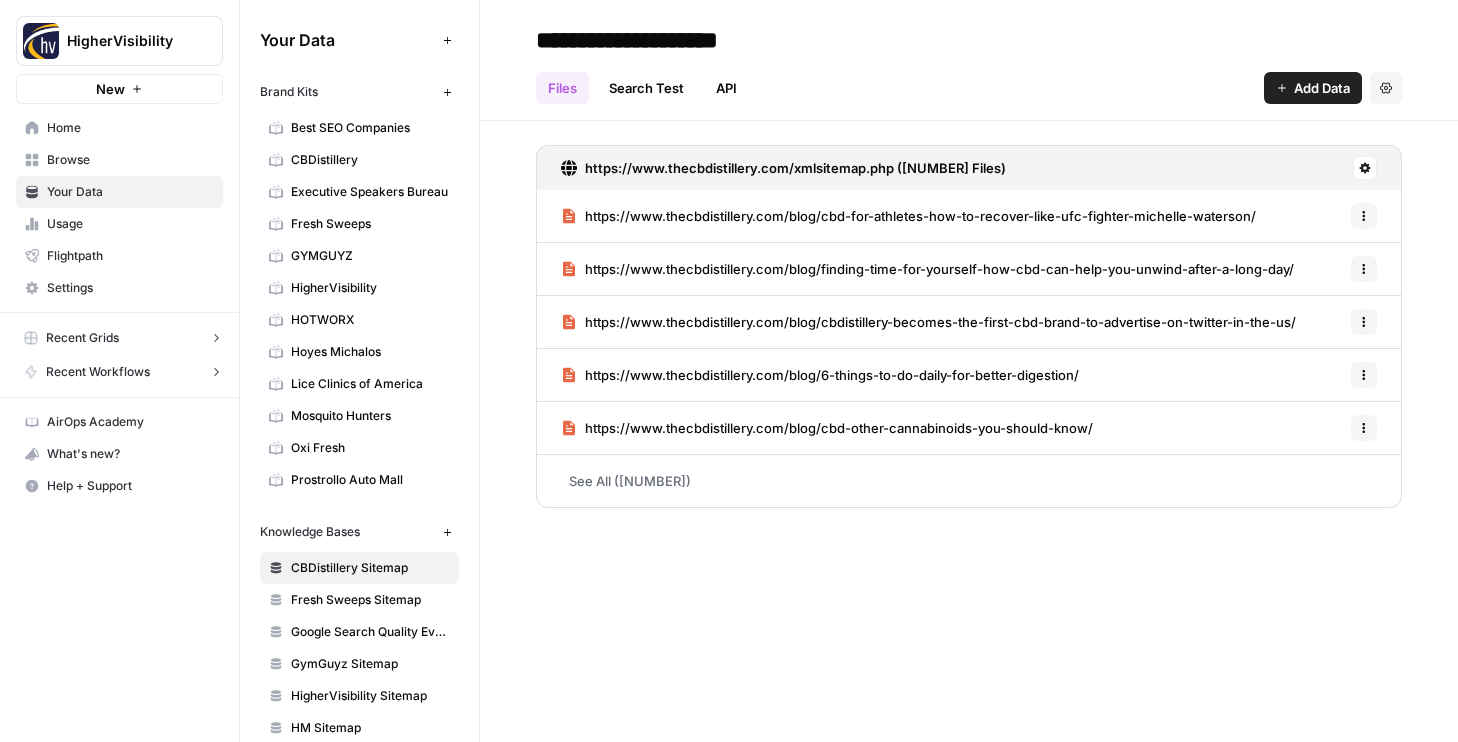 click on "Lice Clinics of America" at bounding box center (370, 384) 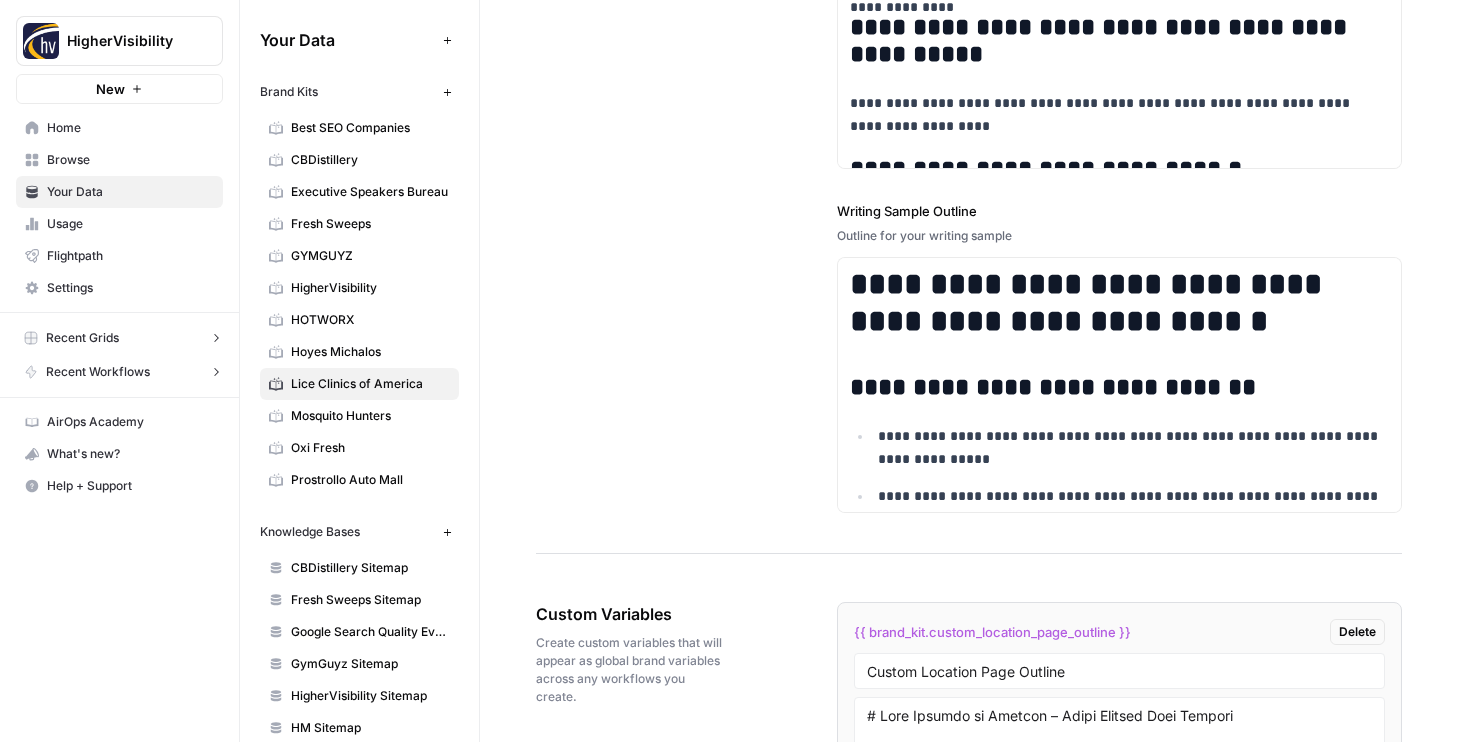 scroll, scrollTop: 3011, scrollLeft: 0, axis: vertical 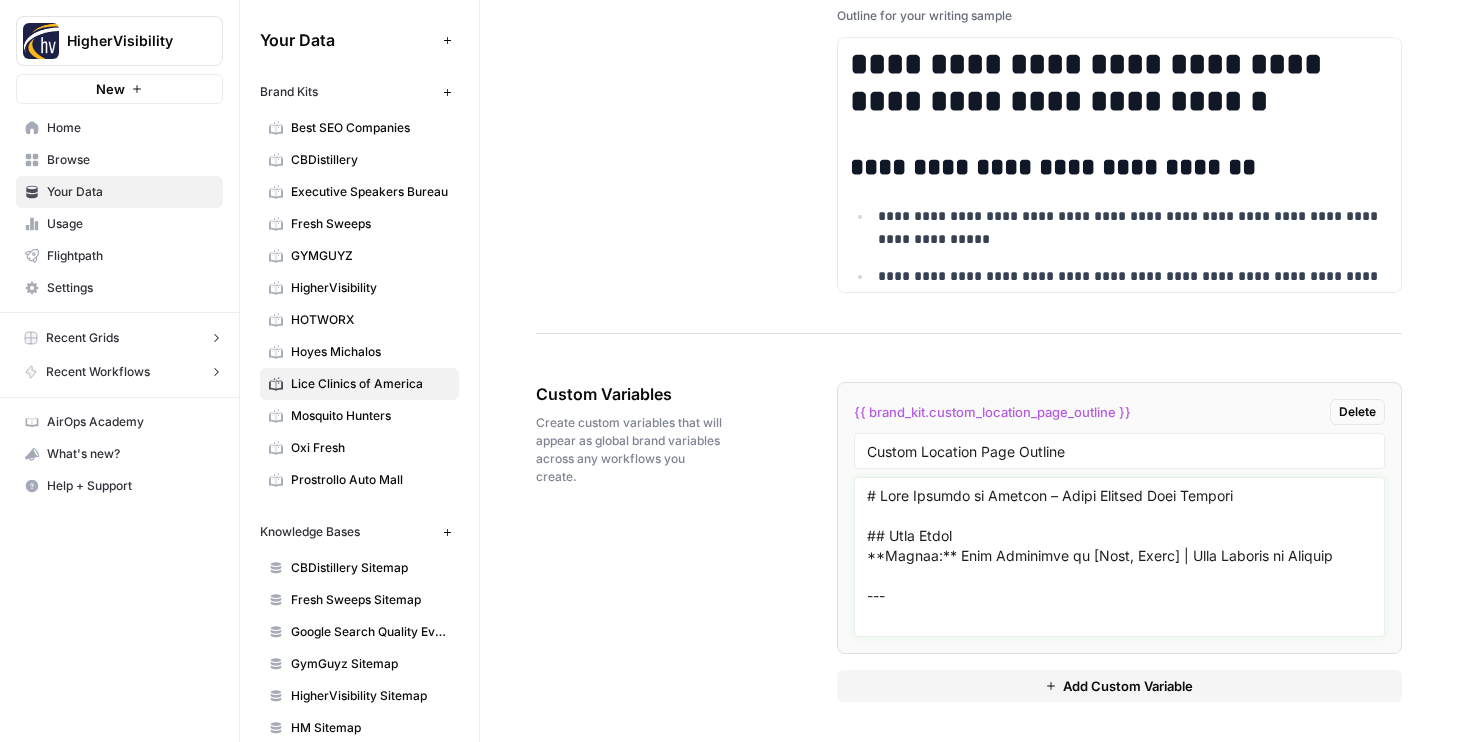 click at bounding box center [1120, 557] 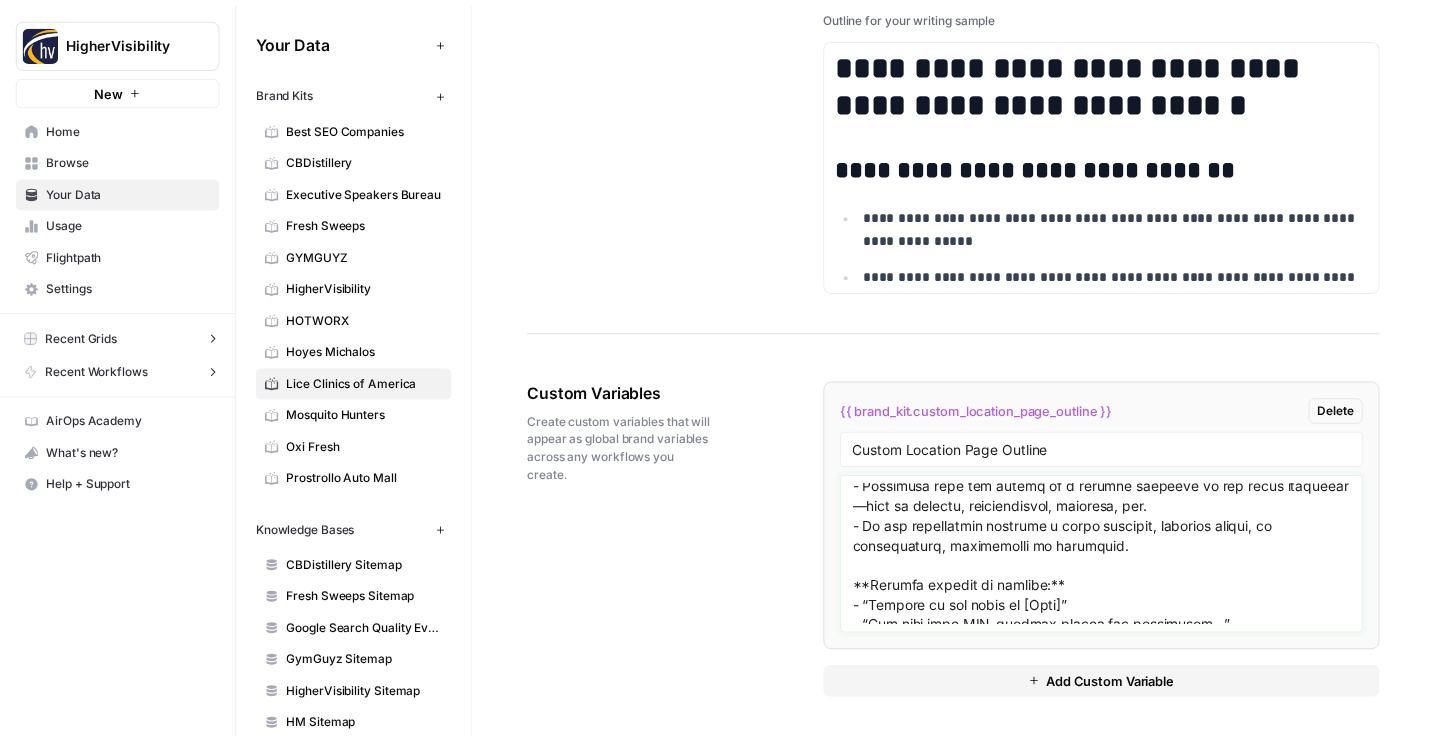 scroll, scrollTop: 0, scrollLeft: 0, axis: both 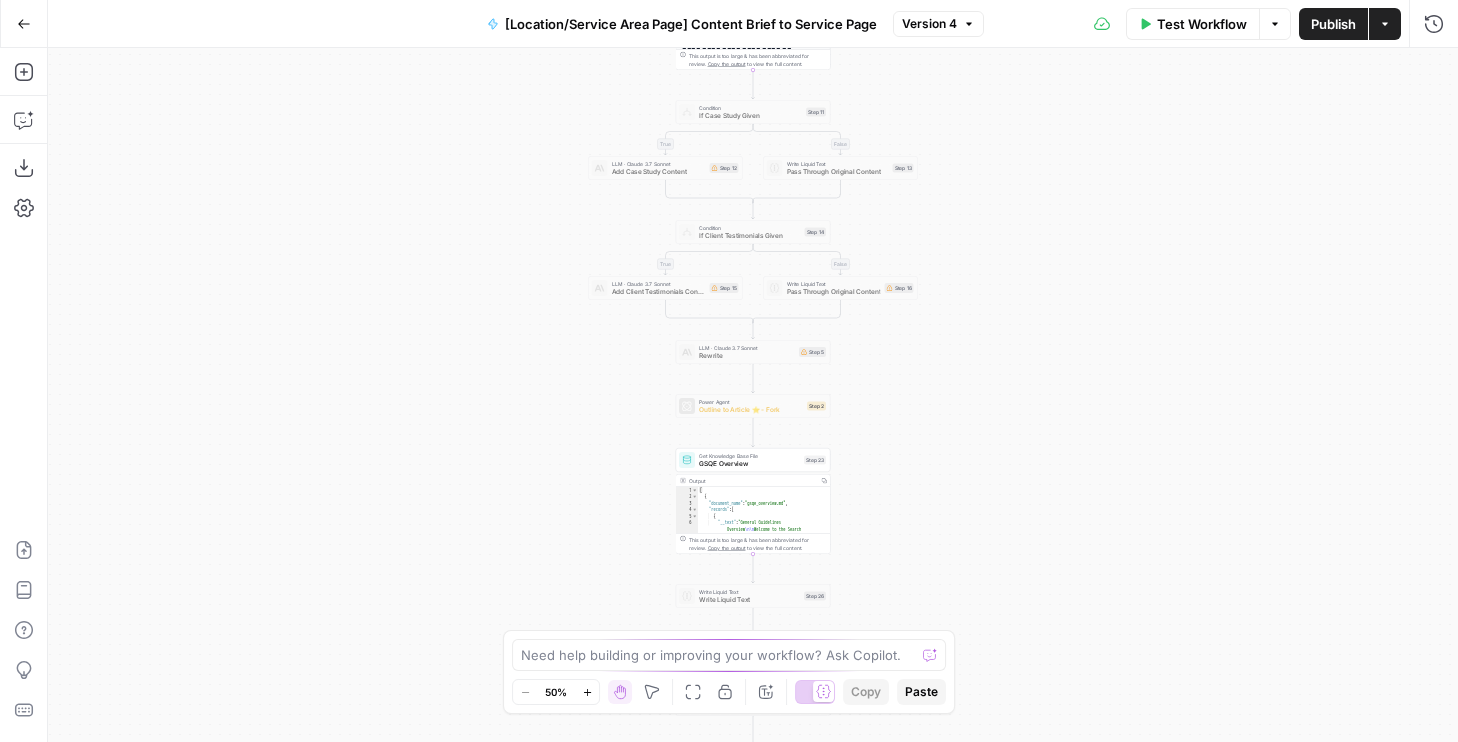 drag, startPoint x: 607, startPoint y: 470, endPoint x: 513, endPoint y: 332, distance: 166.97305 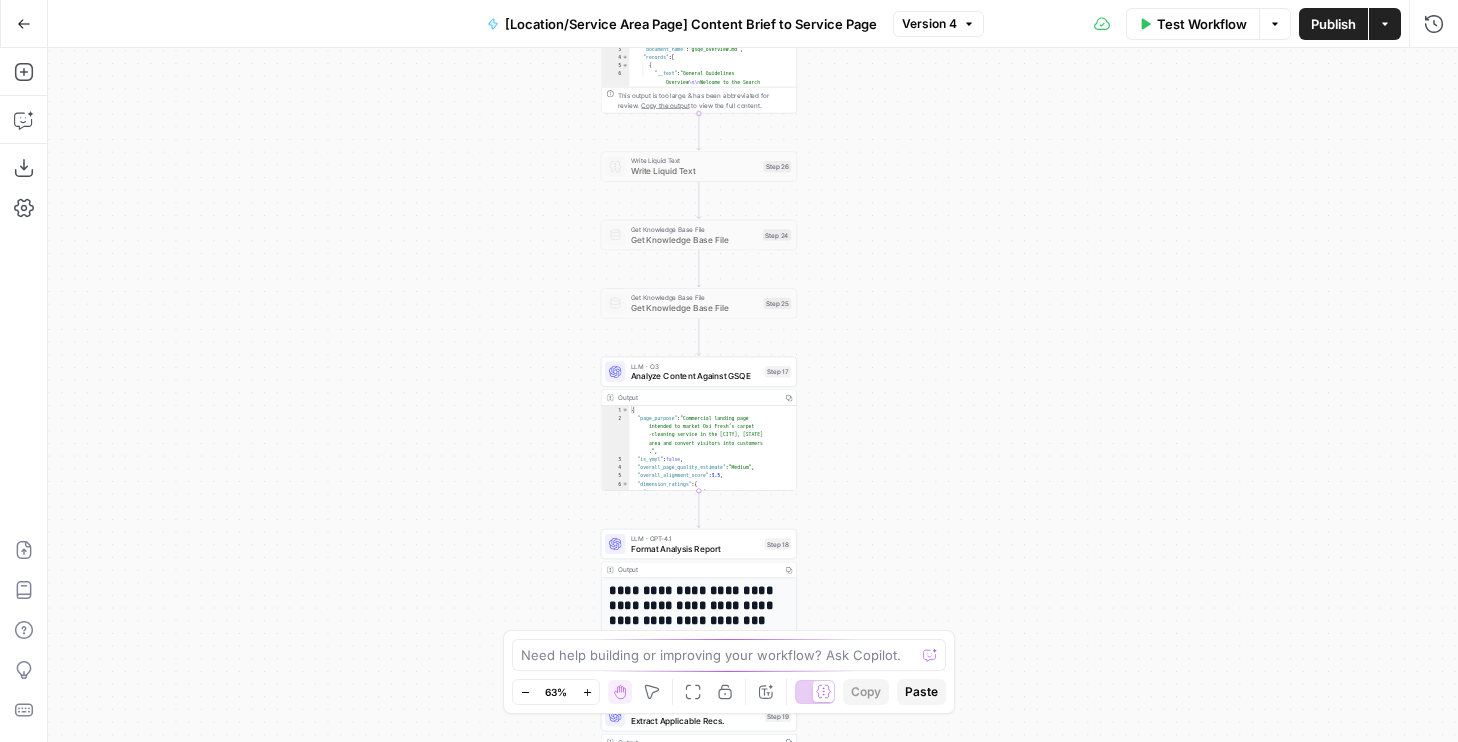 drag, startPoint x: 521, startPoint y: 403, endPoint x: 522, endPoint y: 77, distance: 326.00153 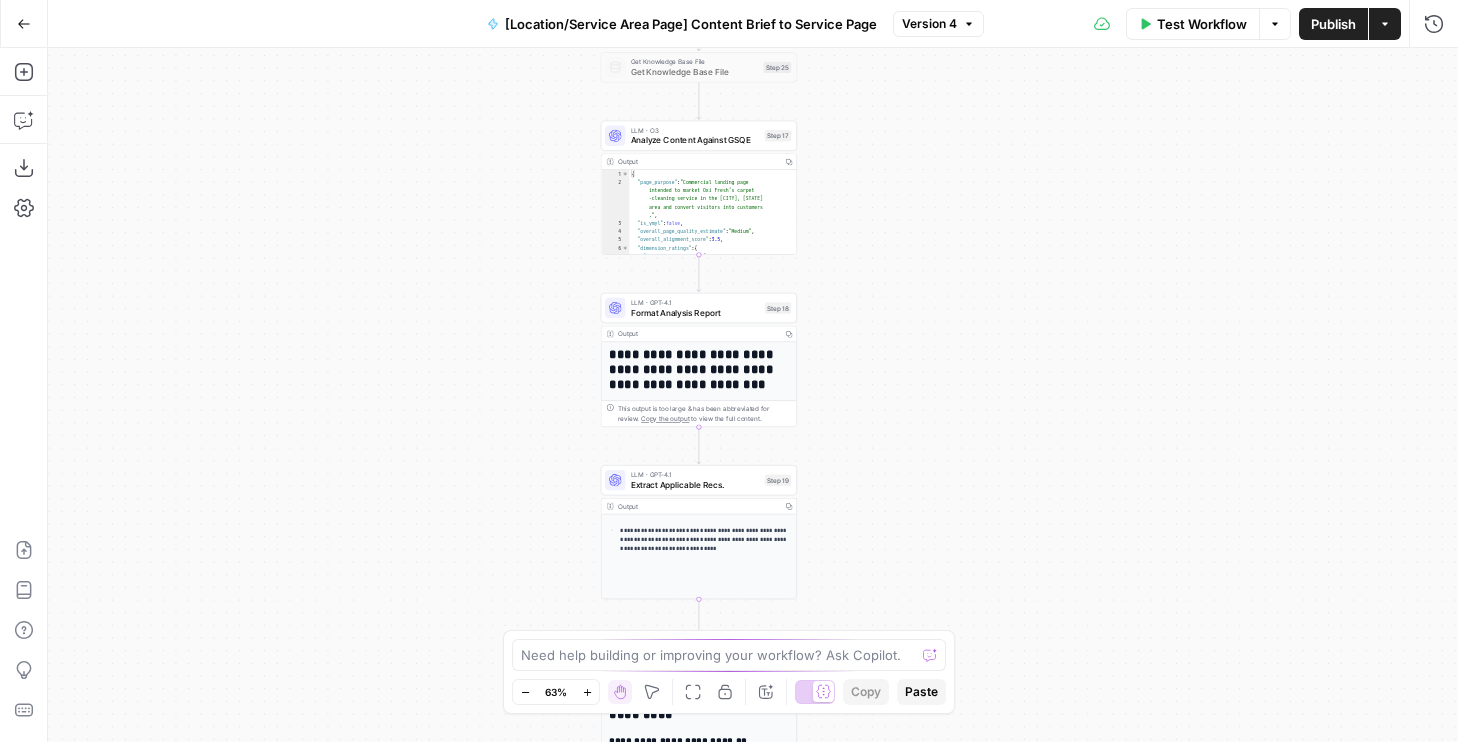 drag, startPoint x: 522, startPoint y: 355, endPoint x: 522, endPoint y: 148, distance: 207 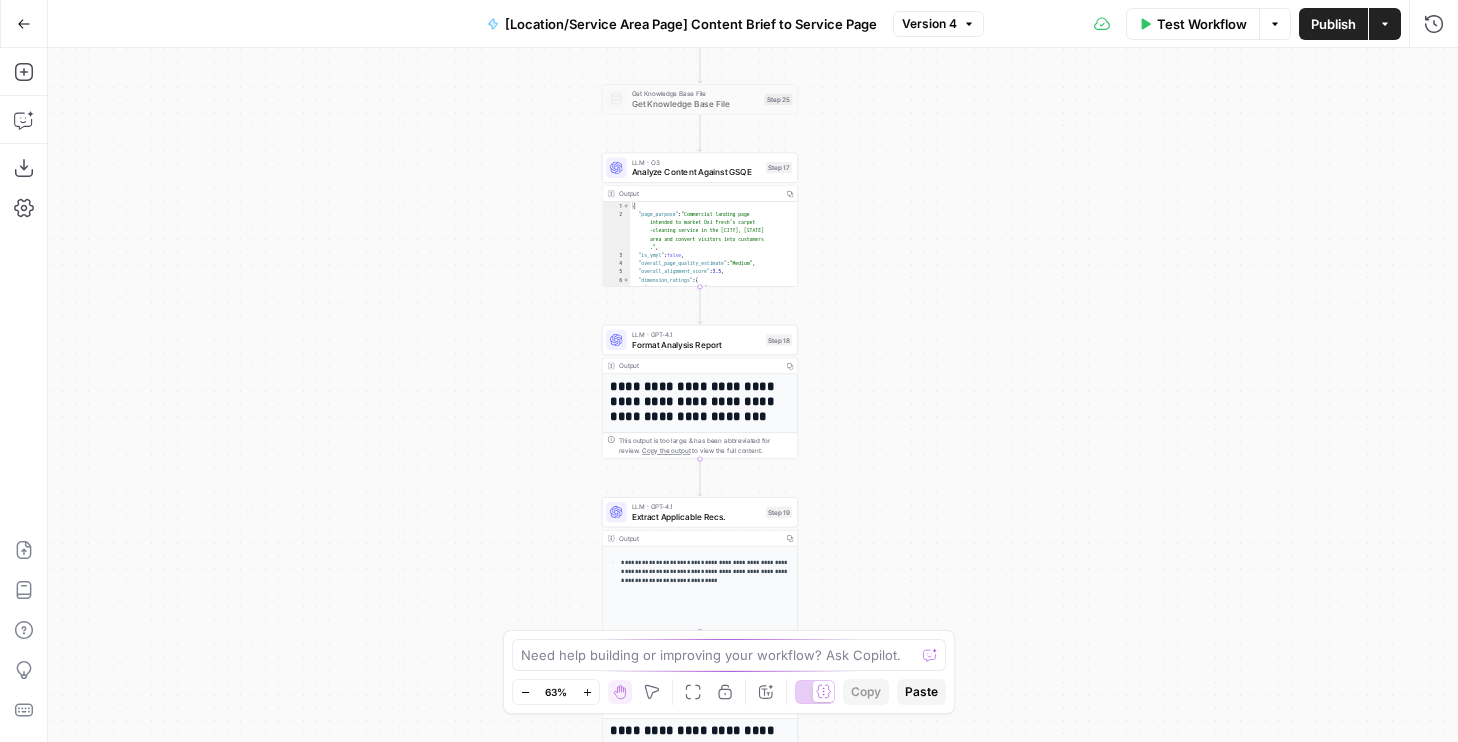 drag, startPoint x: 531, startPoint y: 262, endPoint x: 541, endPoint y: 500, distance: 238.20999 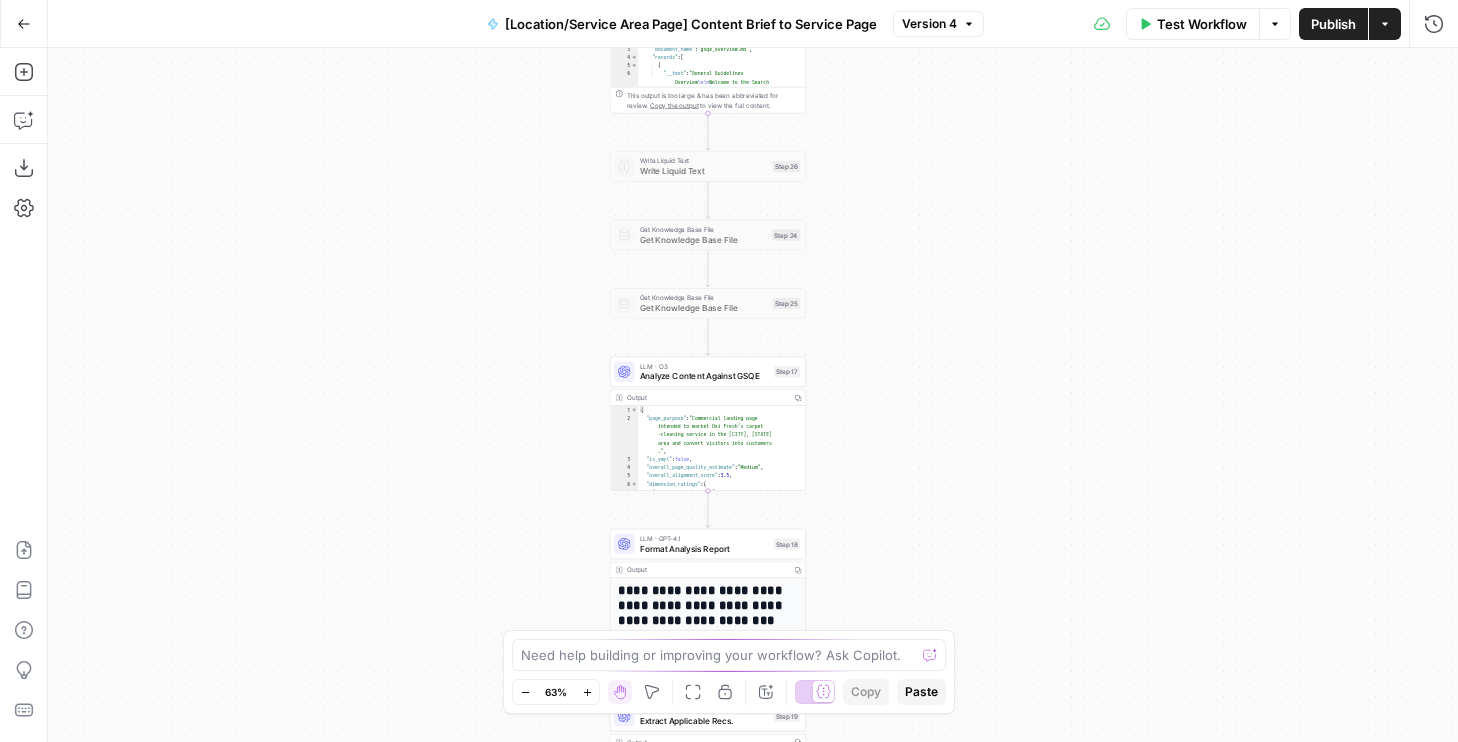 drag, startPoint x: 537, startPoint y: 227, endPoint x: 537, endPoint y: 528, distance: 301 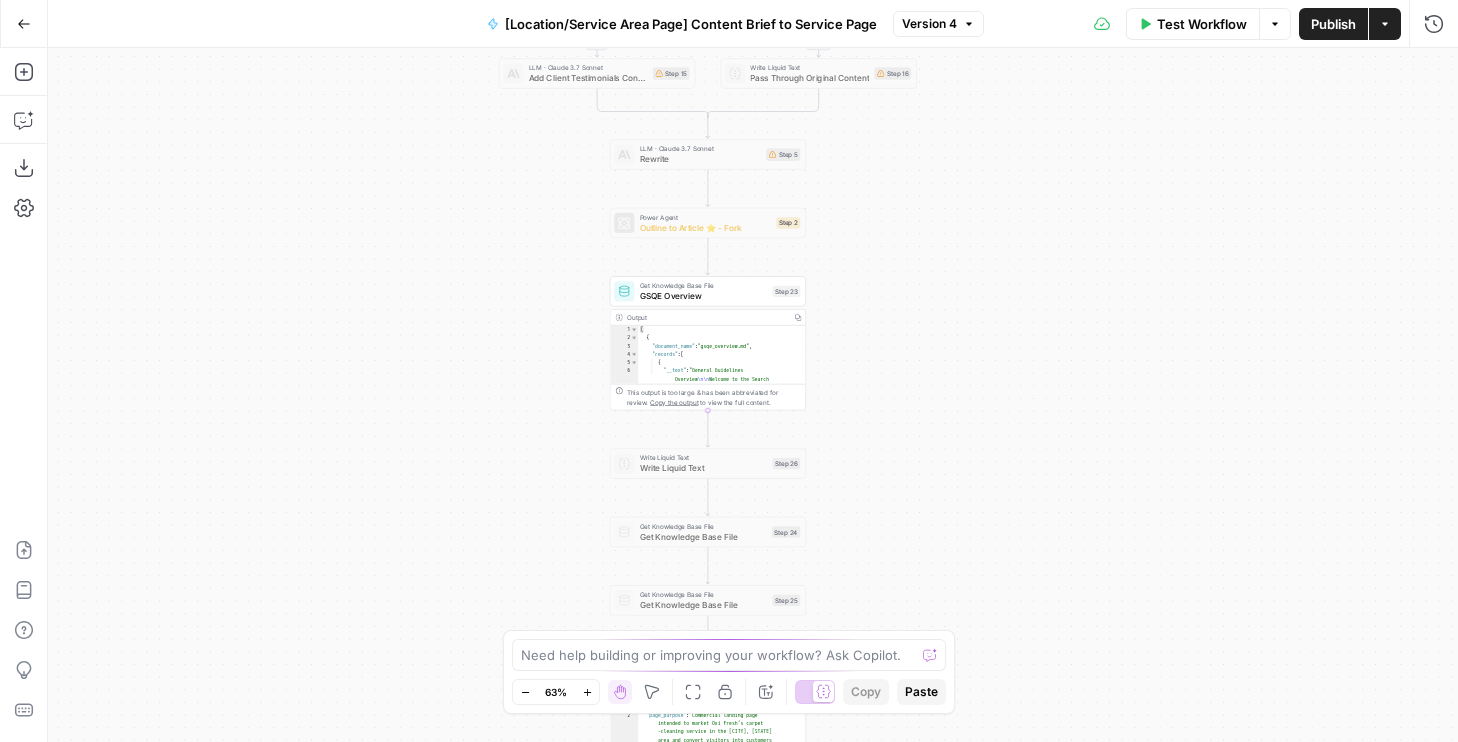 drag, startPoint x: 524, startPoint y: 233, endPoint x: 524, endPoint y: 530, distance: 297 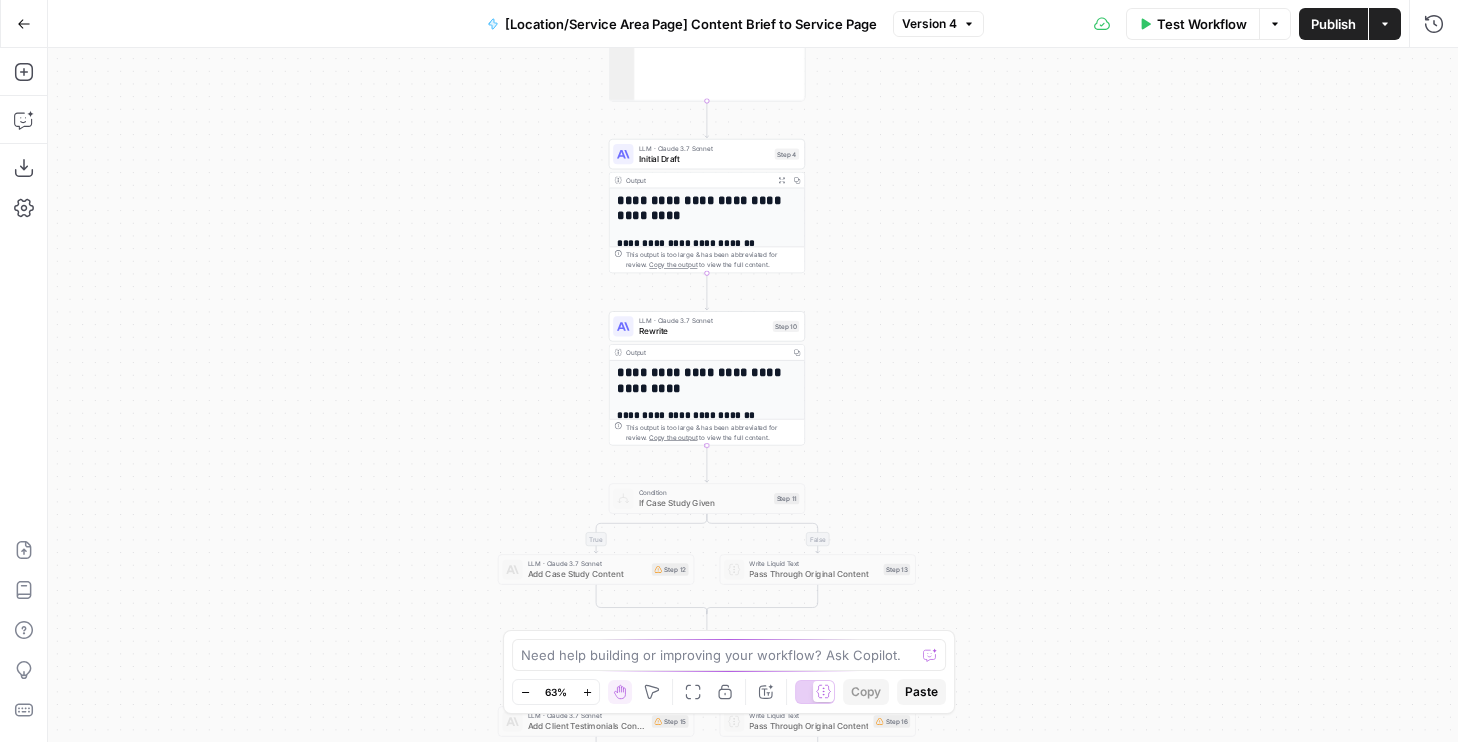 drag, startPoint x: 463, startPoint y: 262, endPoint x: 463, endPoint y: 598, distance: 336 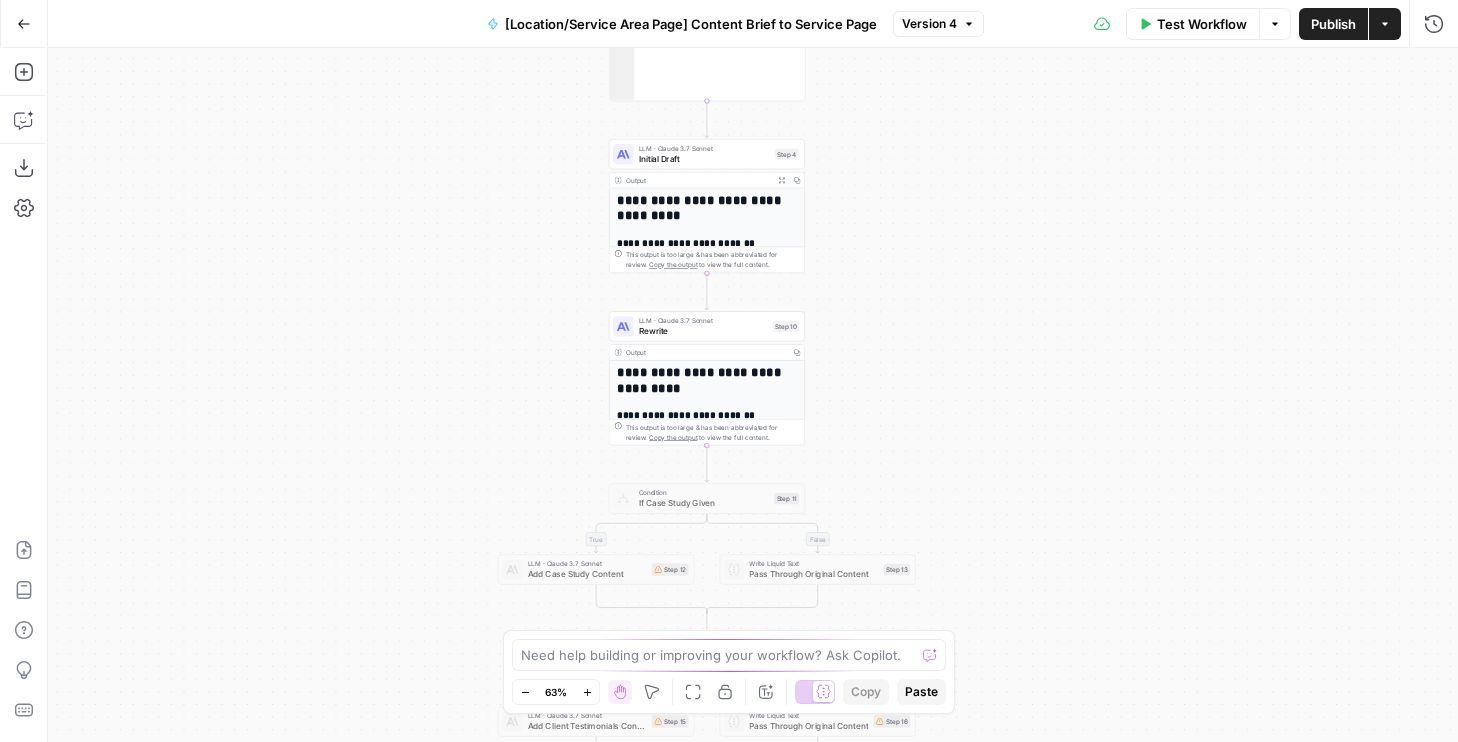 click on "**********" at bounding box center (753, 395) 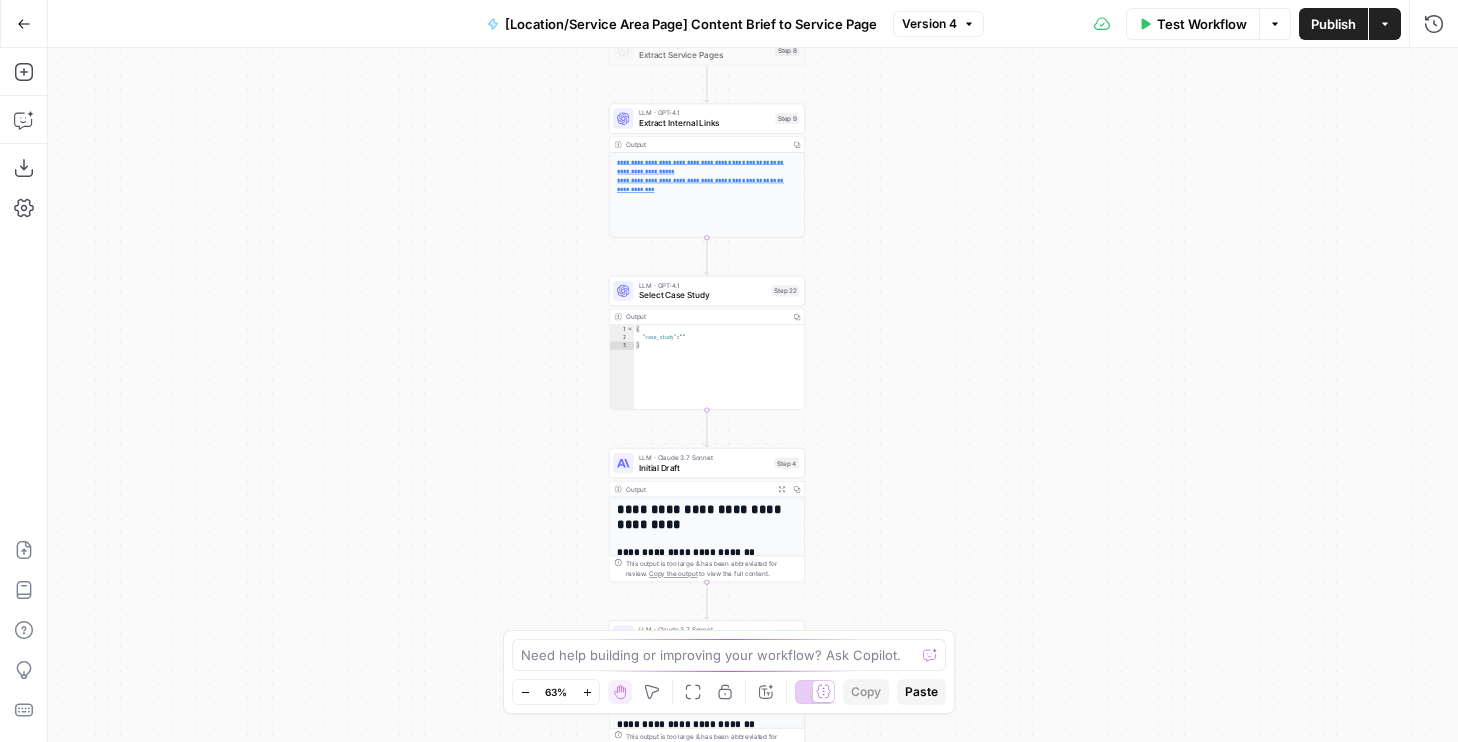 drag, startPoint x: 477, startPoint y: 327, endPoint x: 477, endPoint y: 636, distance: 309 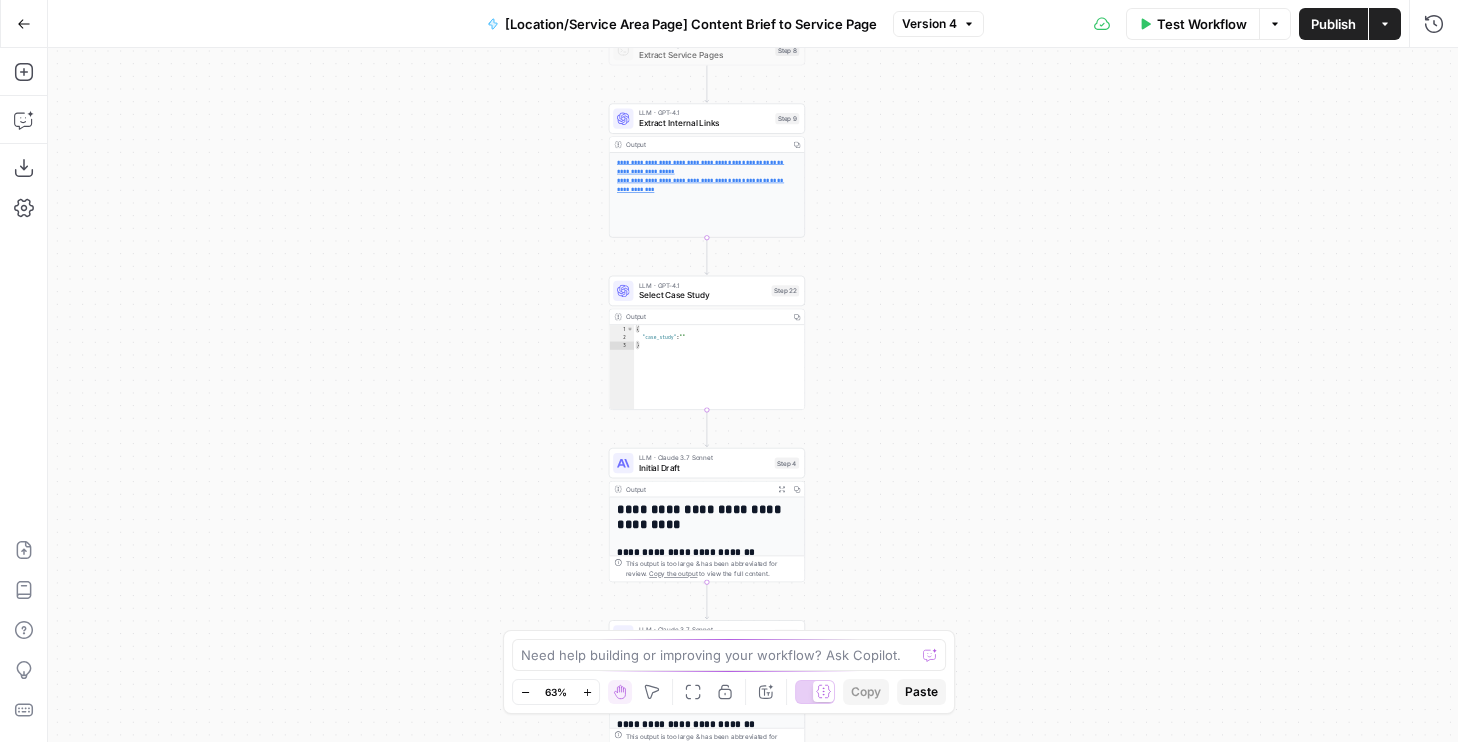 click on "**********" at bounding box center [753, 395] 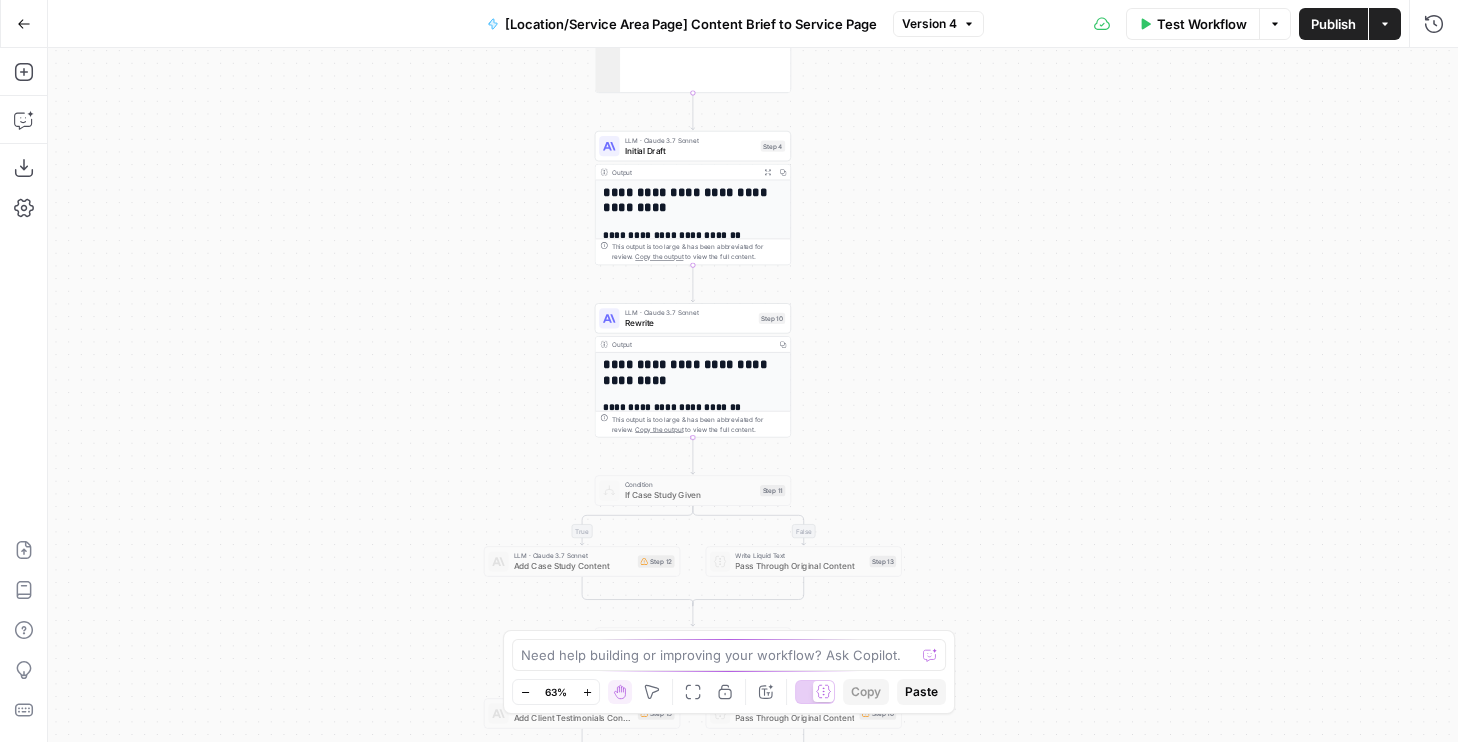 drag, startPoint x: 480, startPoint y: 348, endPoint x: 465, endPoint y: -94, distance: 442.25446 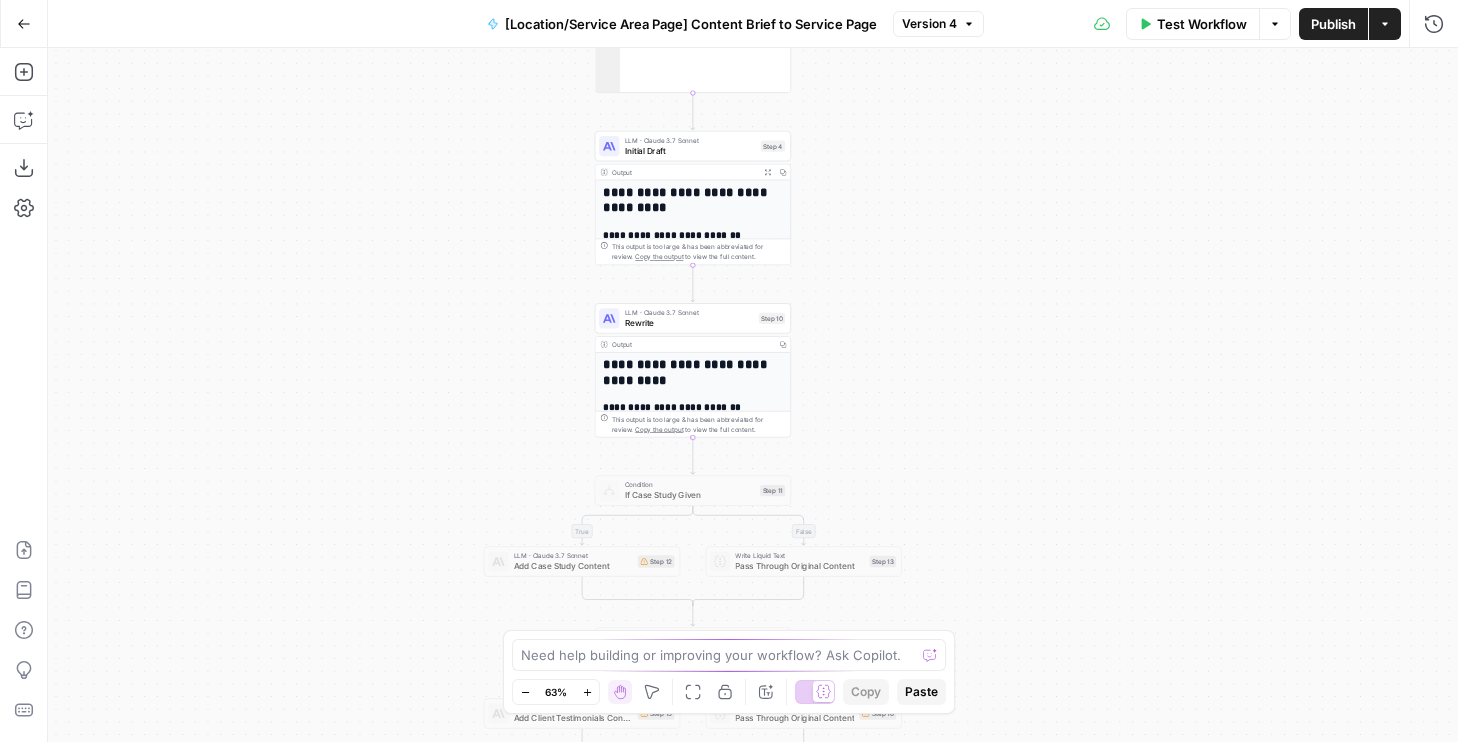click on "**********" at bounding box center [729, 371] 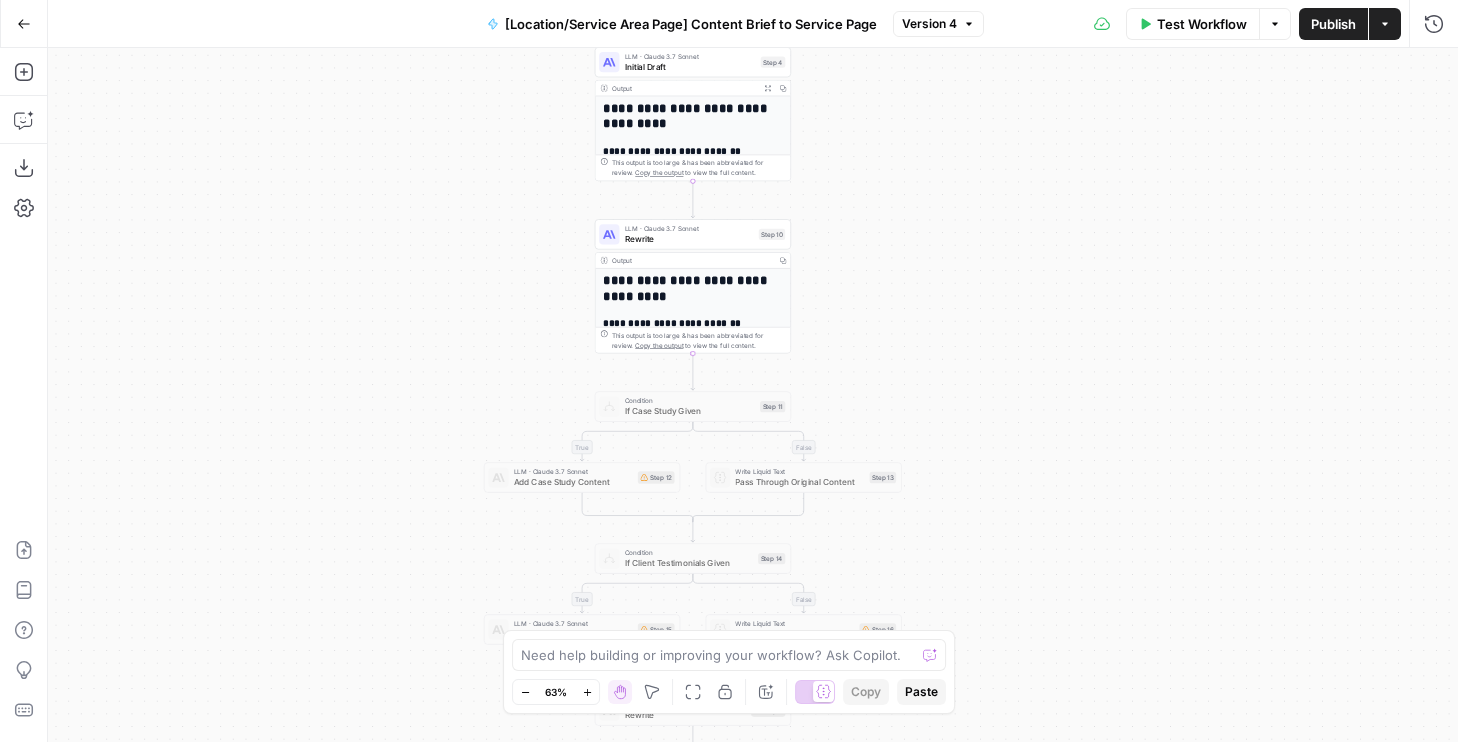 drag, startPoint x: 416, startPoint y: 367, endPoint x: 416, endPoint y: -68, distance: 435 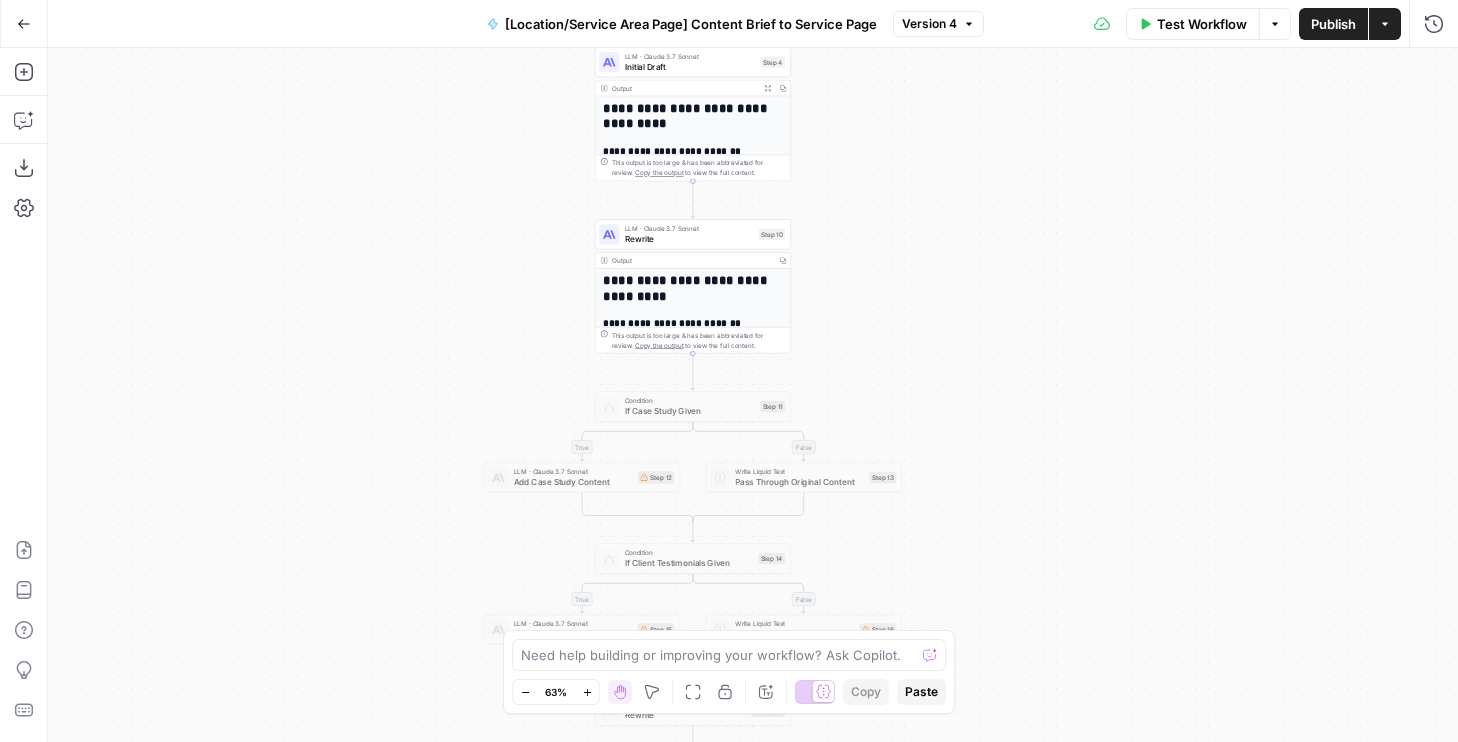 click on "**********" at bounding box center [729, 371] 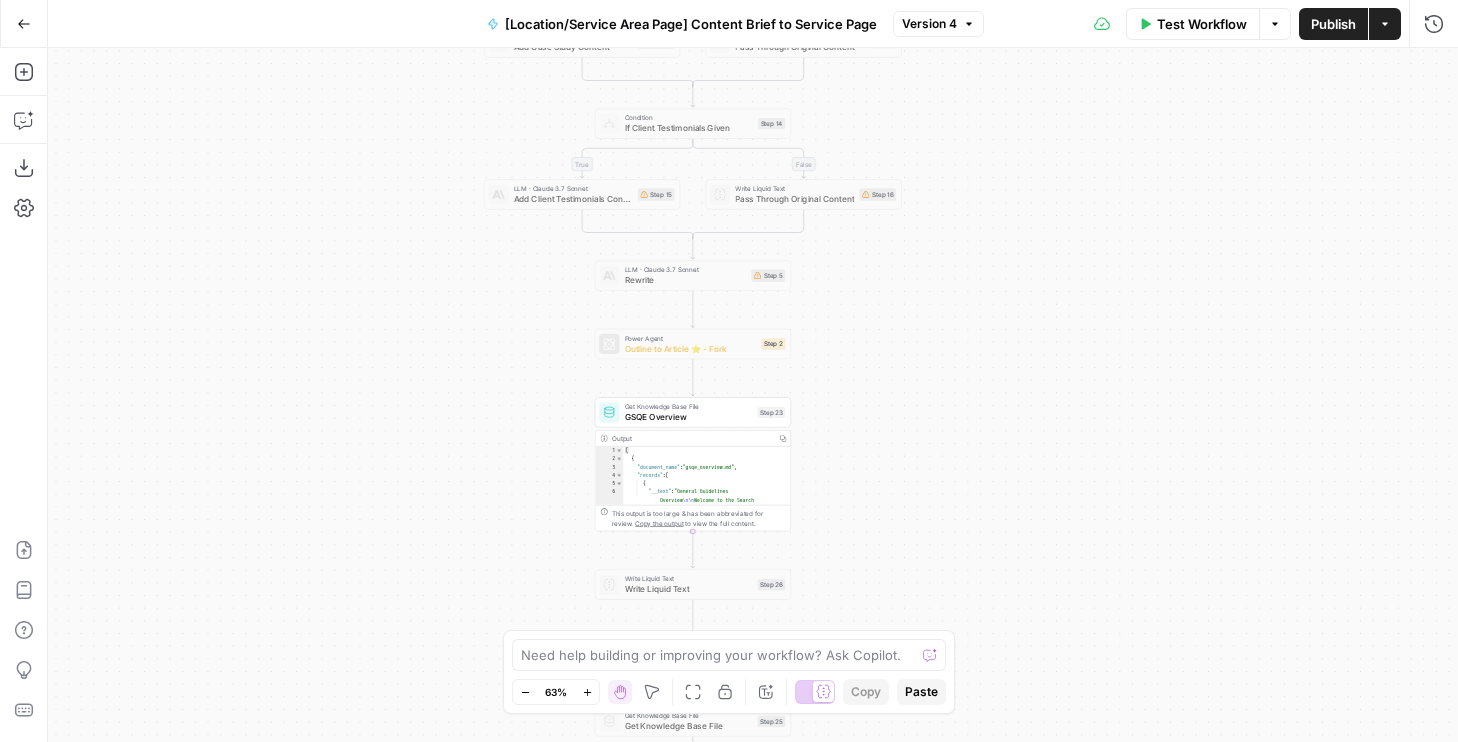 drag, startPoint x: 408, startPoint y: 378, endPoint x: 408, endPoint y: 588, distance: 210 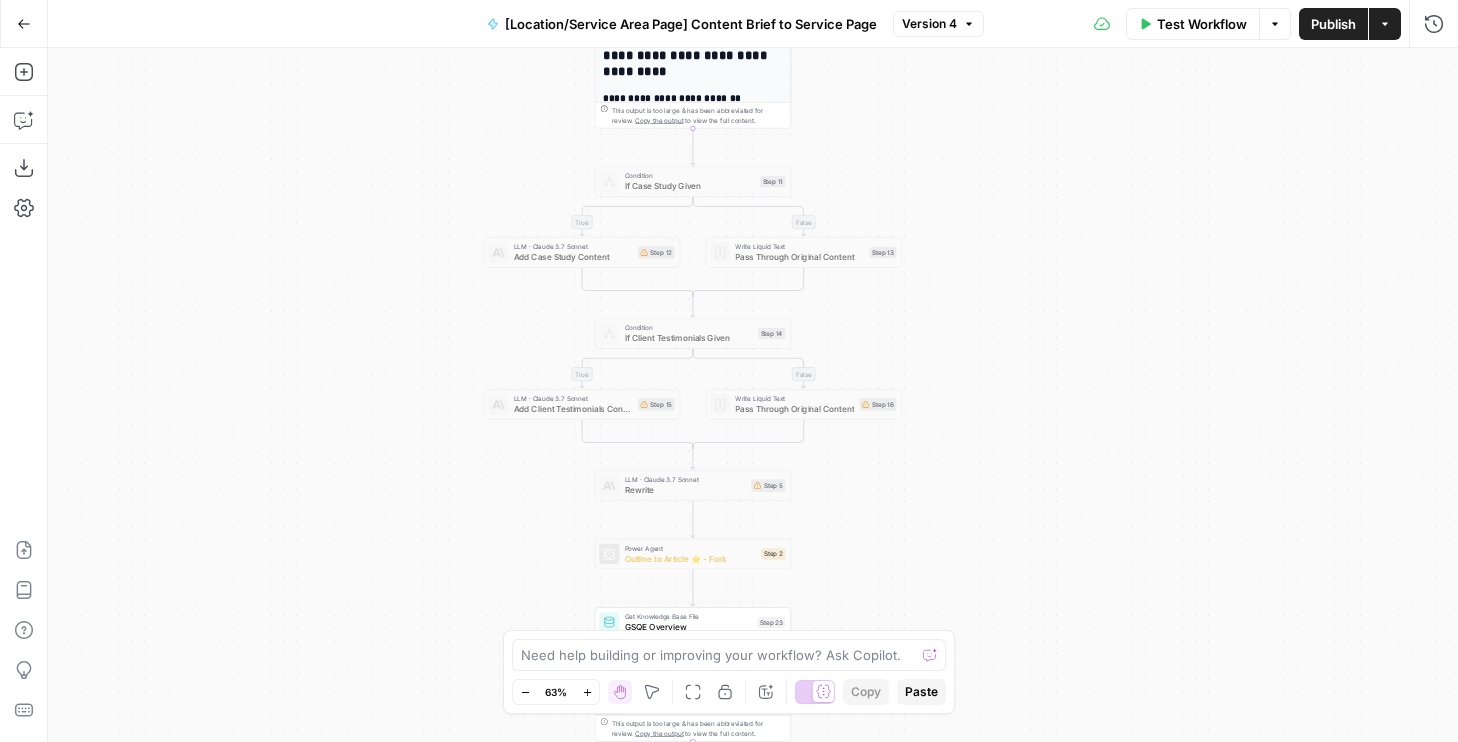 drag, startPoint x: 436, startPoint y: 153, endPoint x: 436, endPoint y: 477, distance: 324 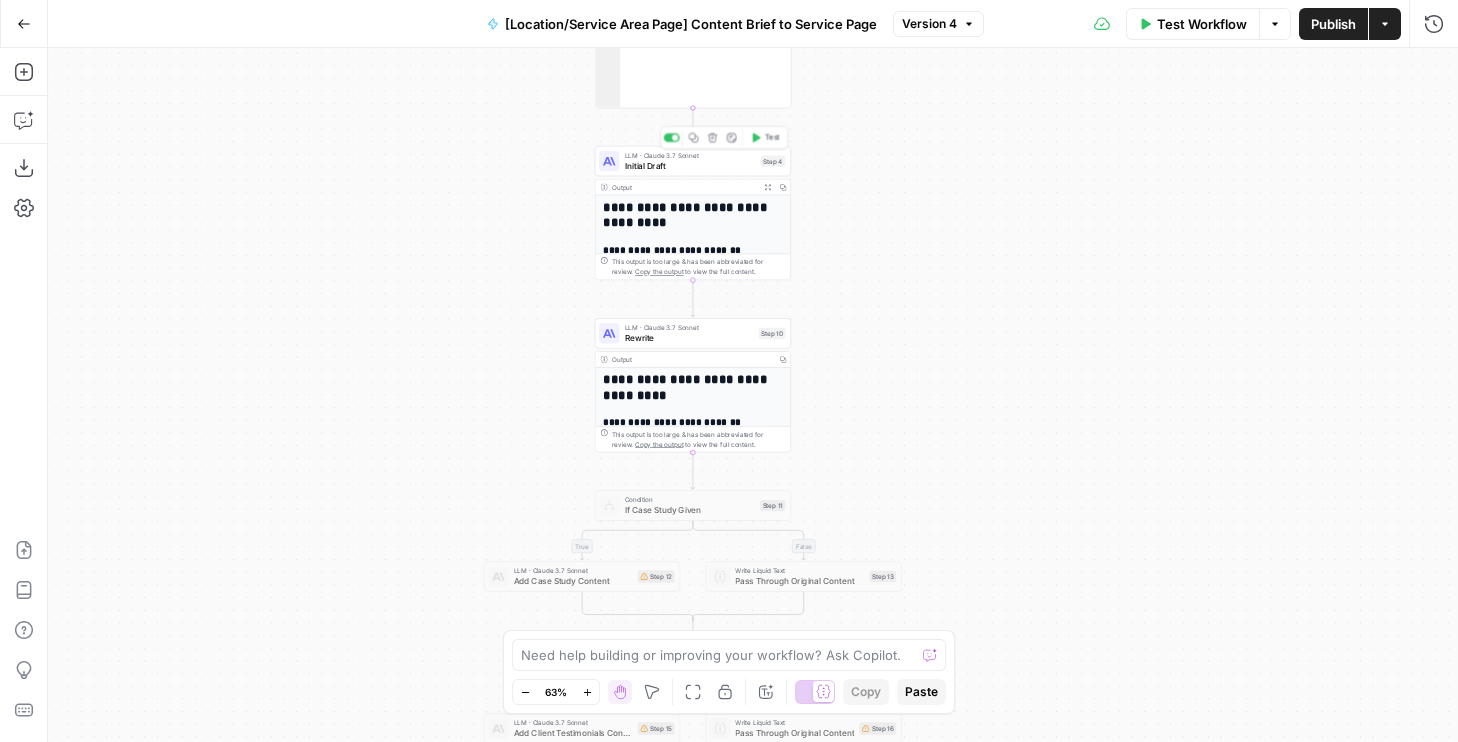 click on "Initial Draft" at bounding box center (690, 165) 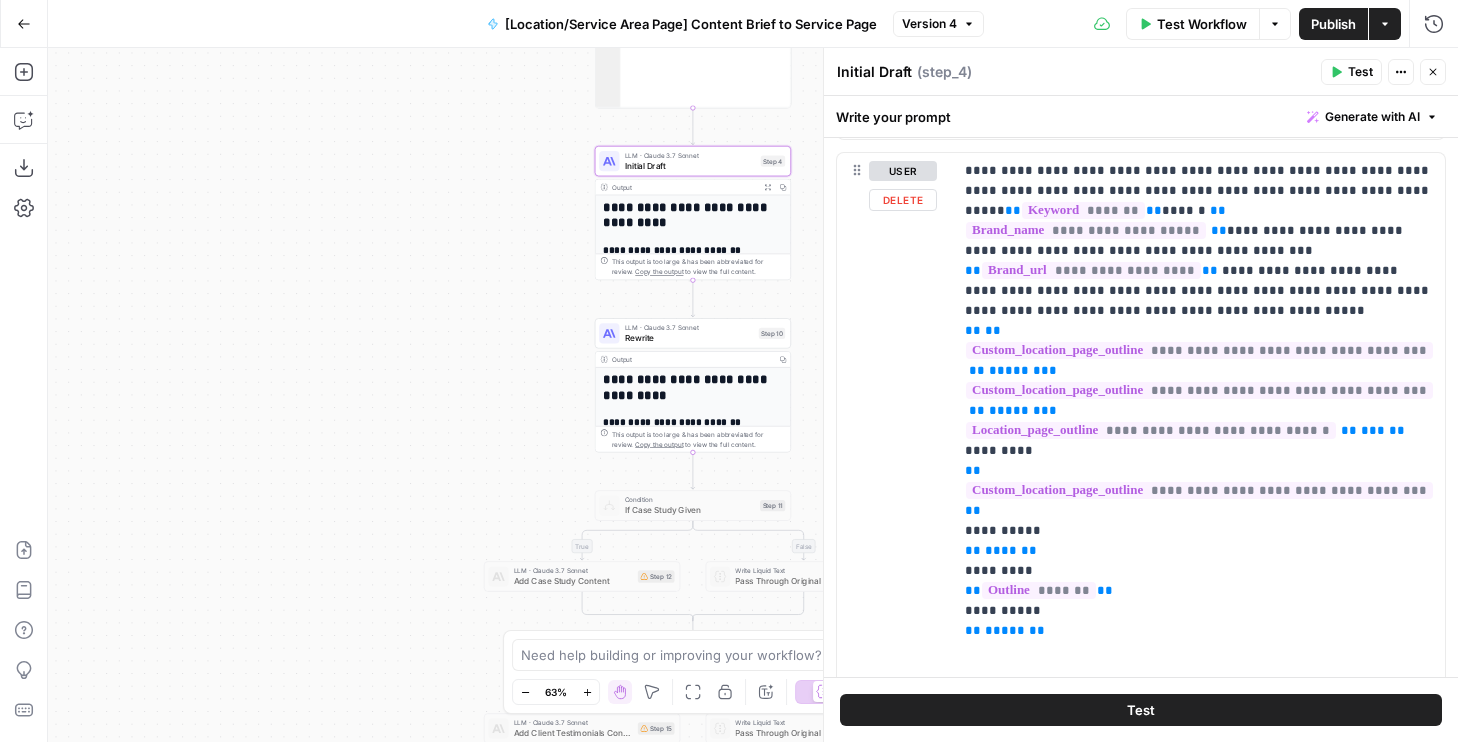 scroll, scrollTop: 943, scrollLeft: 0, axis: vertical 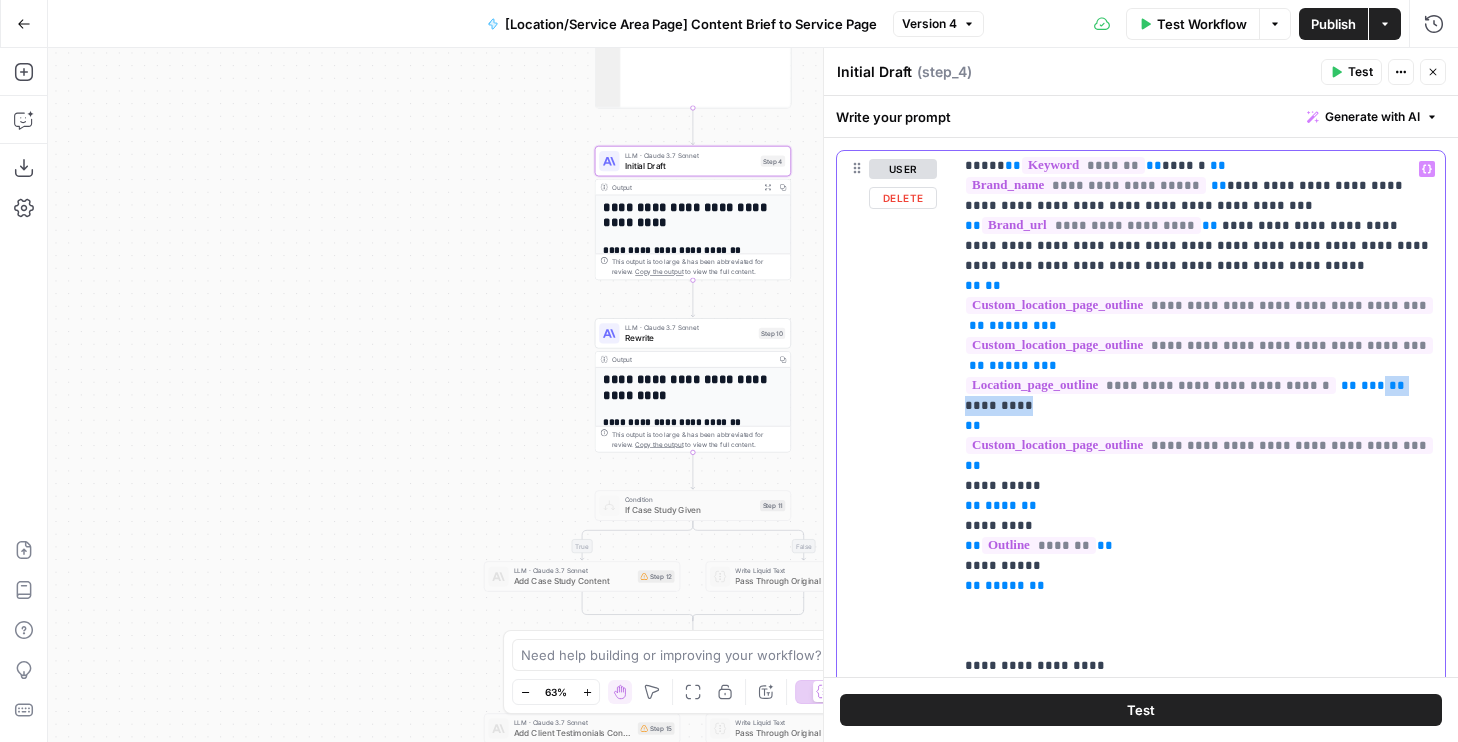 drag, startPoint x: 995, startPoint y: 369, endPoint x: 1289, endPoint y: 381, distance: 294.24478 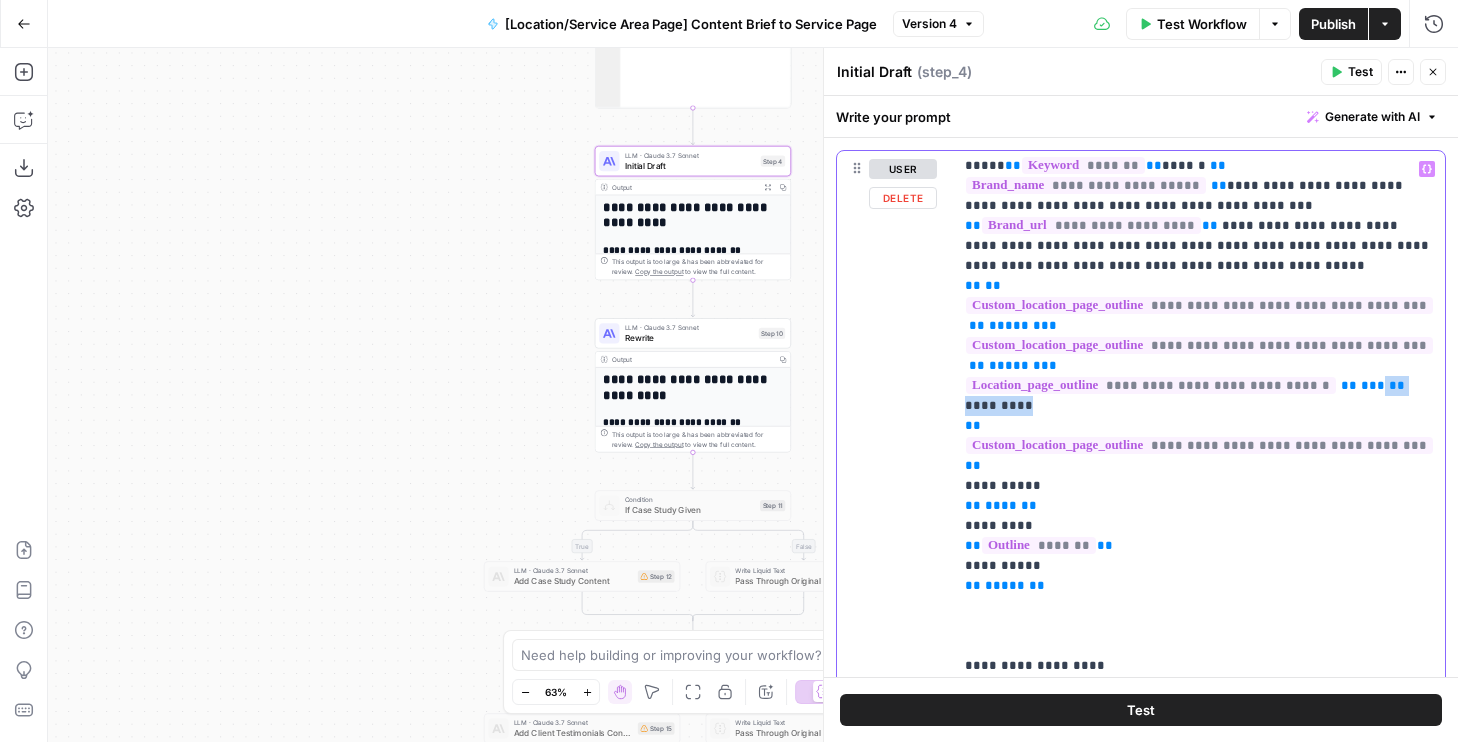 click on "**********" at bounding box center [1199, 826] 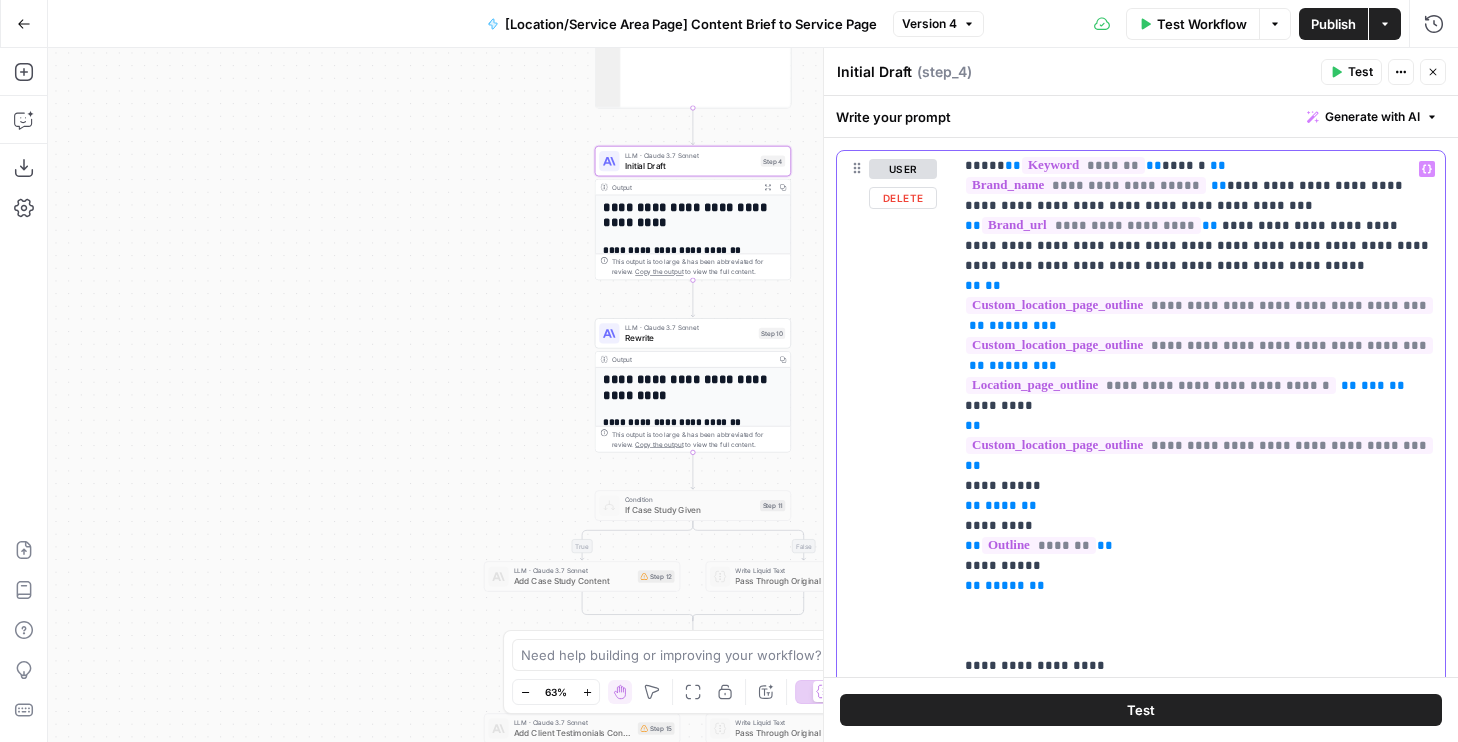 click on "**********" at bounding box center [1151, 385] 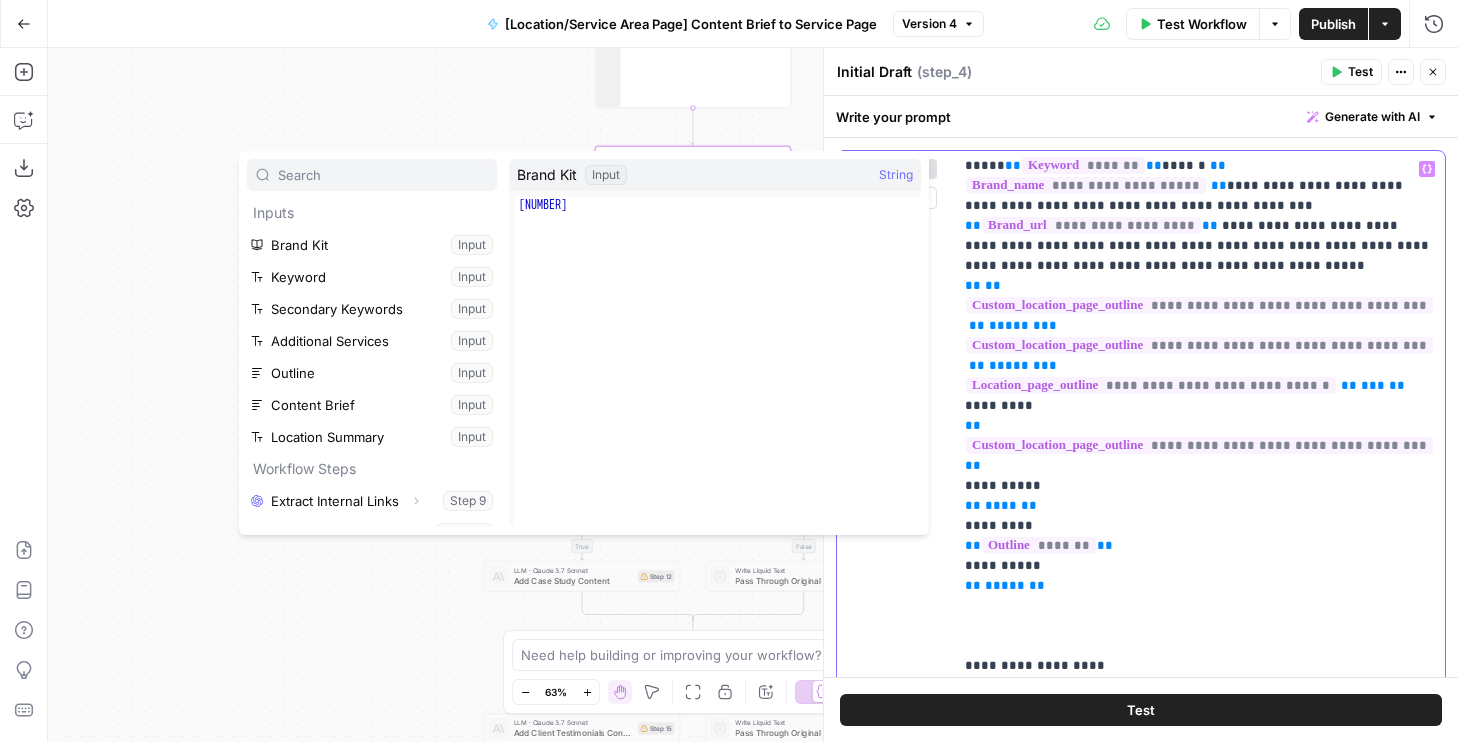 click on "**********" at bounding box center [1151, 385] 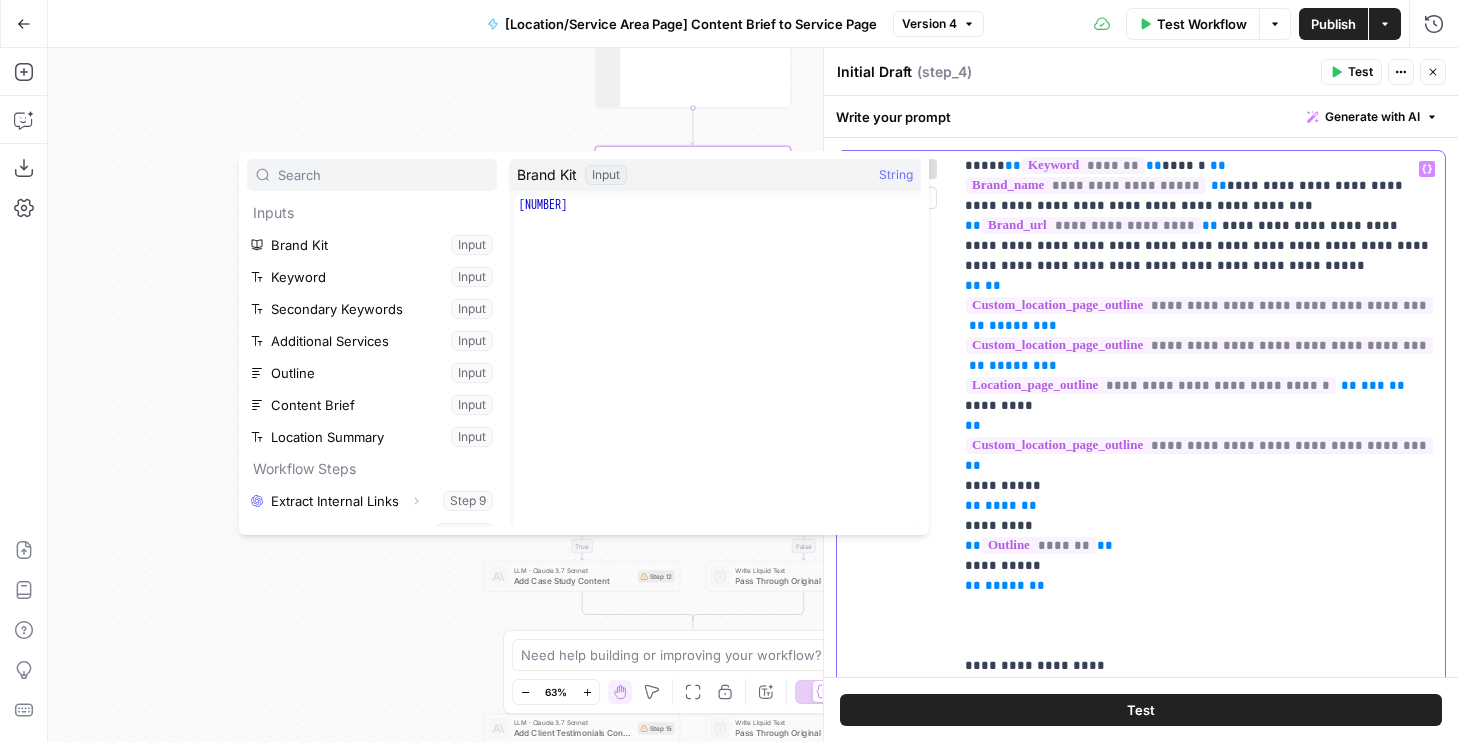 type 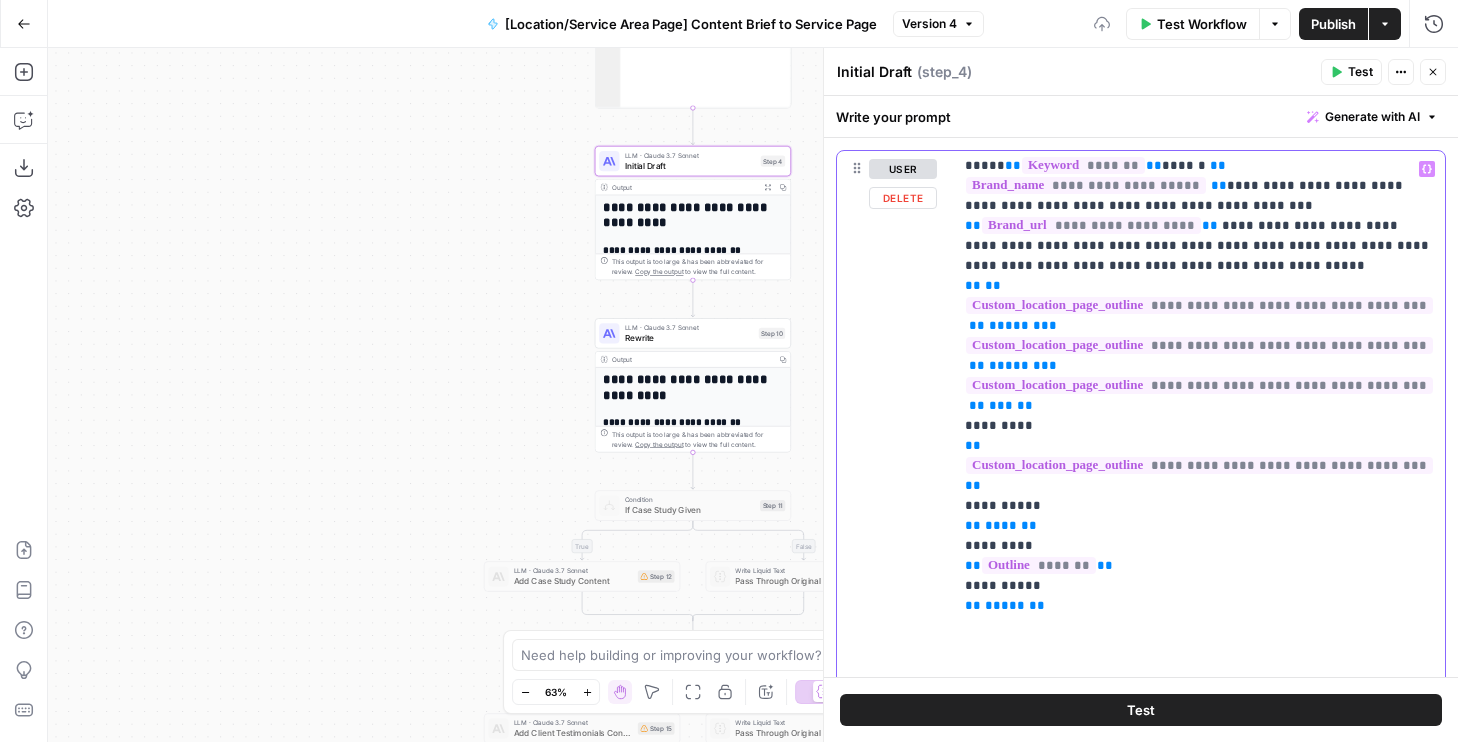 click on "**********" at bounding box center (1199, 836) 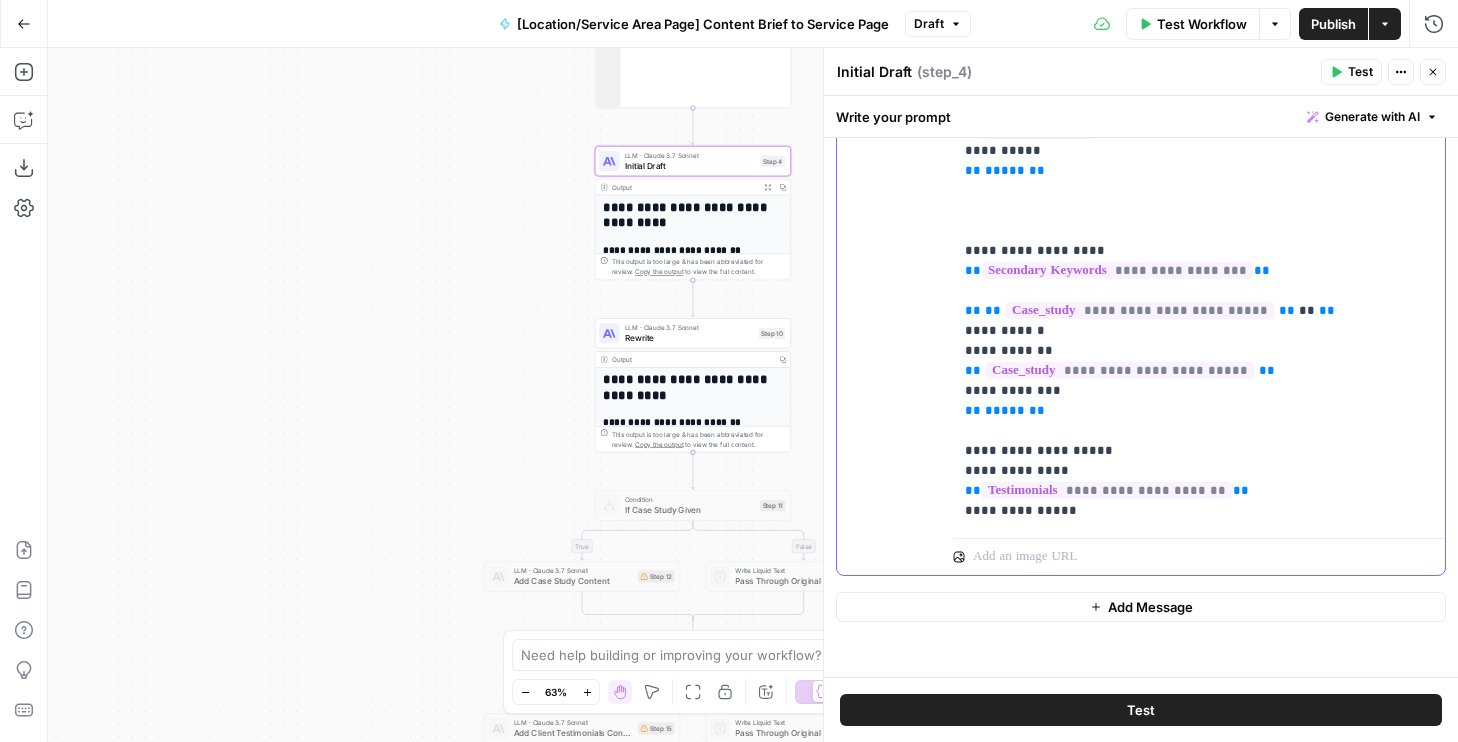 scroll, scrollTop: 1447, scrollLeft: 0, axis: vertical 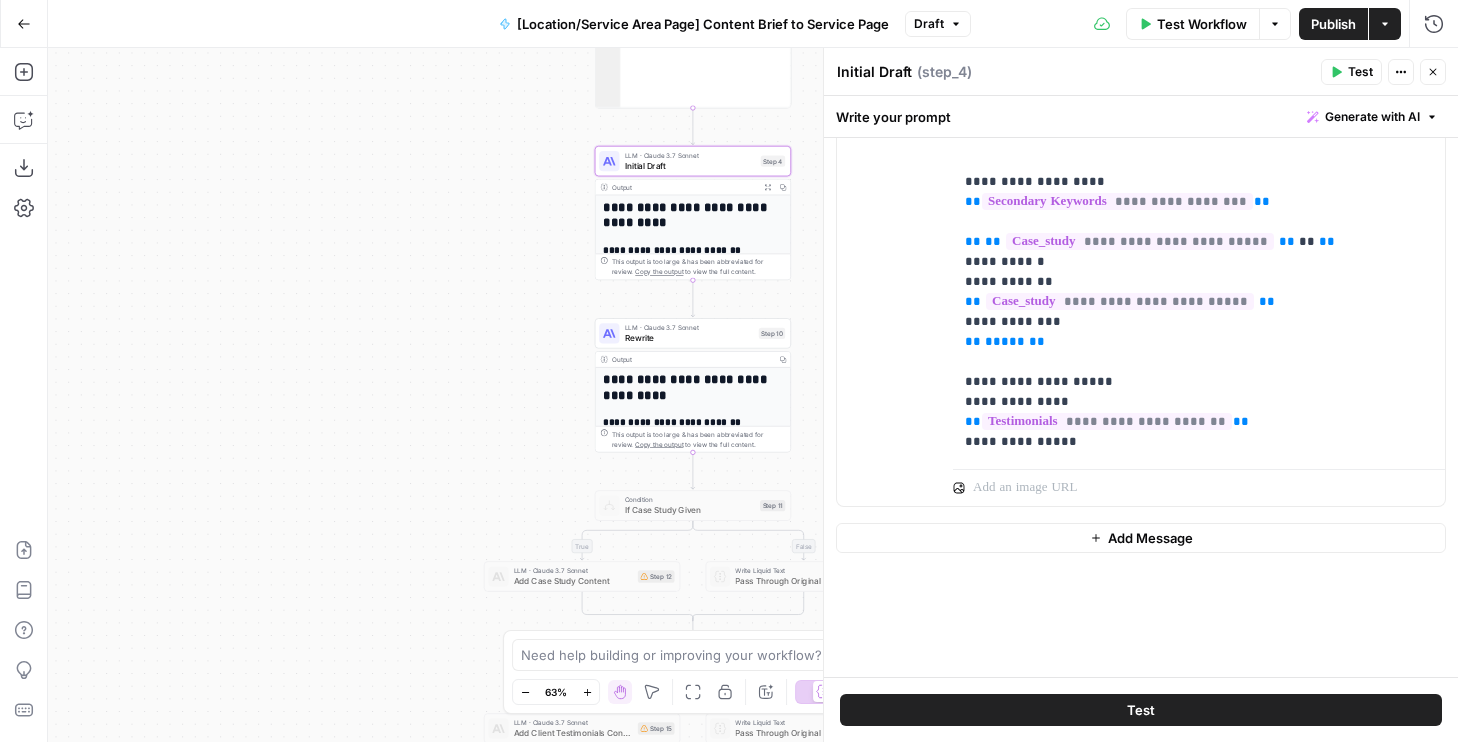 click on "Test" at bounding box center [1141, 710] 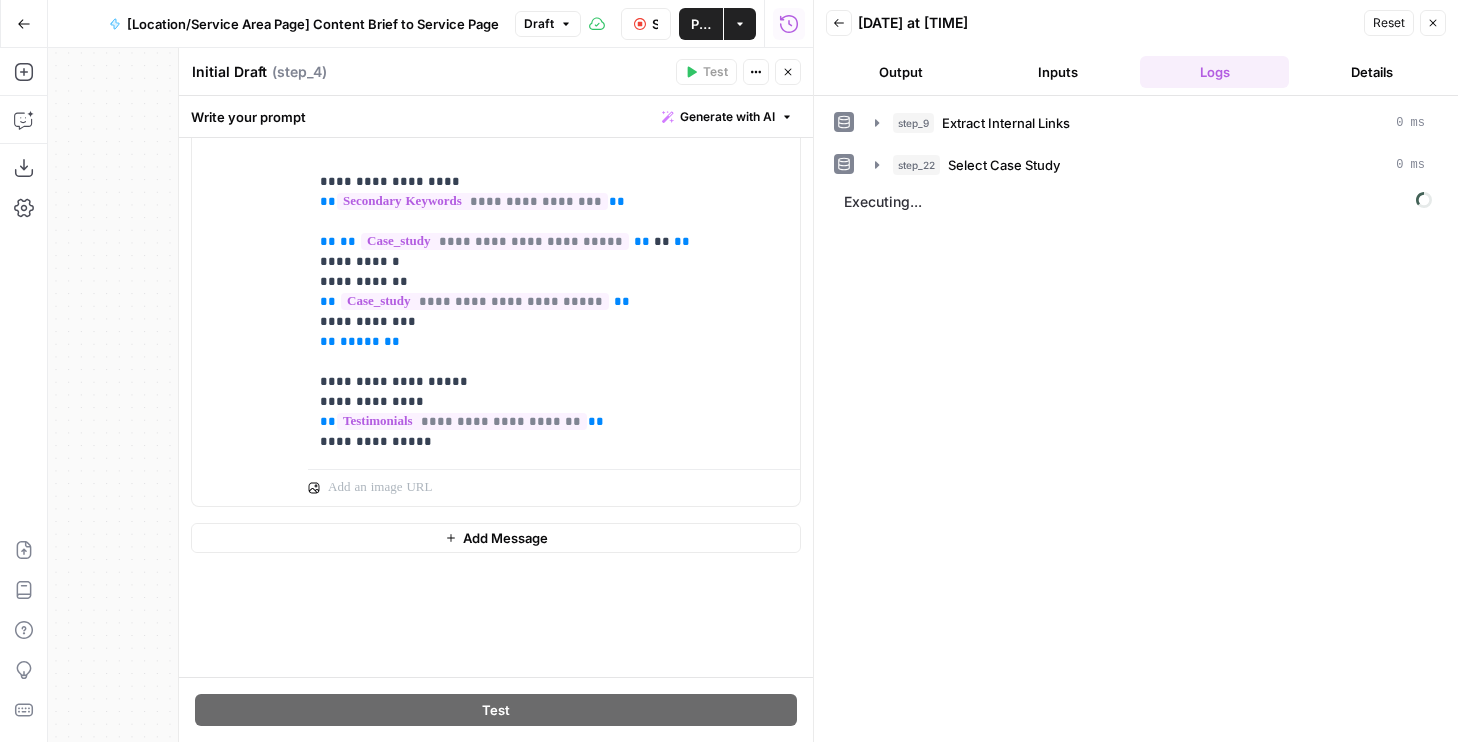click on "Output" at bounding box center [900, 72] 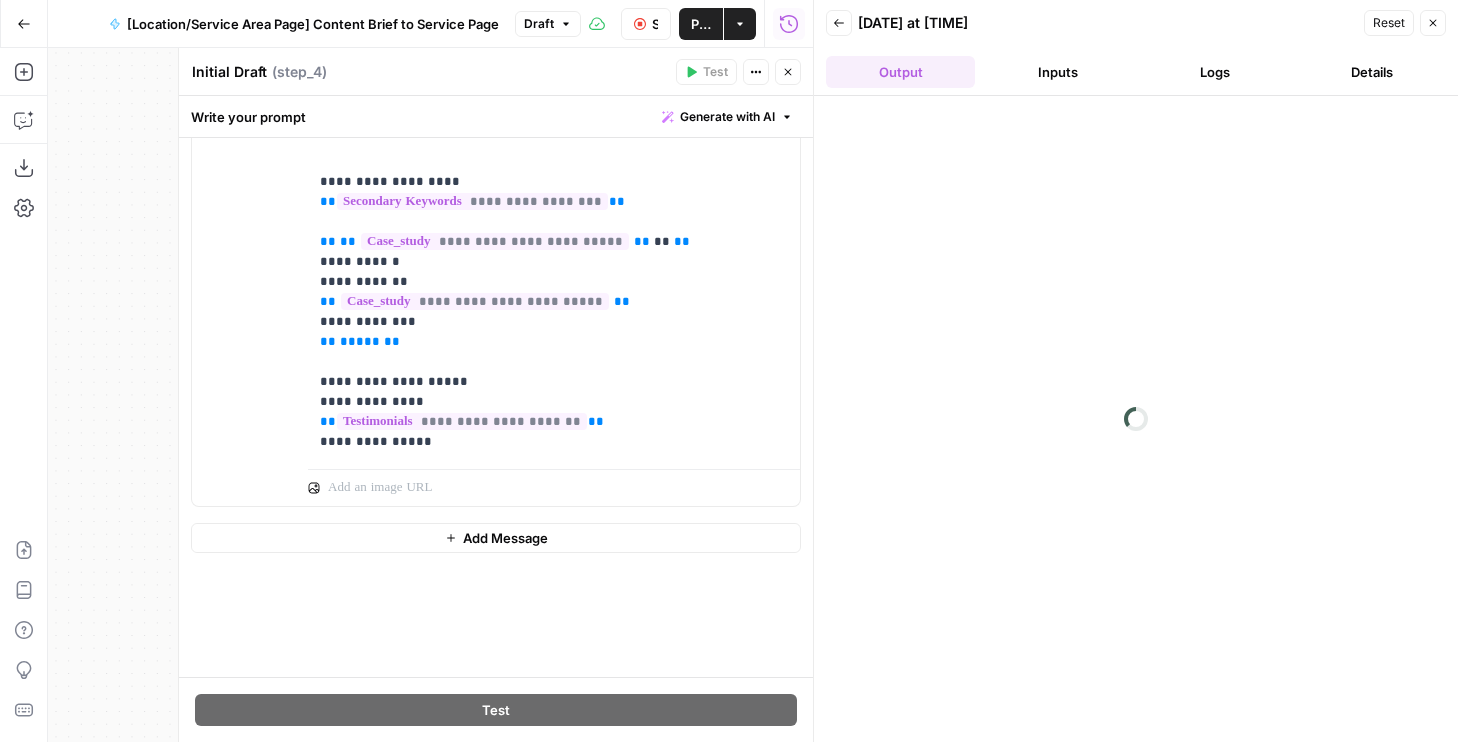 scroll, scrollTop: 0, scrollLeft: 0, axis: both 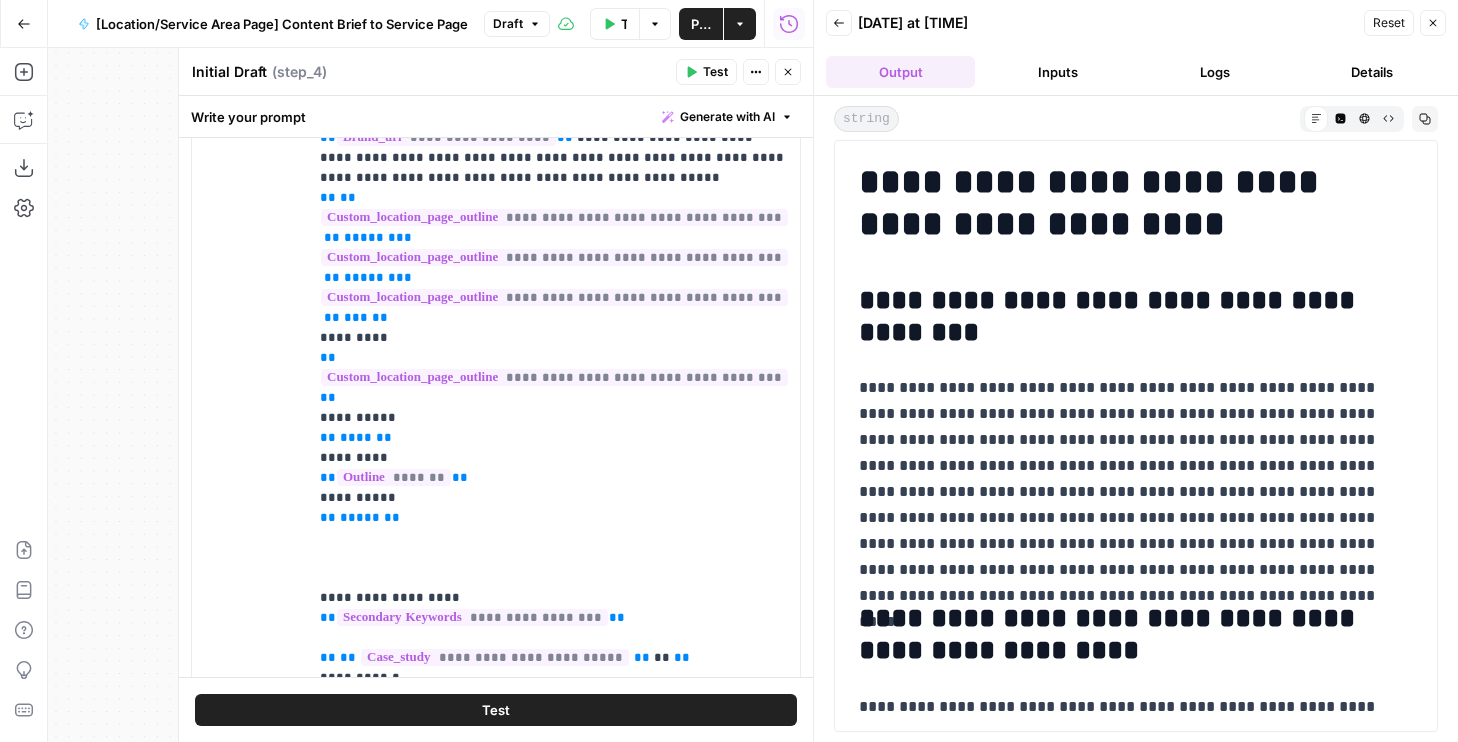 click on "Details" at bounding box center [1371, 72] 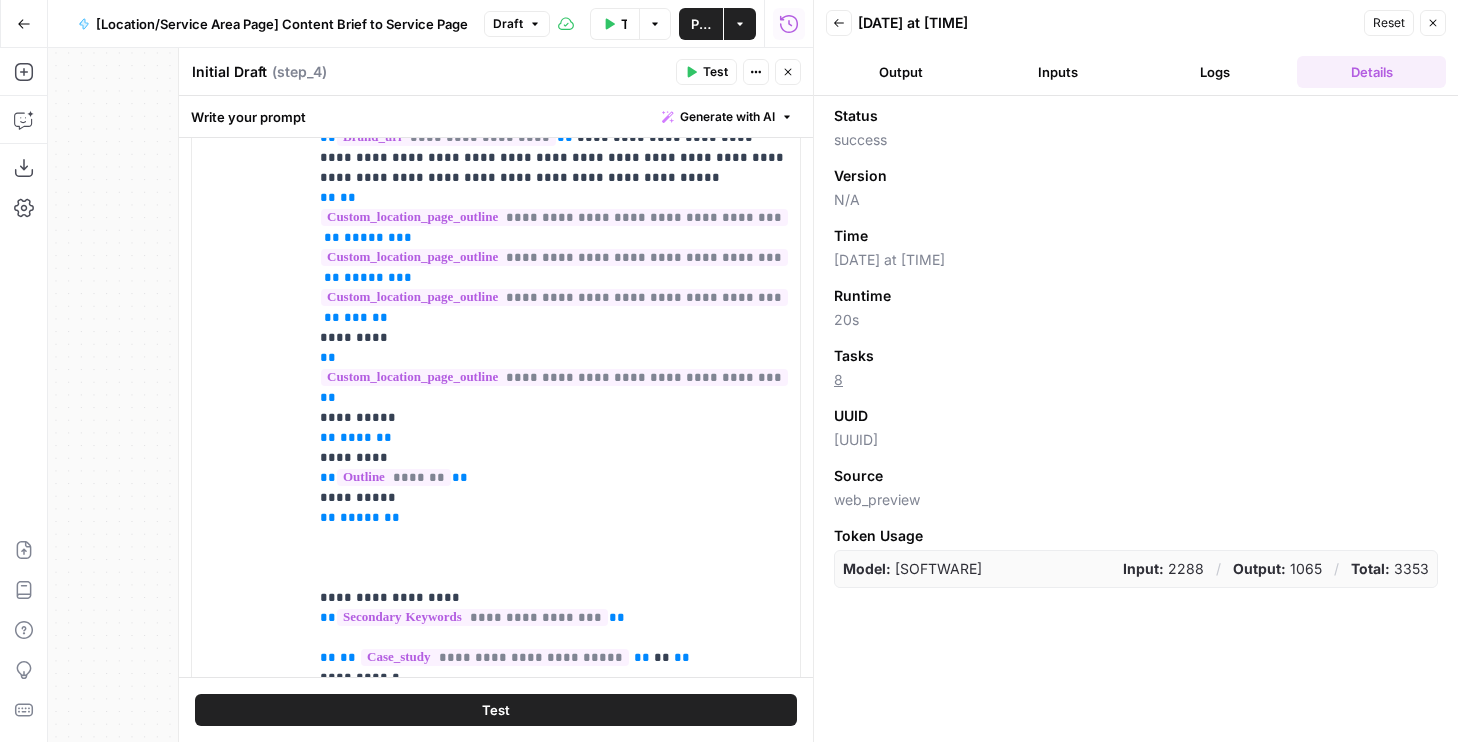 click on "Logs" at bounding box center (1214, 72) 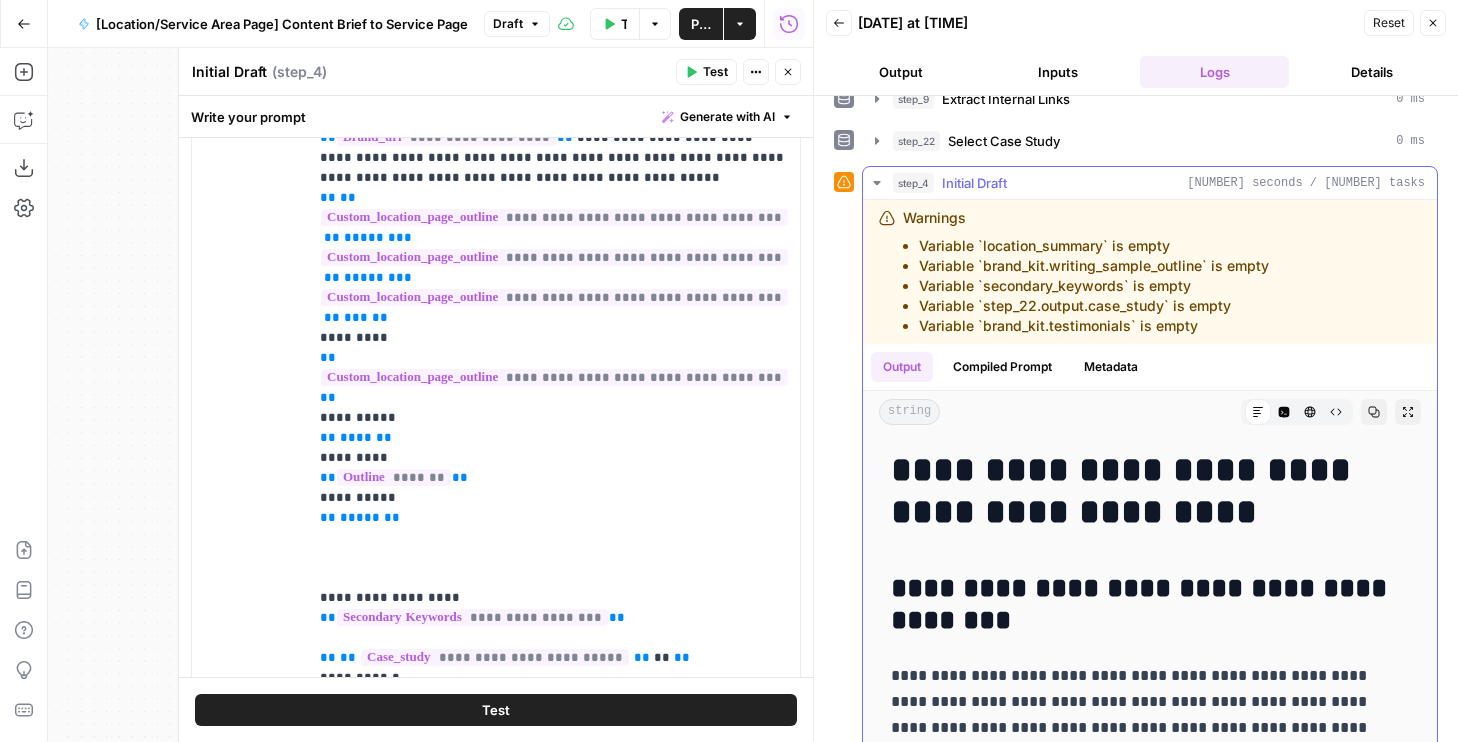 scroll, scrollTop: 28, scrollLeft: 0, axis: vertical 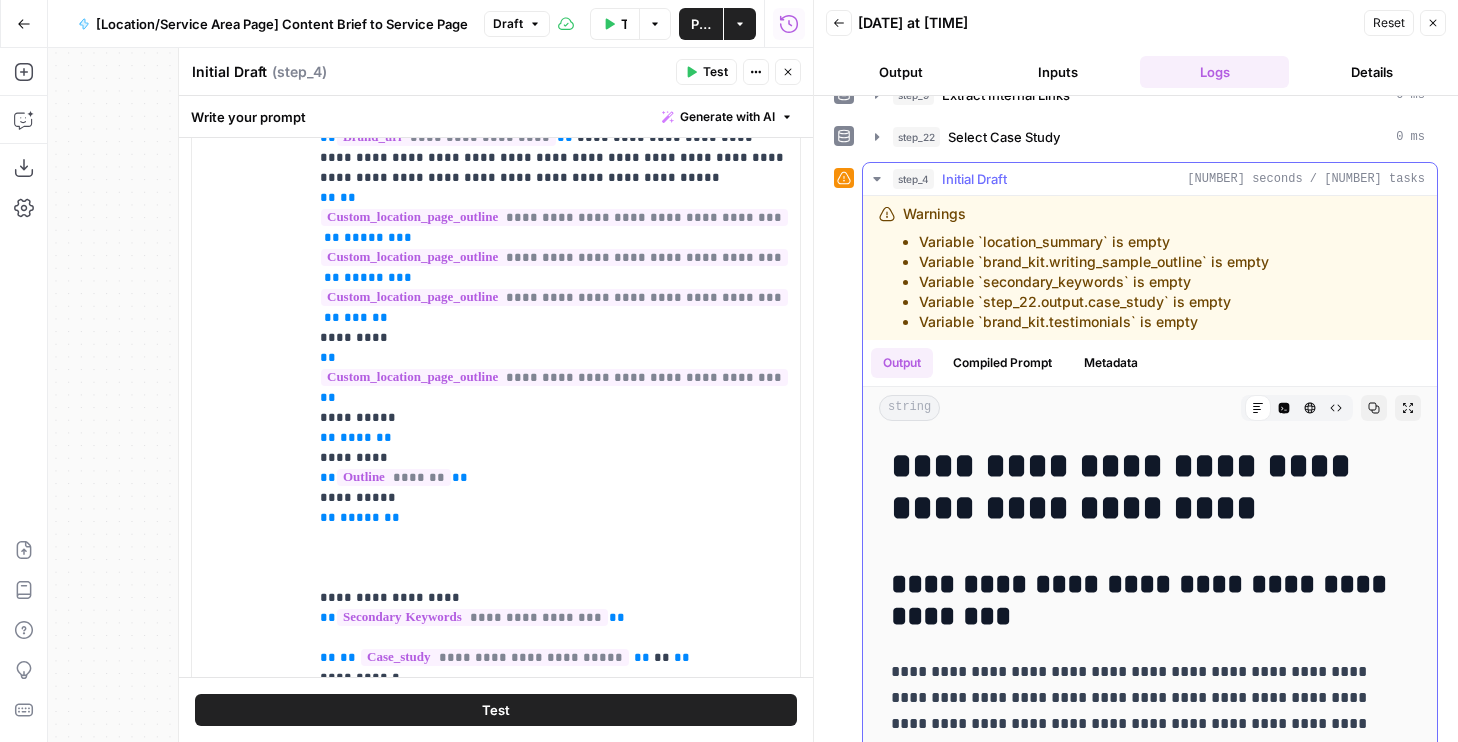 click on "Compiled Prompt" at bounding box center [1002, 363] 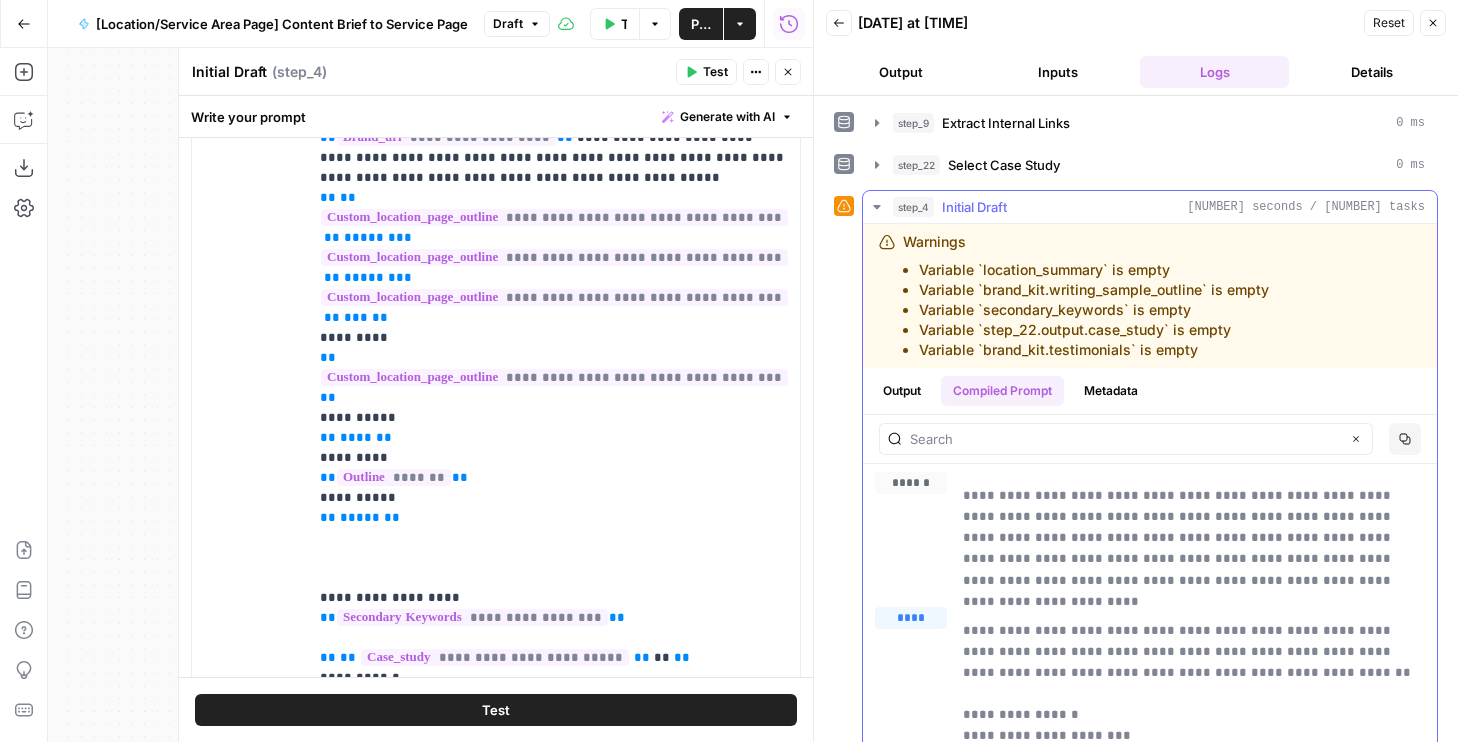 scroll, scrollTop: 137, scrollLeft: 0, axis: vertical 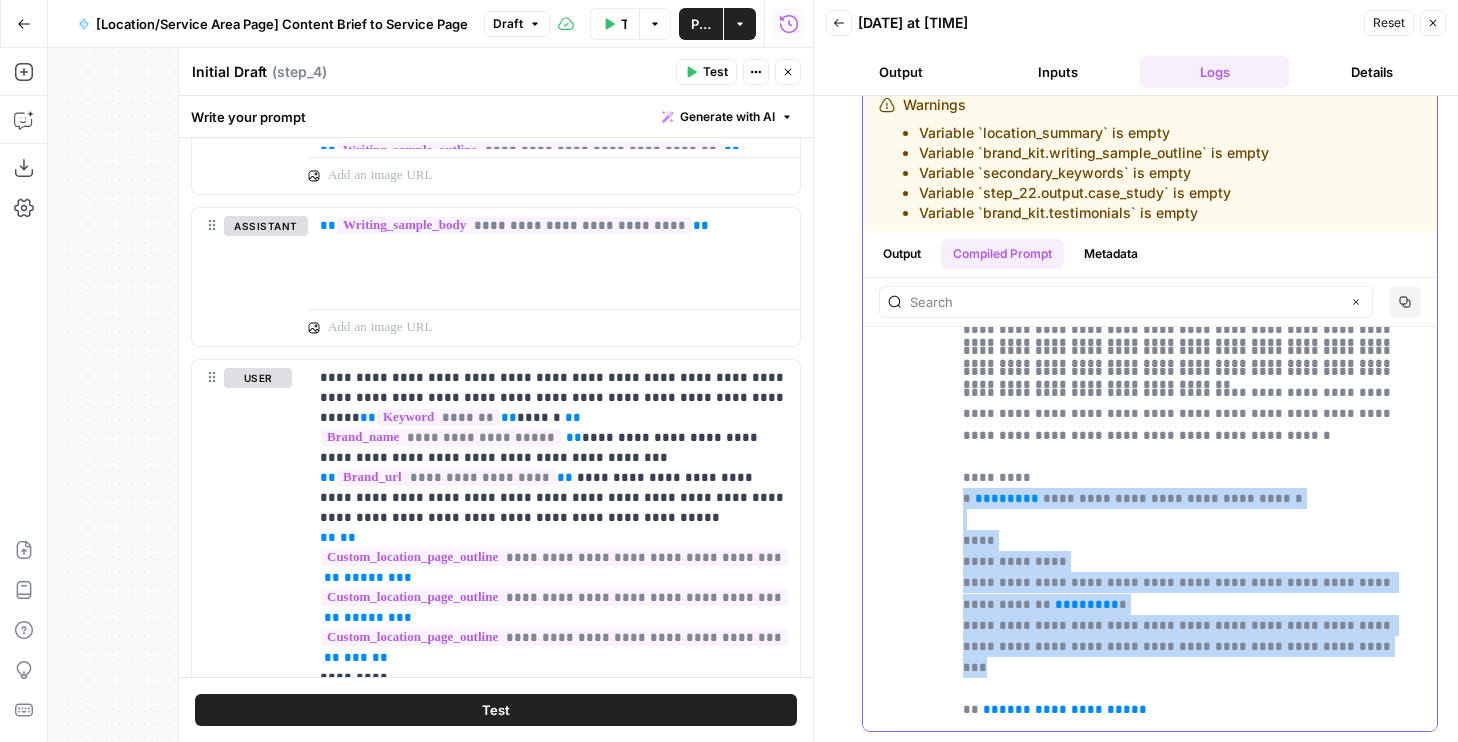 drag, startPoint x: 959, startPoint y: 474, endPoint x: 1110, endPoint y: 649, distance: 231.14066 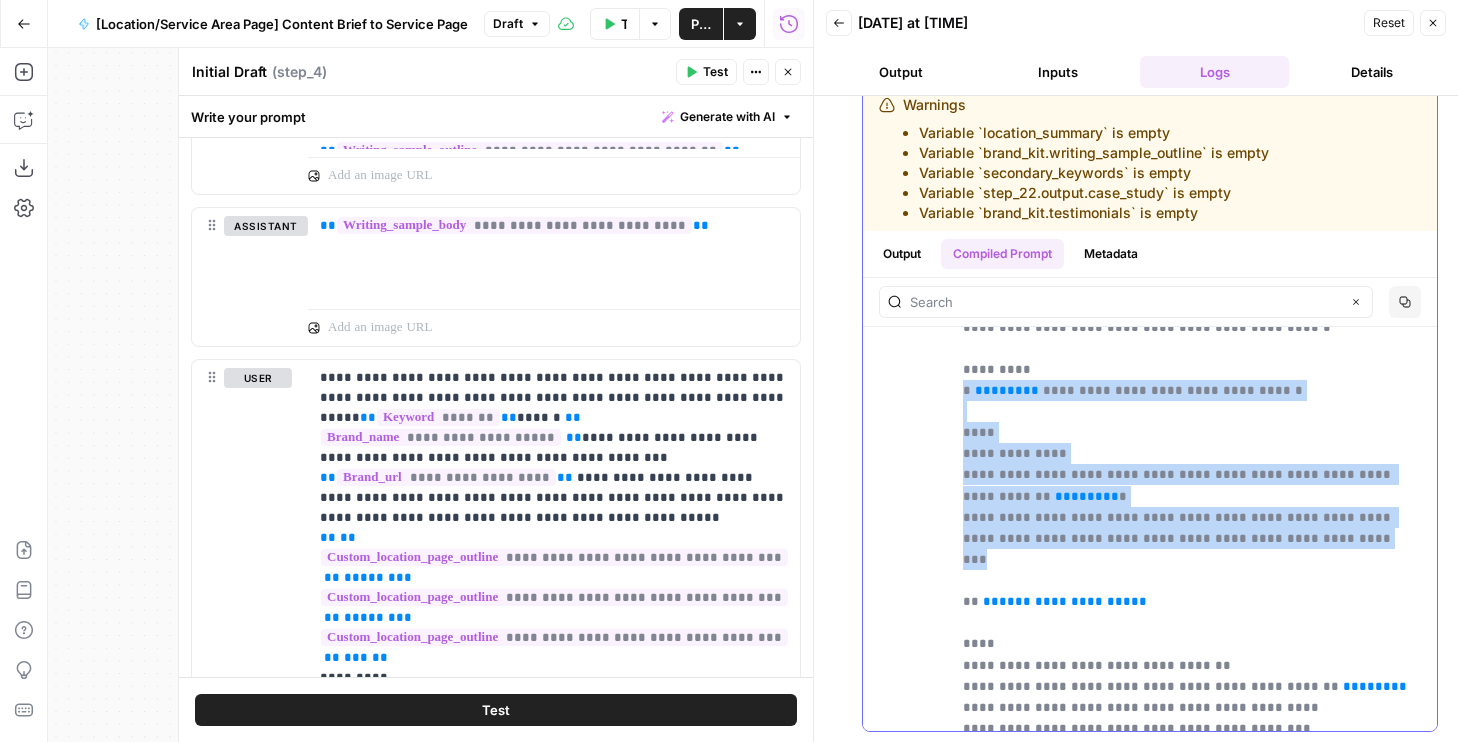 scroll, scrollTop: 2233, scrollLeft: 0, axis: vertical 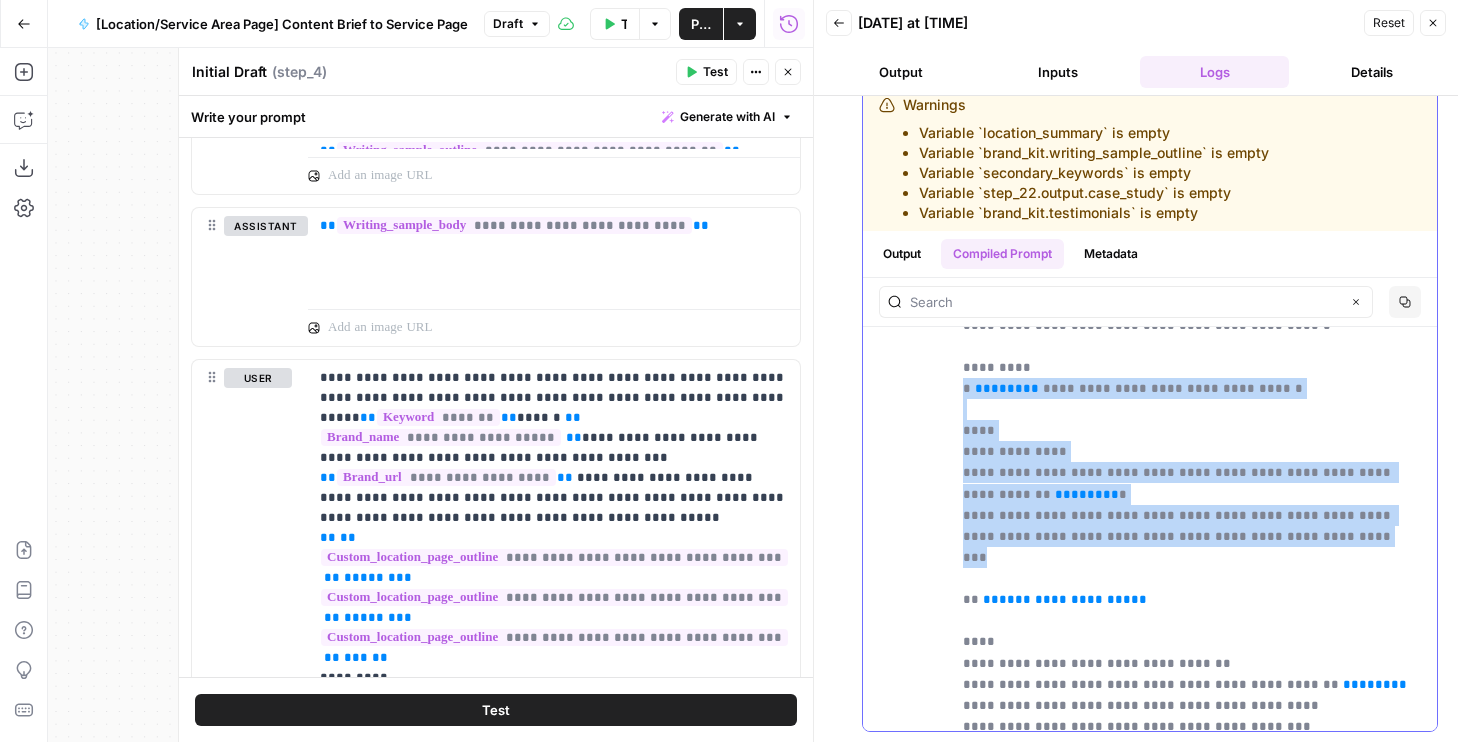 click on "**********" at bounding box center (1194, 1899) 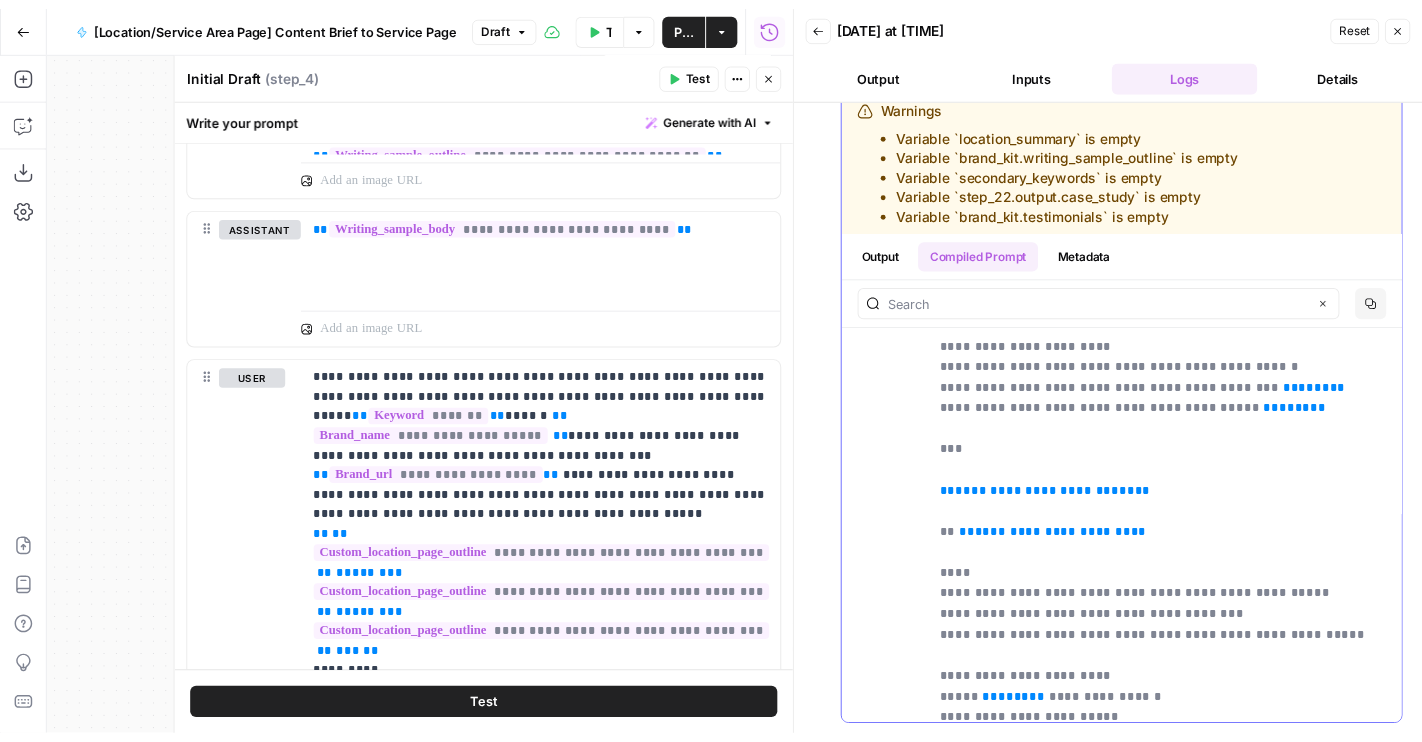 scroll, scrollTop: 3110, scrollLeft: 0, axis: vertical 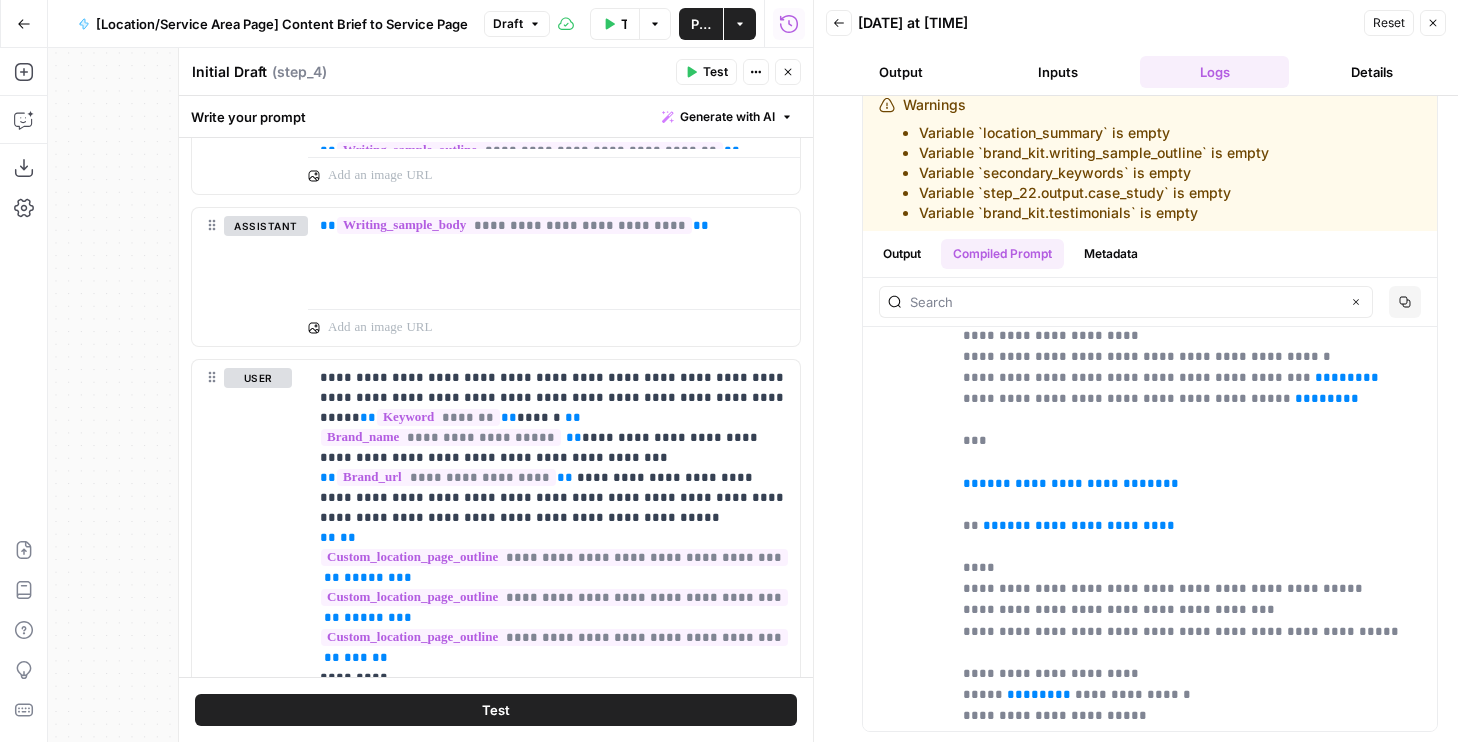click 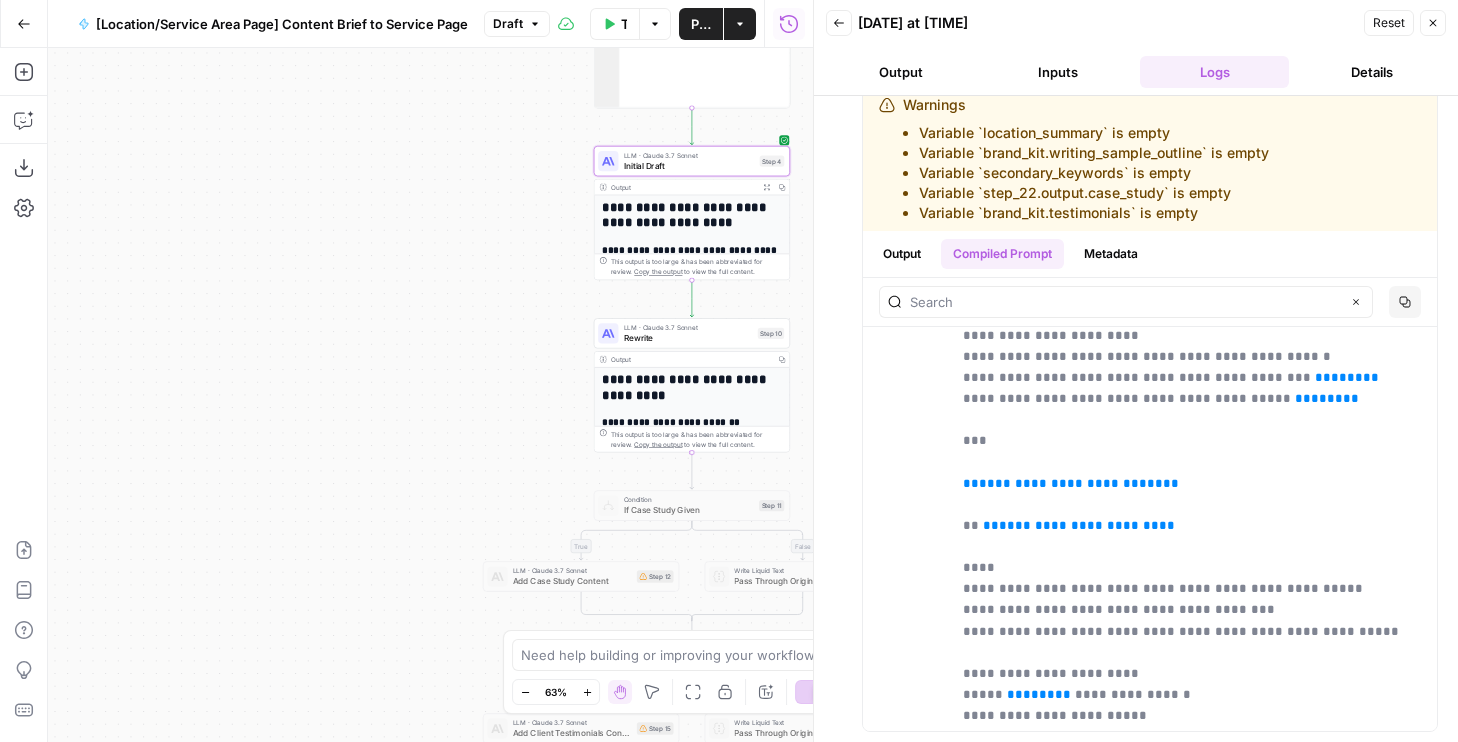 drag, startPoint x: 476, startPoint y: 265, endPoint x: 245, endPoint y: 372, distance: 254.57808 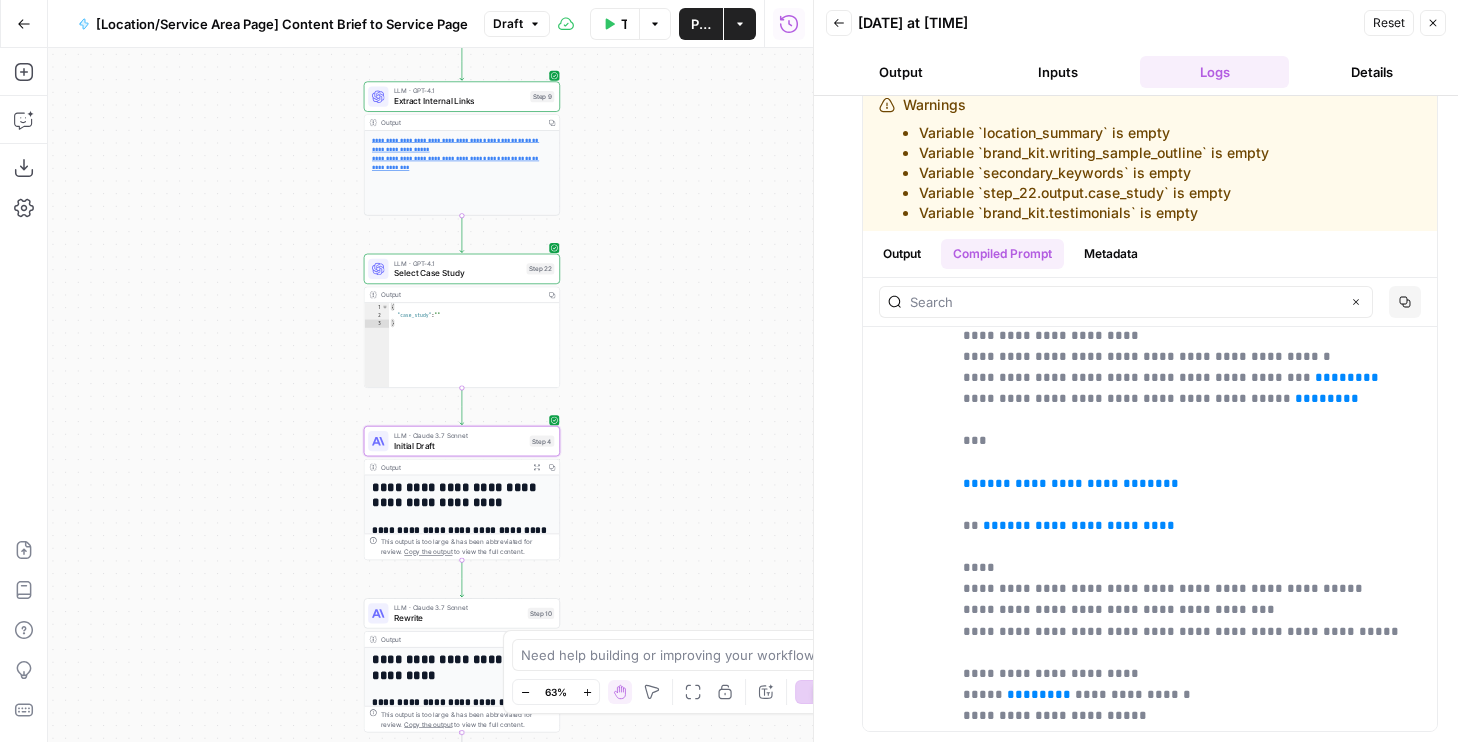 drag, startPoint x: 277, startPoint y: 257, endPoint x: 277, endPoint y: 423, distance: 166 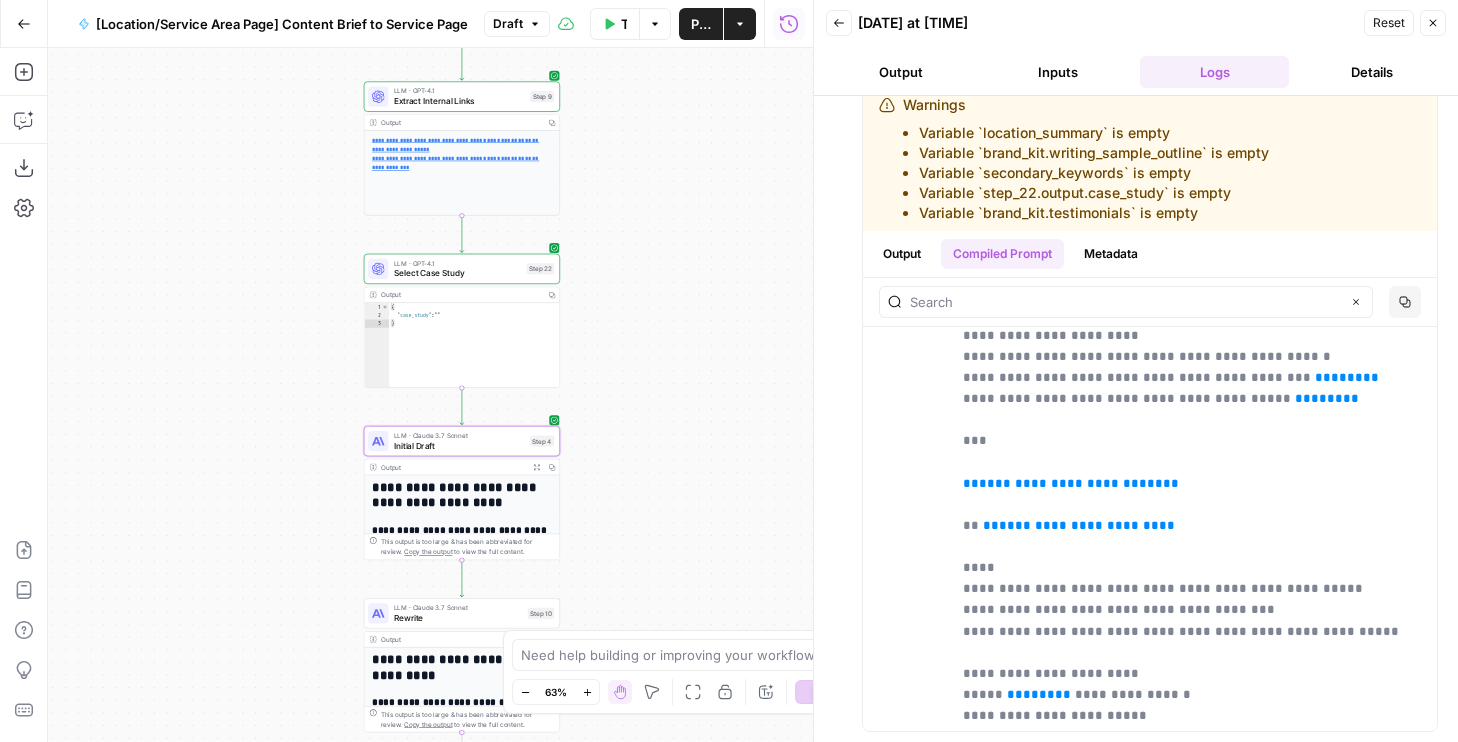 click on "**********" at bounding box center [430, 395] 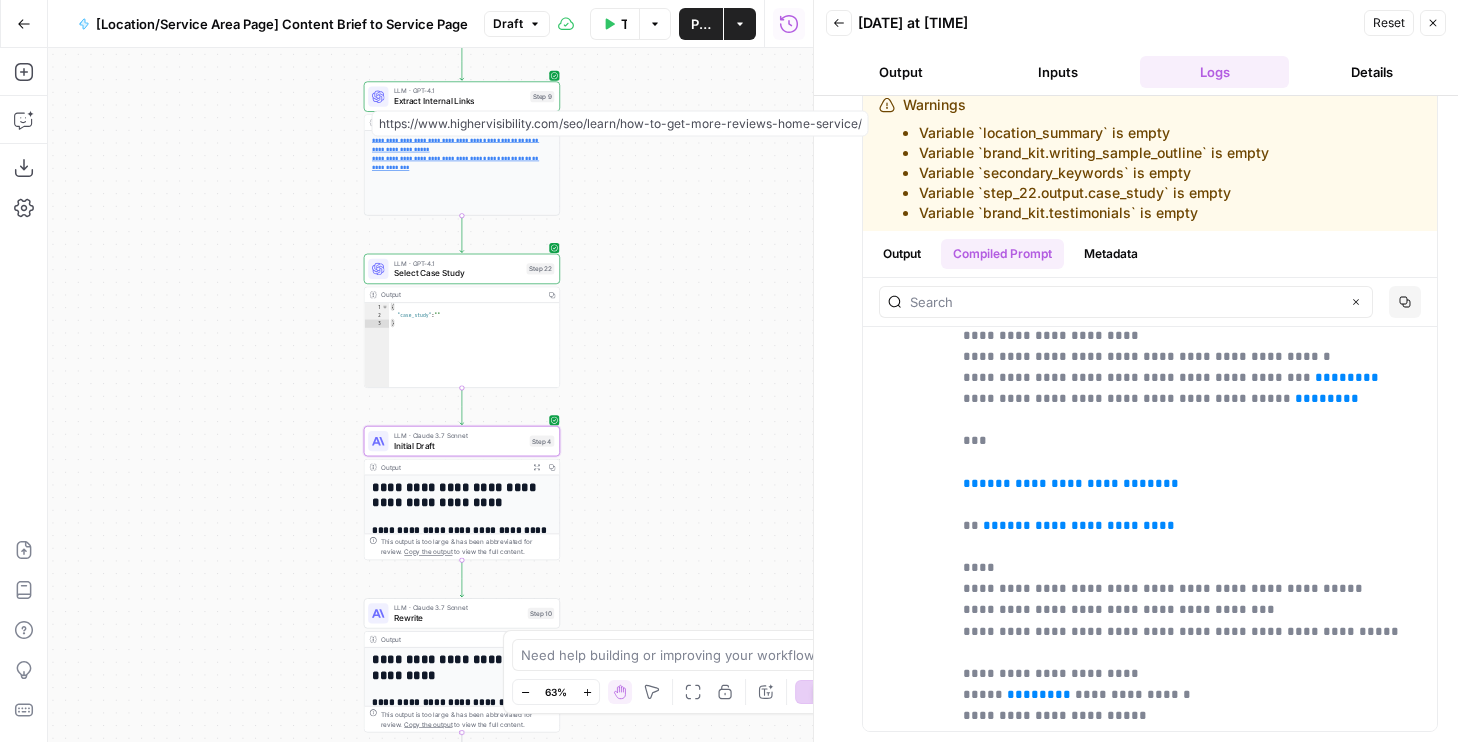 click on "Publish" at bounding box center [701, 24] 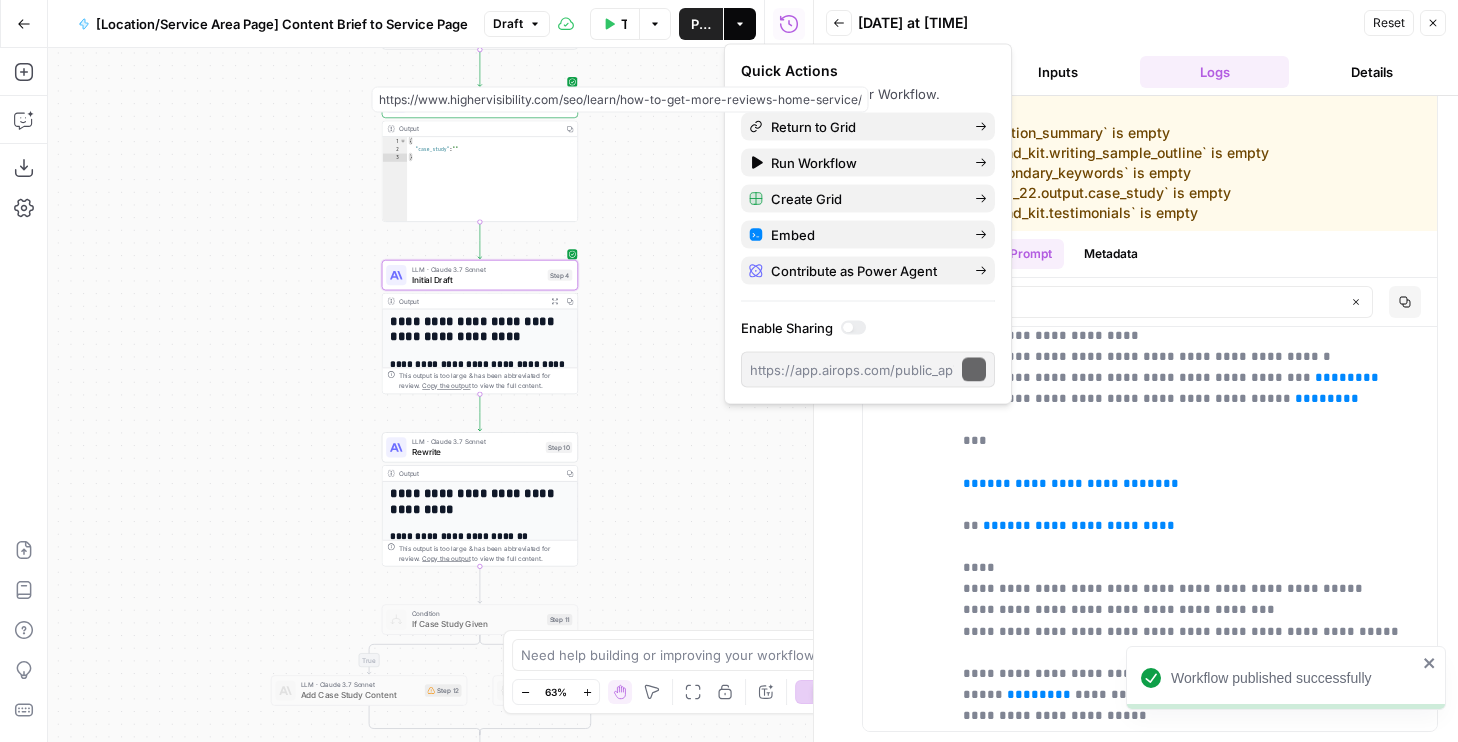 drag, startPoint x: 640, startPoint y: 488, endPoint x: 658, endPoint y: 322, distance: 166.97305 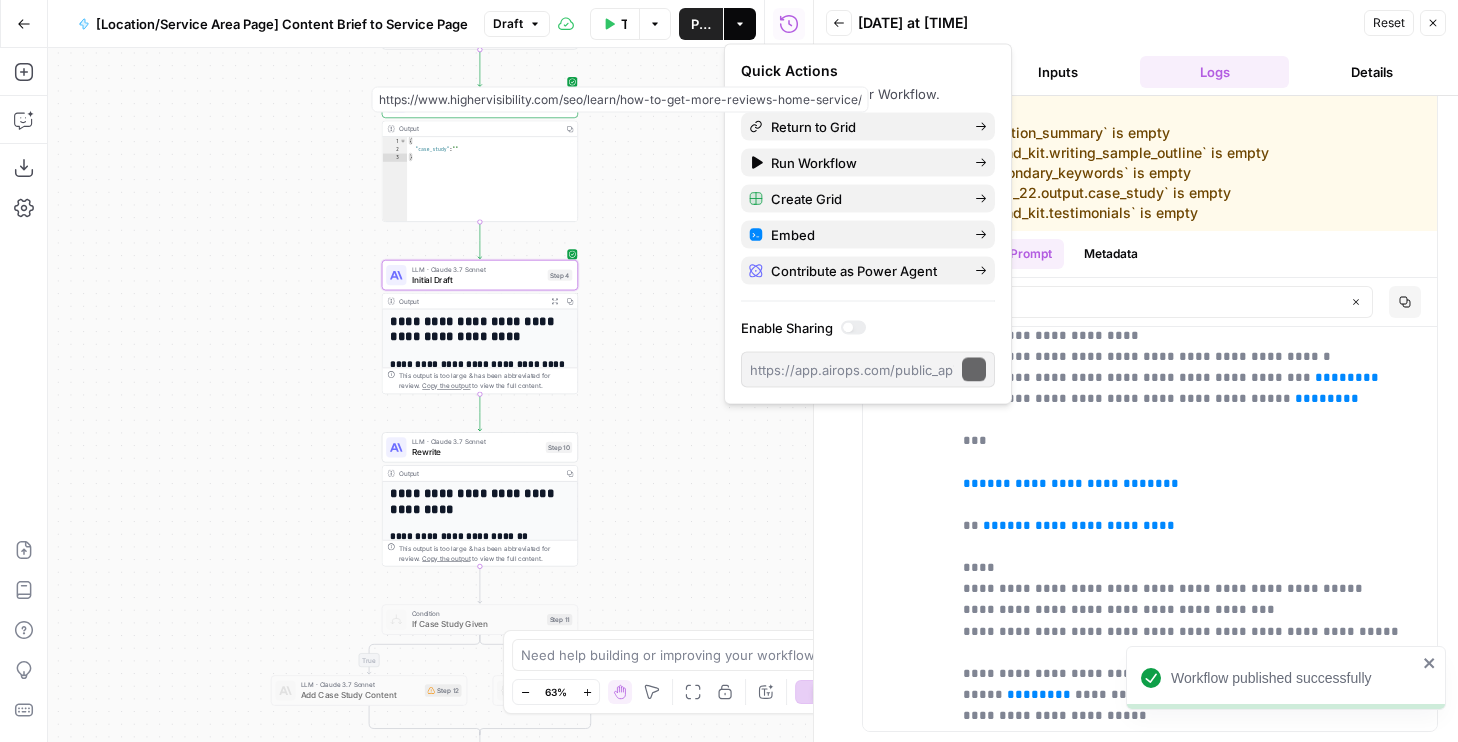 click on "**********" at bounding box center (430, 395) 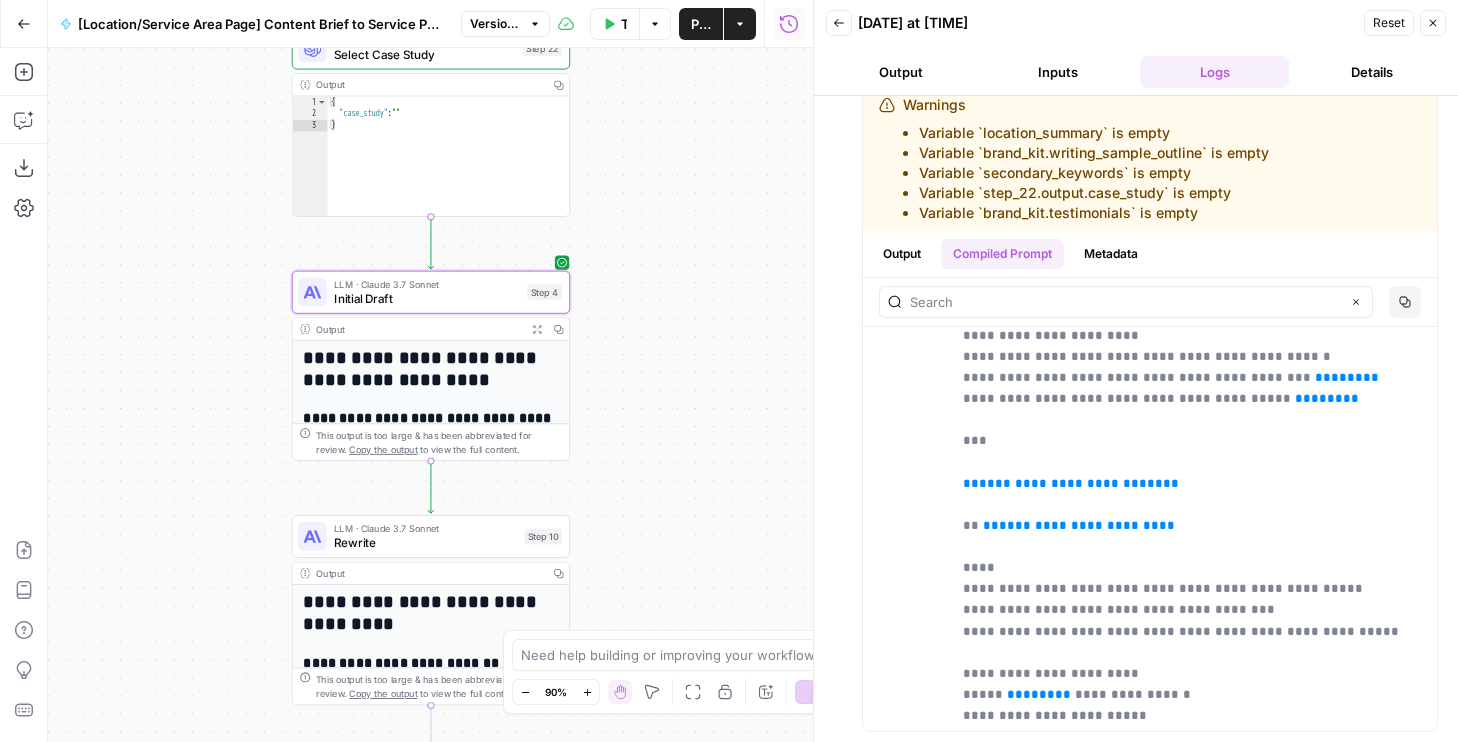 drag, startPoint x: 662, startPoint y: 404, endPoint x: 662, endPoint y: 468, distance: 64 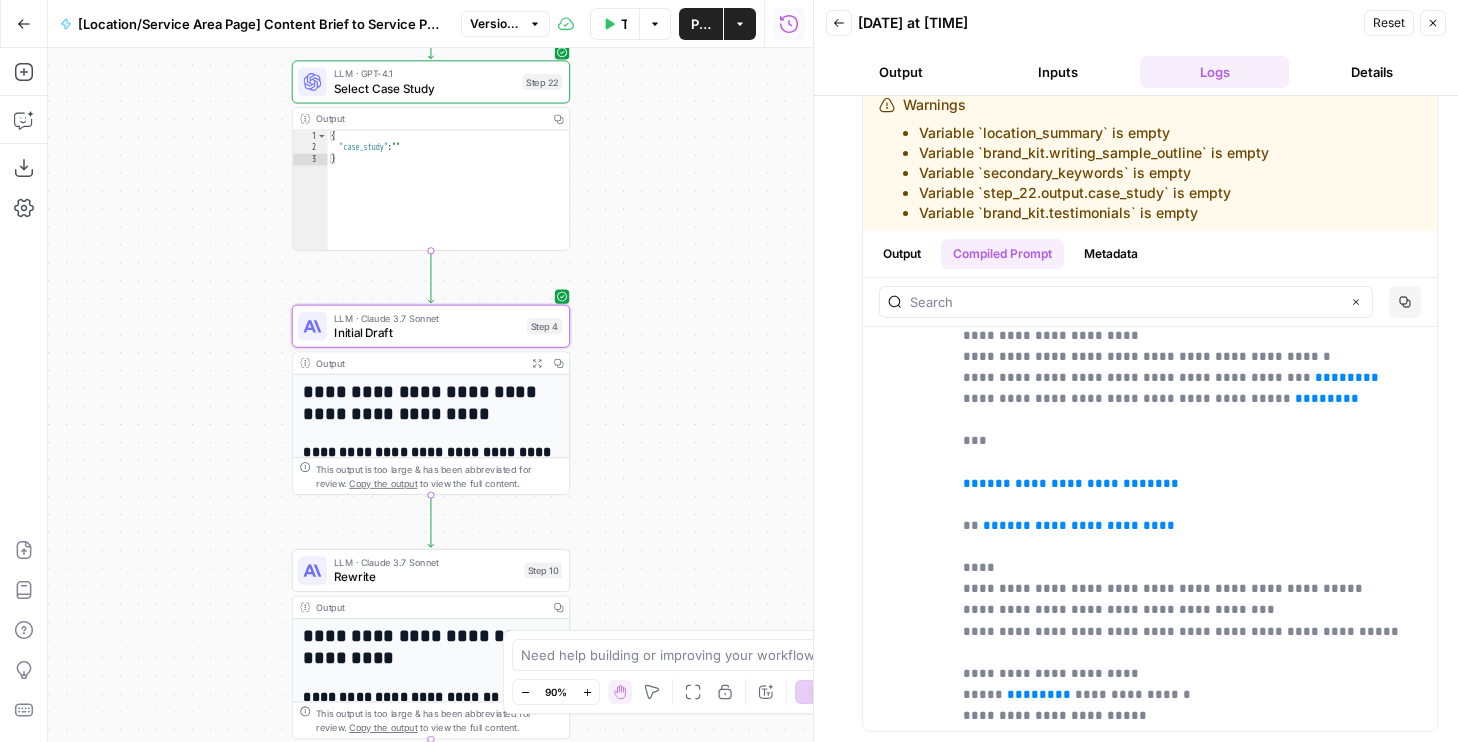 drag, startPoint x: 706, startPoint y: 387, endPoint x: 726, endPoint y: 349, distance: 42.941822 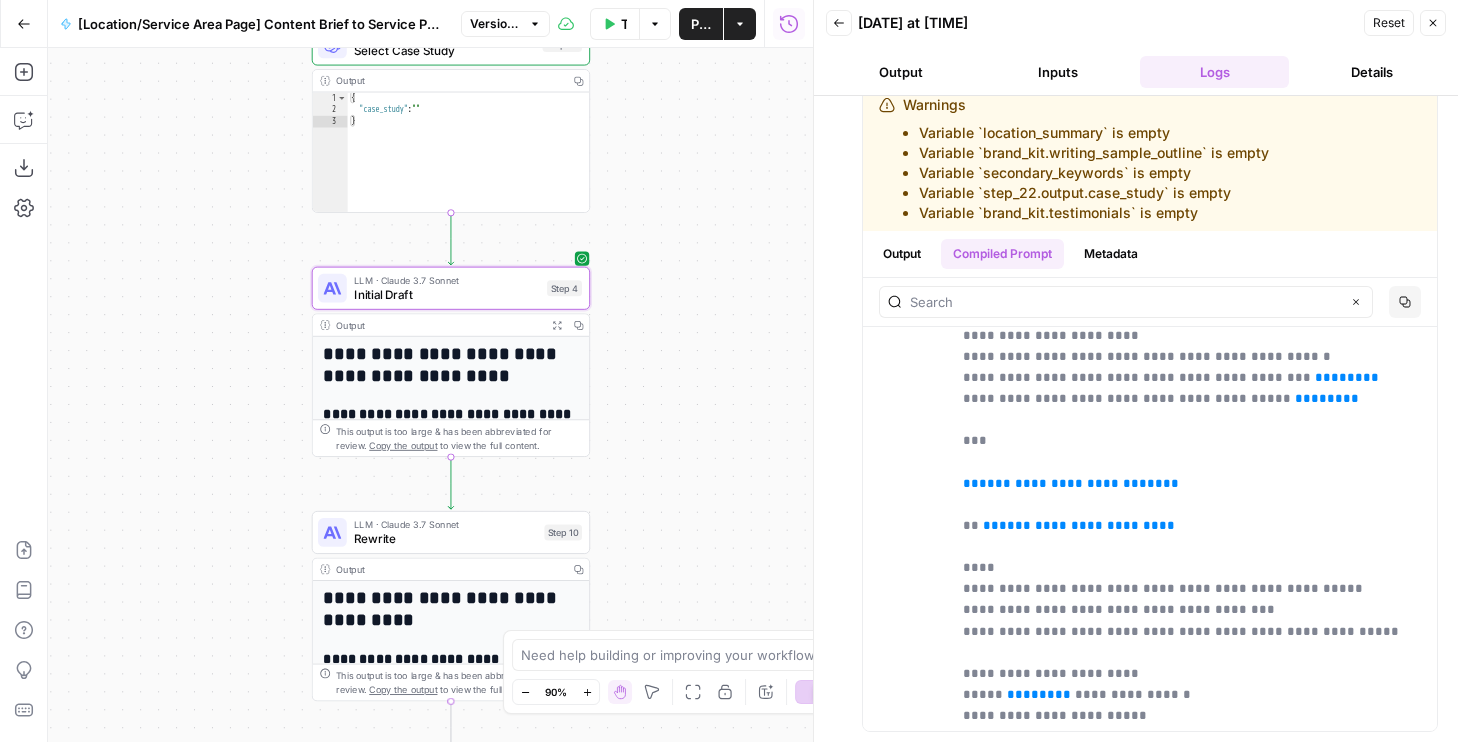 drag, startPoint x: 756, startPoint y: 222, endPoint x: 774, endPoint y: 568, distance: 346.4679 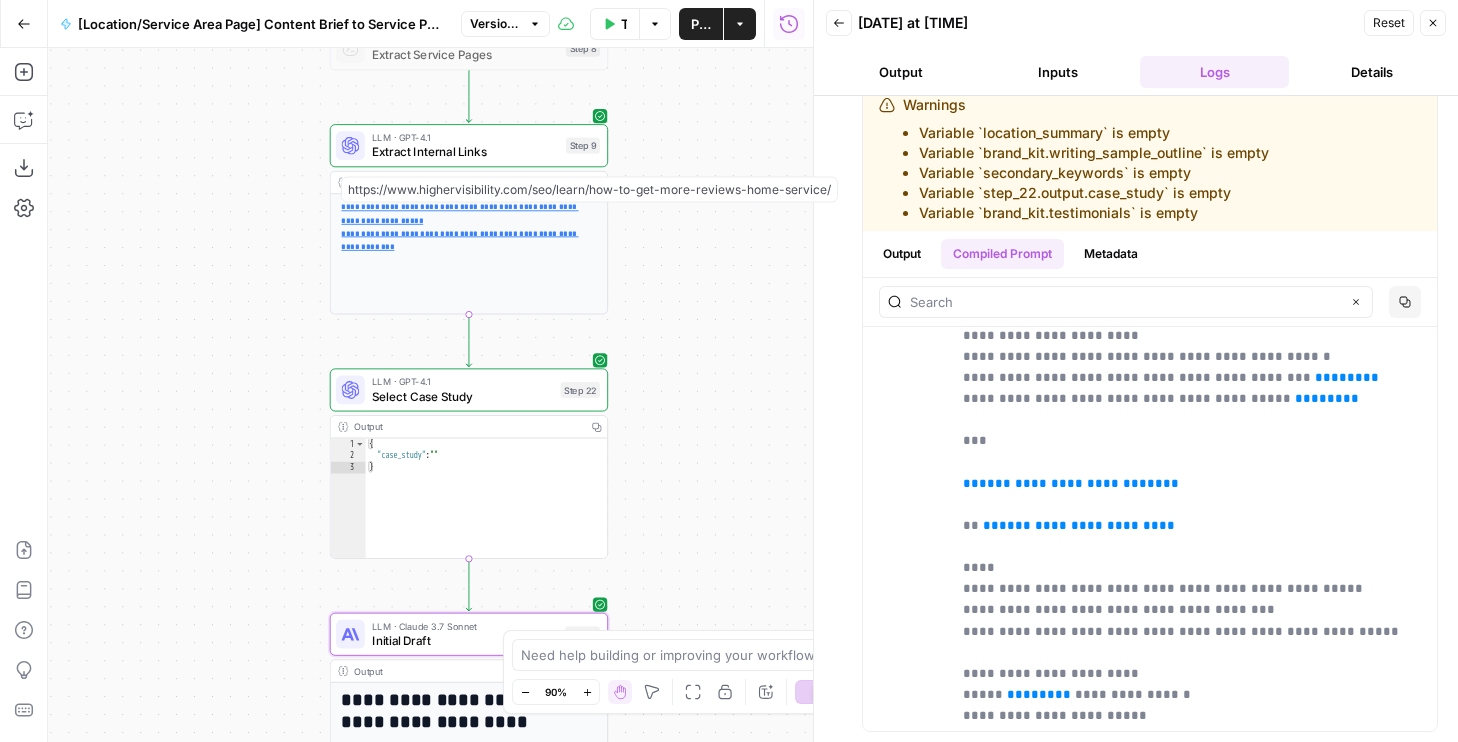 drag, startPoint x: 723, startPoint y: 222, endPoint x: 723, endPoint y: 538, distance: 316 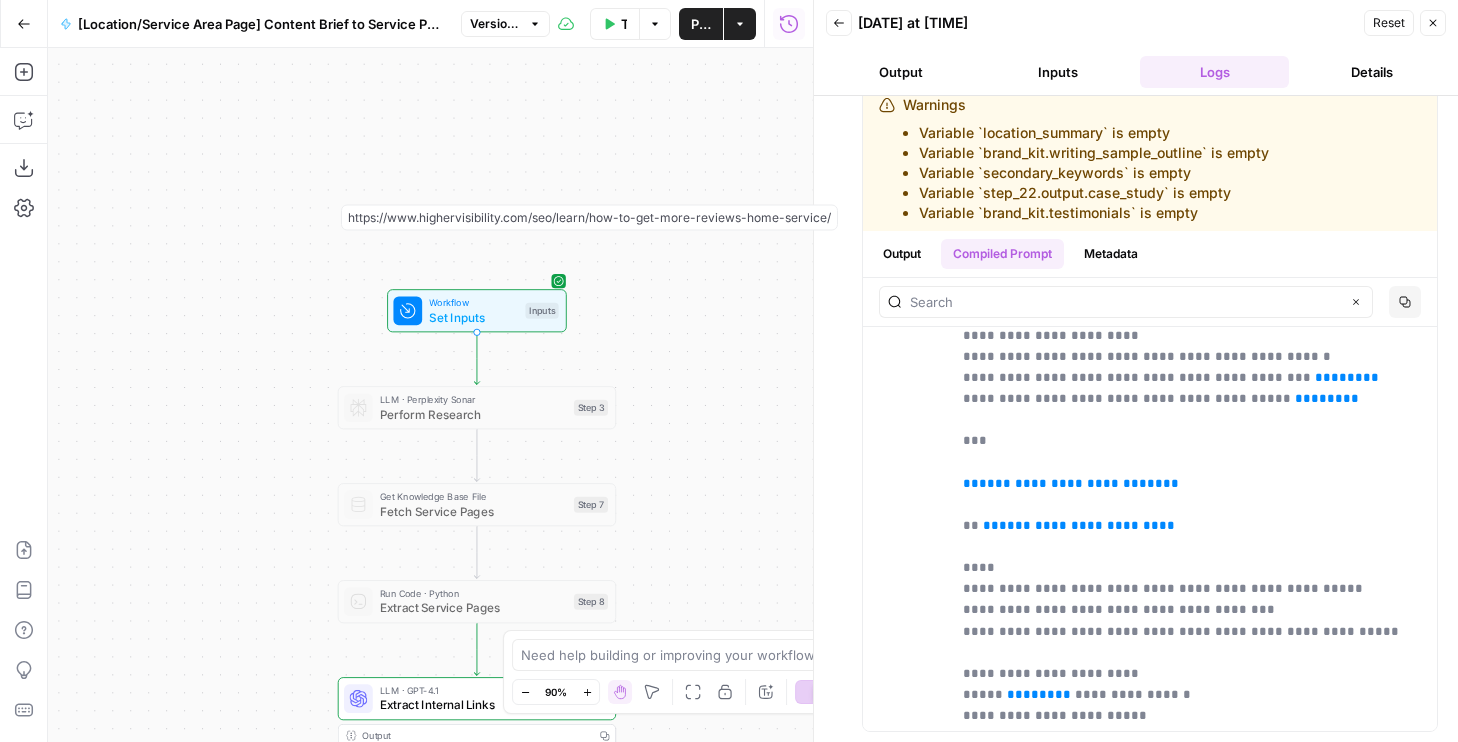 drag, startPoint x: 721, startPoint y: 201, endPoint x: 729, endPoint y: 390, distance: 189.16924 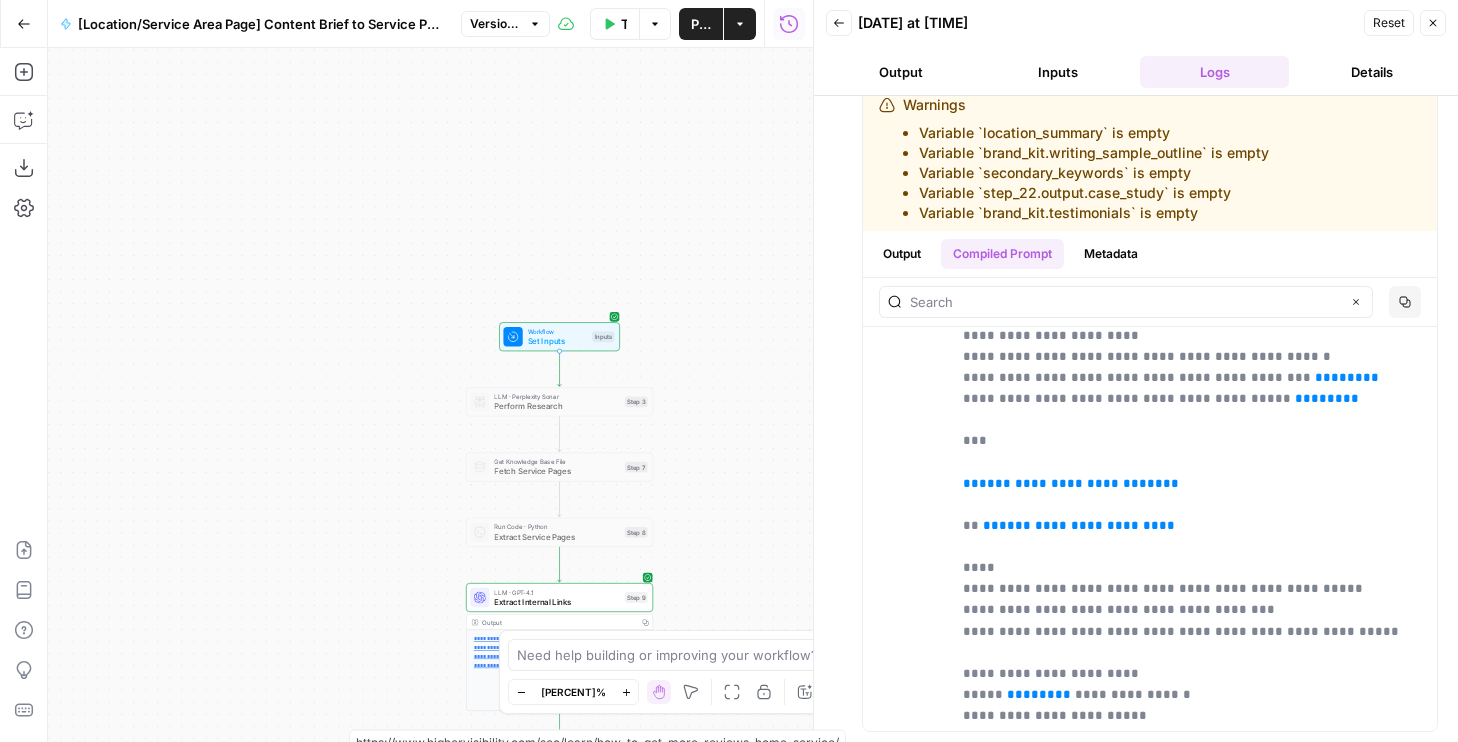 drag, startPoint x: 729, startPoint y: 489, endPoint x: 659, endPoint y: 153, distance: 343.21423 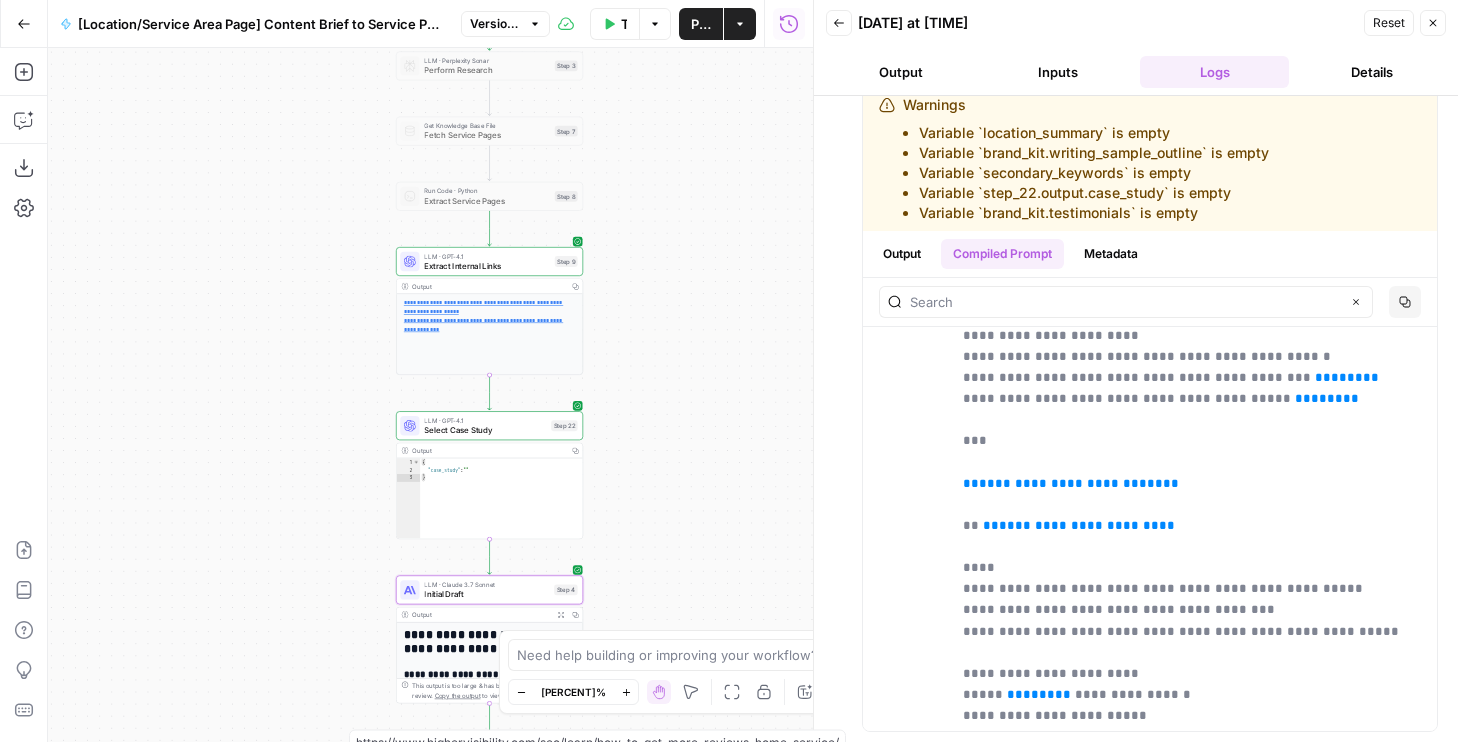 drag, startPoint x: 670, startPoint y: 443, endPoint x: 670, endPoint y: 279, distance: 164 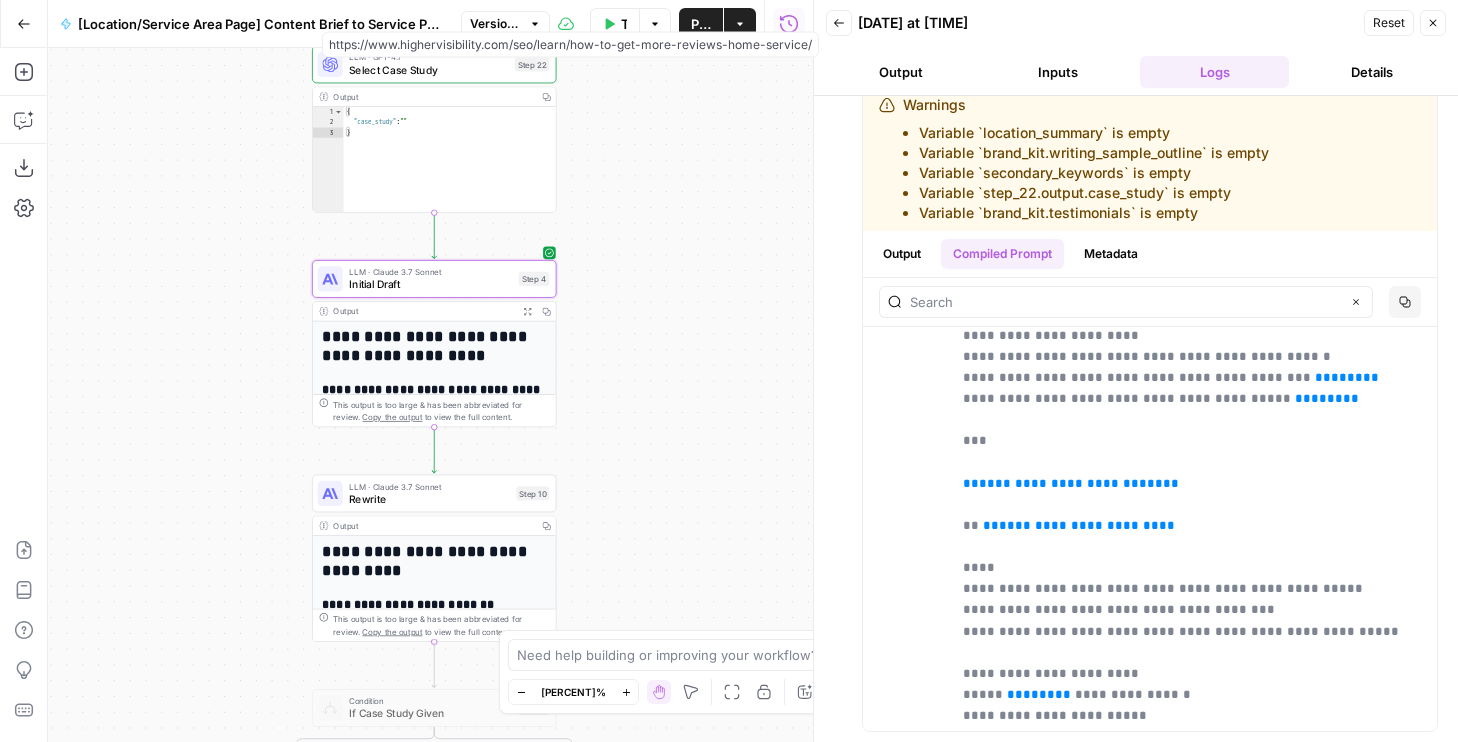 drag, startPoint x: 677, startPoint y: 355, endPoint x: 677, endPoint y: 208, distance: 147 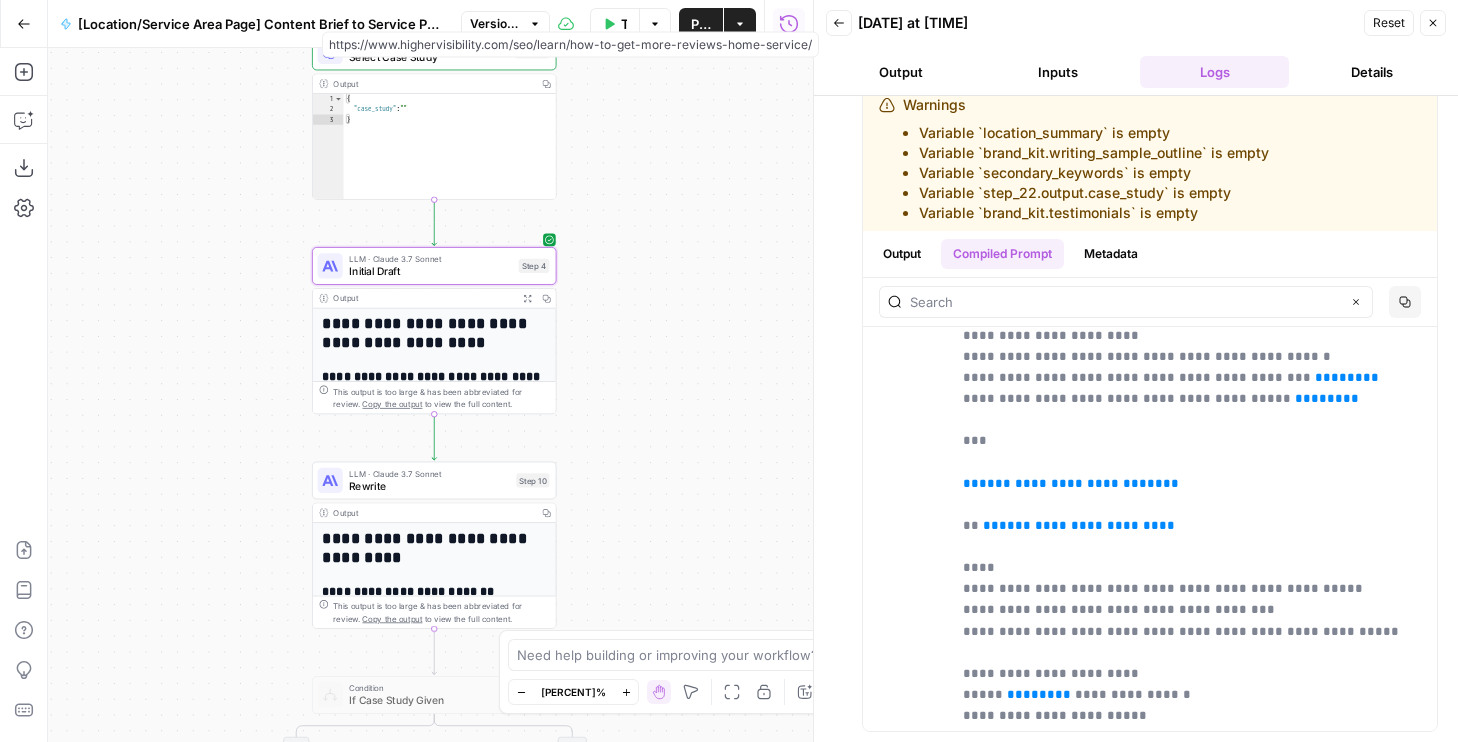 drag, startPoint x: 678, startPoint y: 447, endPoint x: 678, endPoint y: 247, distance: 200 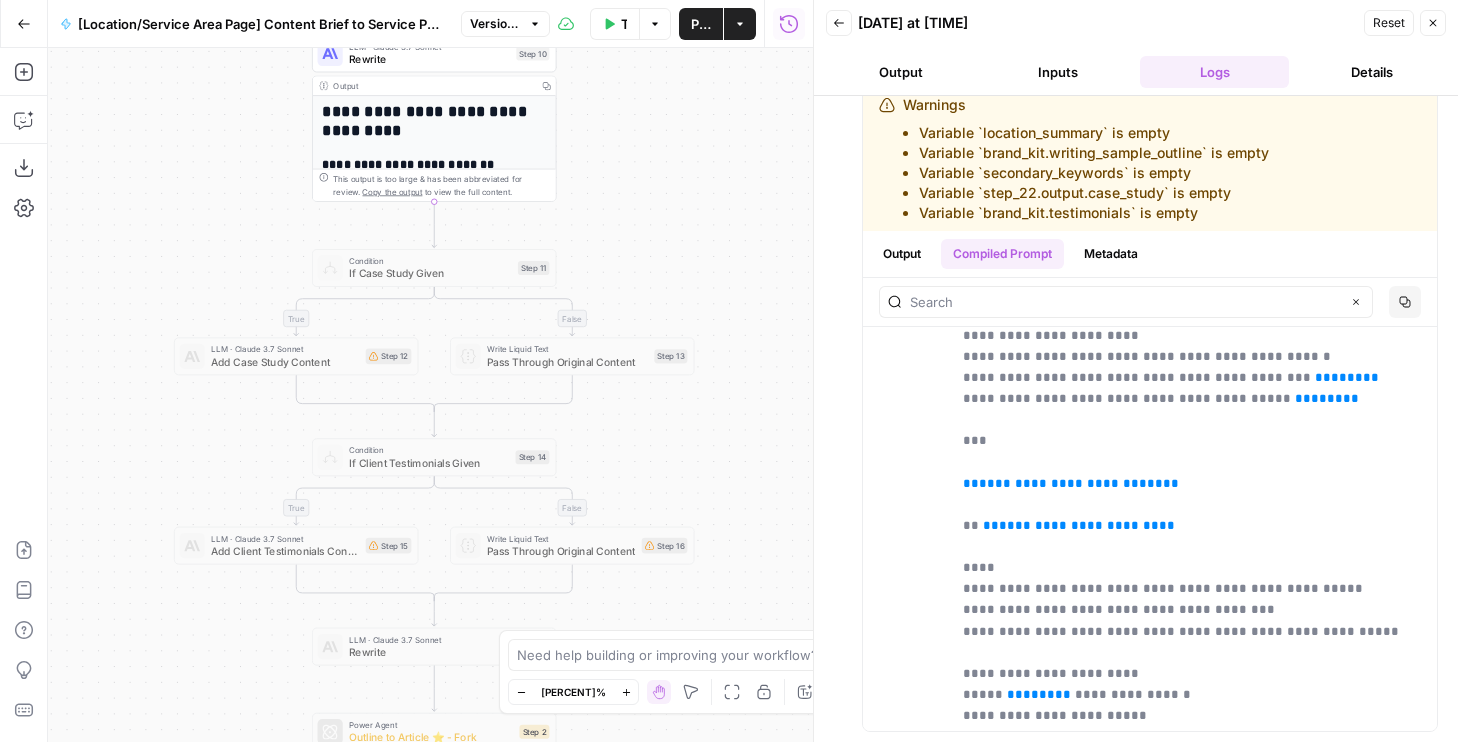 drag, startPoint x: 684, startPoint y: 357, endPoint x: 684, endPoint y: 227, distance: 130 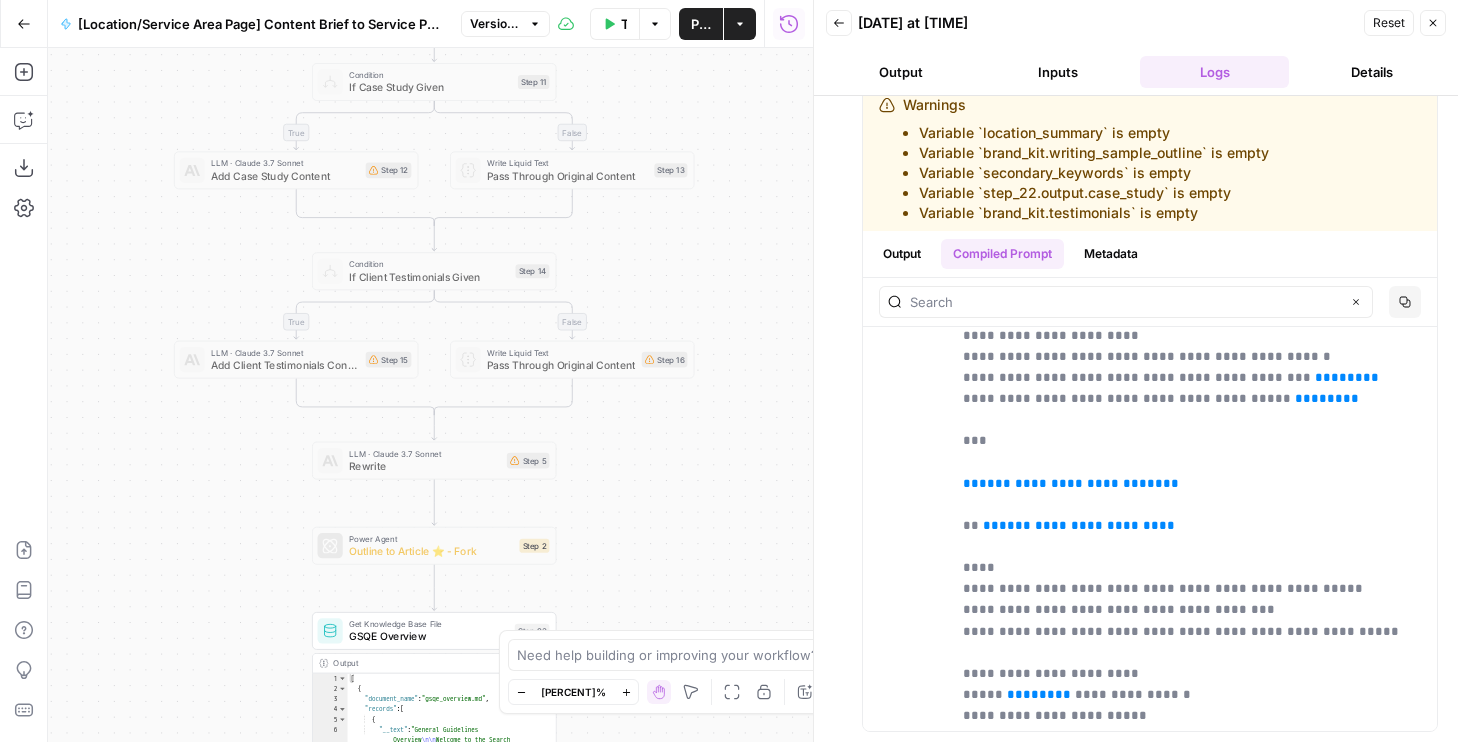 drag, startPoint x: 705, startPoint y: 513, endPoint x: 691, endPoint y: 239, distance: 274.35742 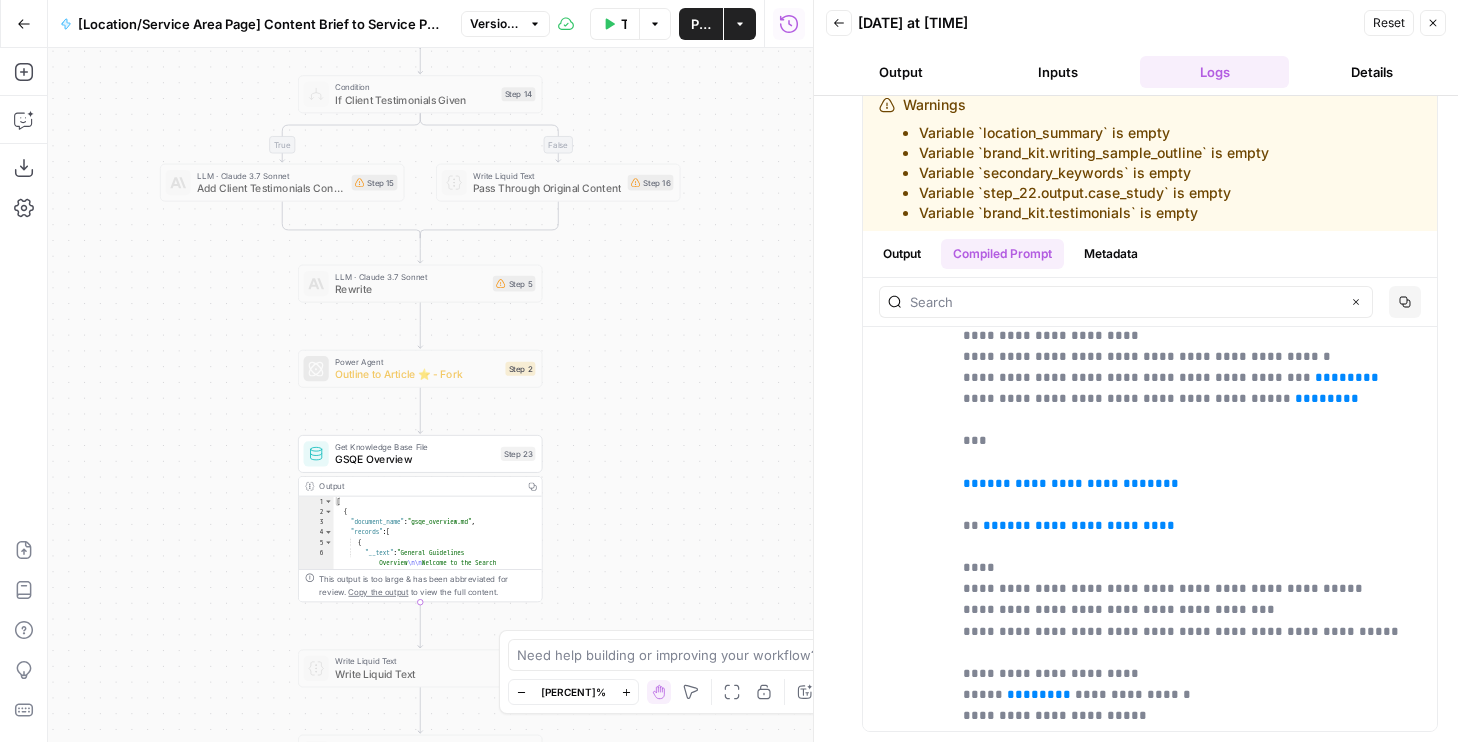 drag, startPoint x: 655, startPoint y: 530, endPoint x: 655, endPoint y: 290, distance: 240 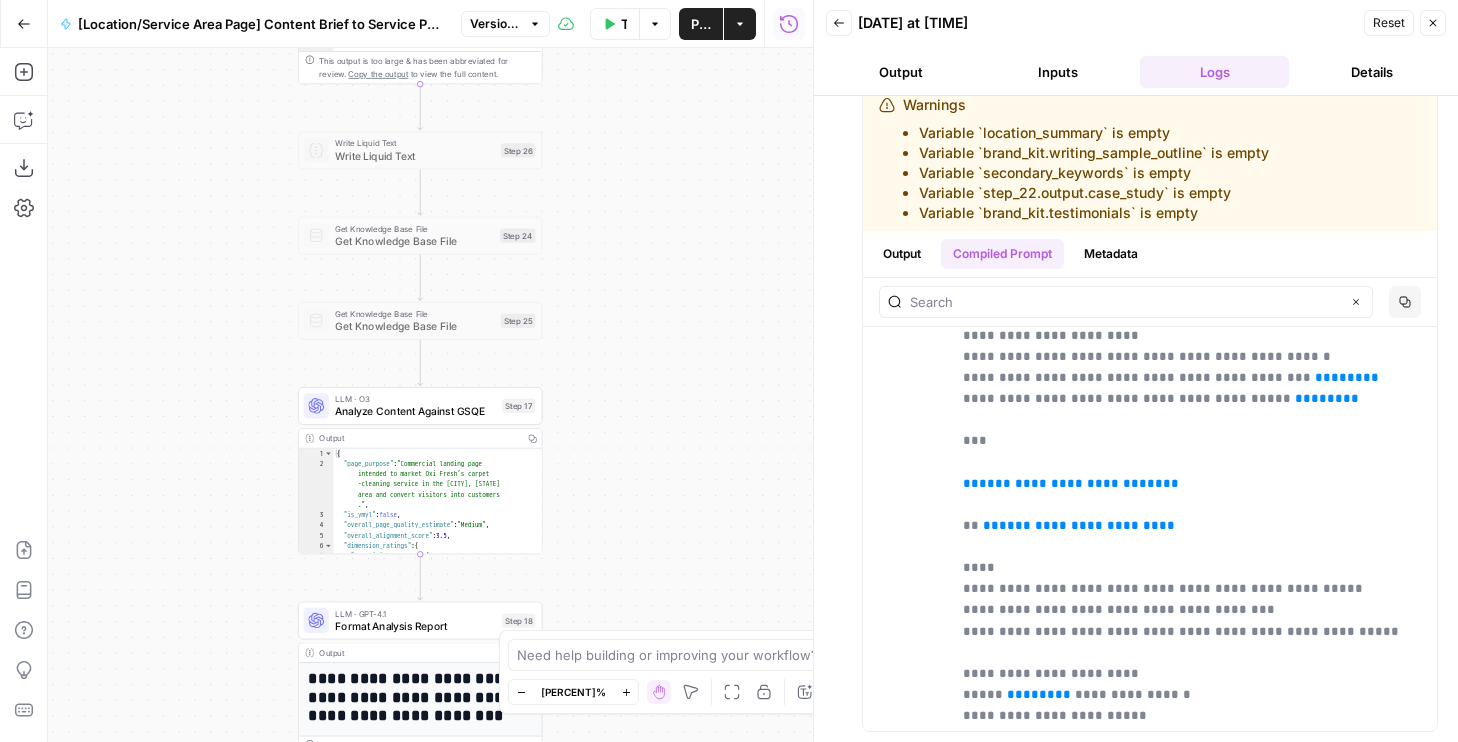 drag, startPoint x: 656, startPoint y: 431, endPoint x: 656, endPoint y: 161, distance: 270 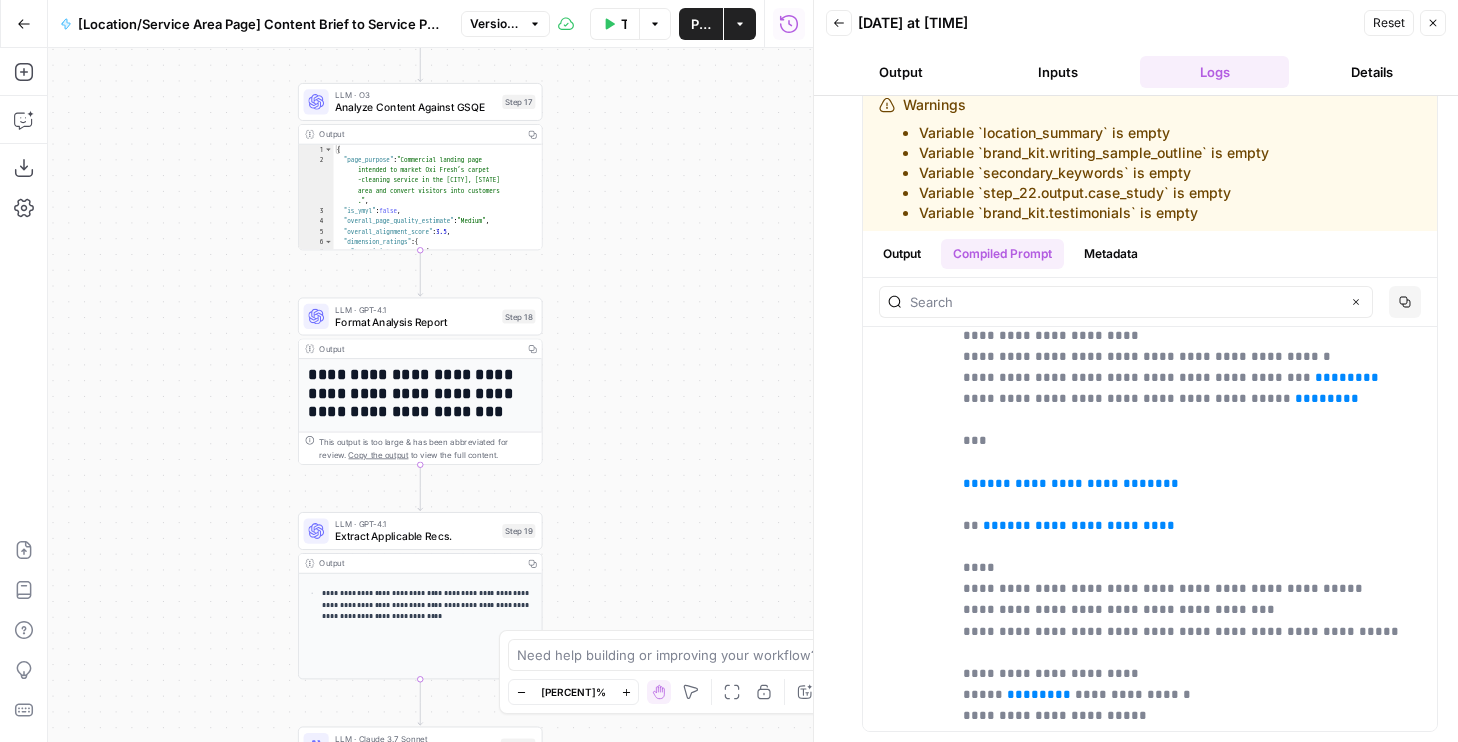drag, startPoint x: 651, startPoint y: 420, endPoint x: 651, endPoint y: 132, distance: 288 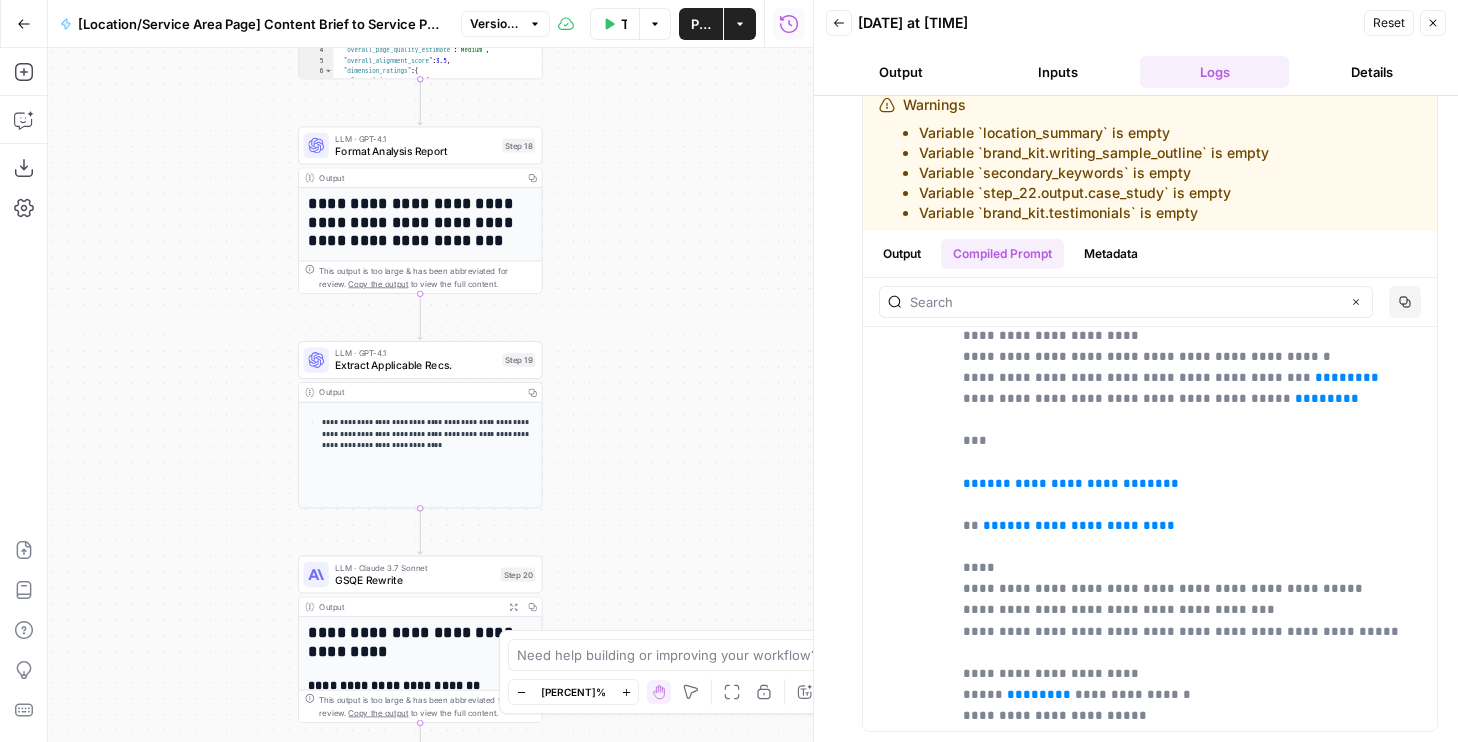 drag, startPoint x: 646, startPoint y: 339, endPoint x: 646, endPoint y: 168, distance: 171 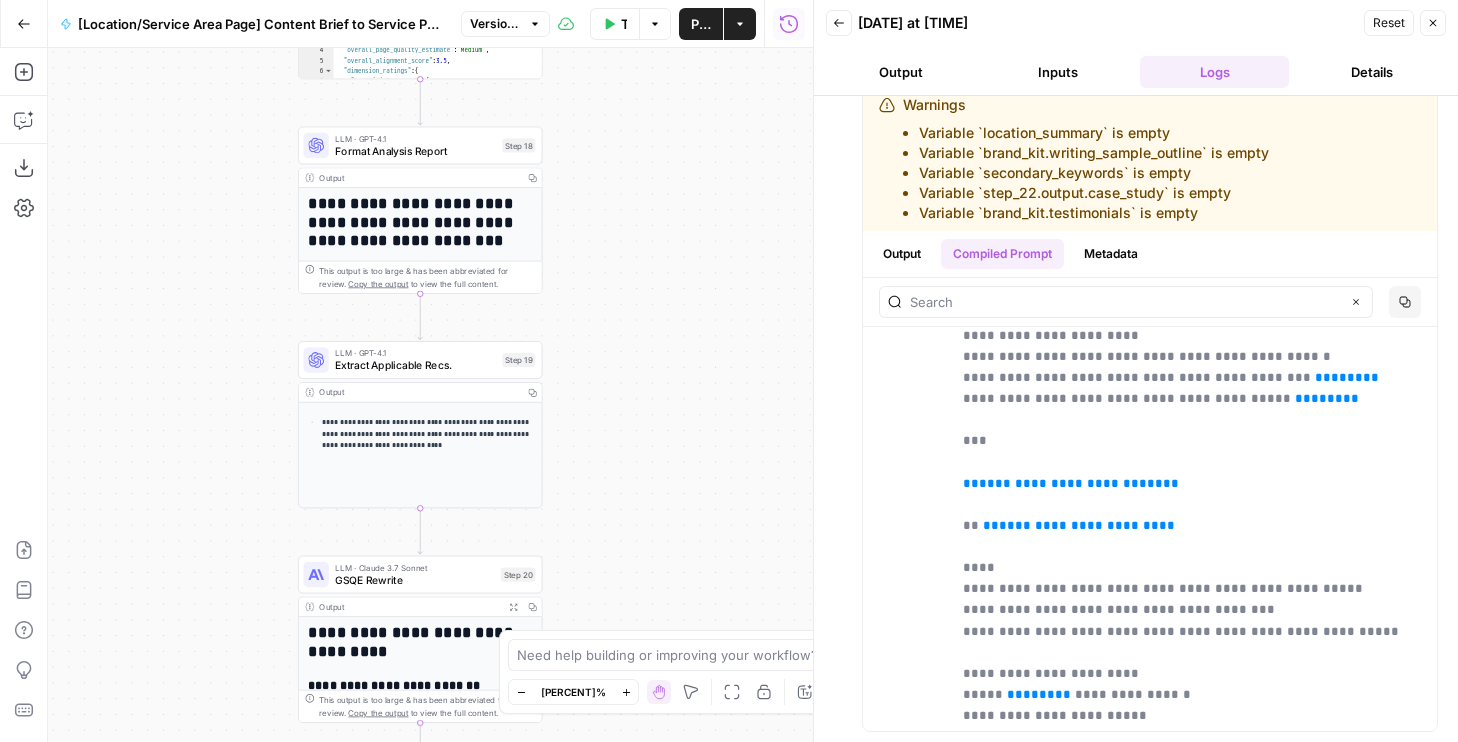 click on "**********" at bounding box center (430, 395) 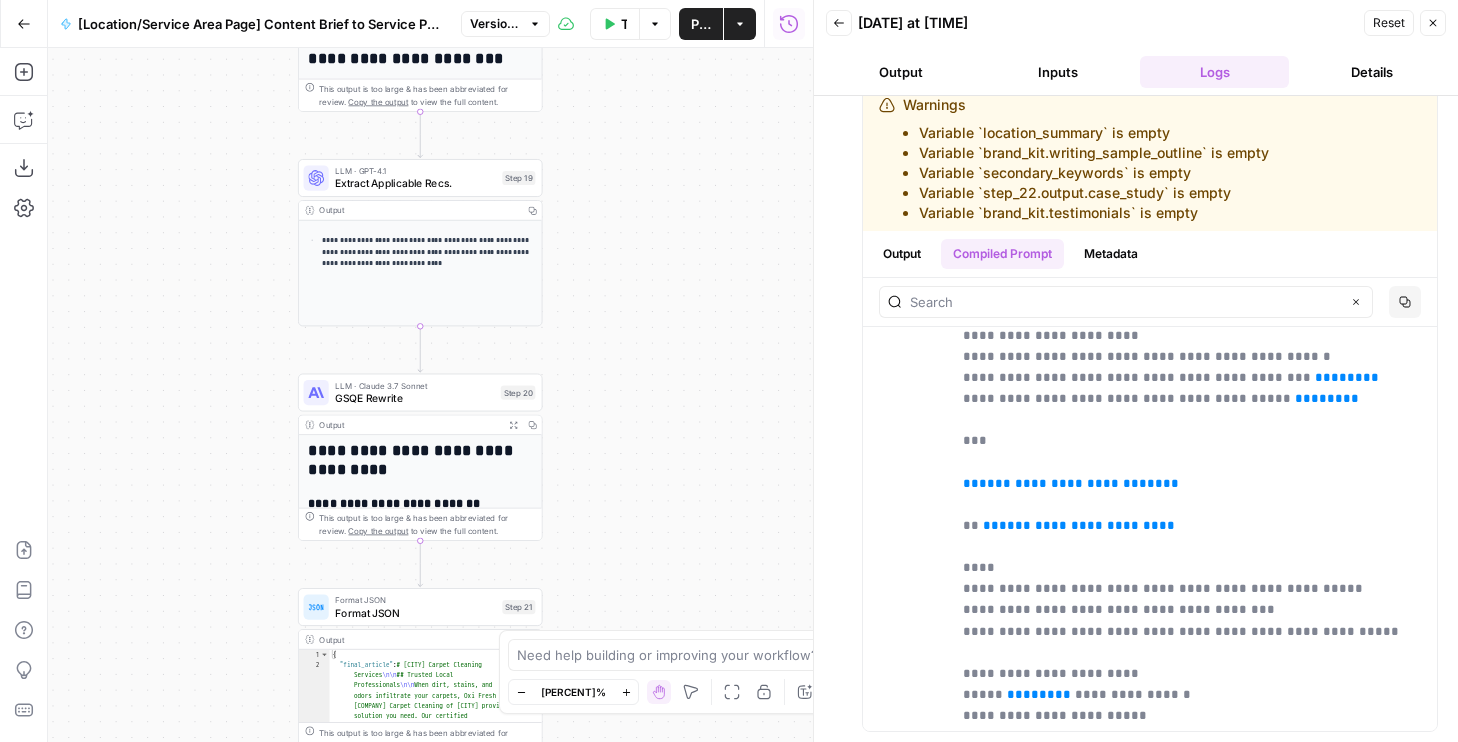 drag, startPoint x: 645, startPoint y: 442, endPoint x: 645, endPoint y: 255, distance: 187 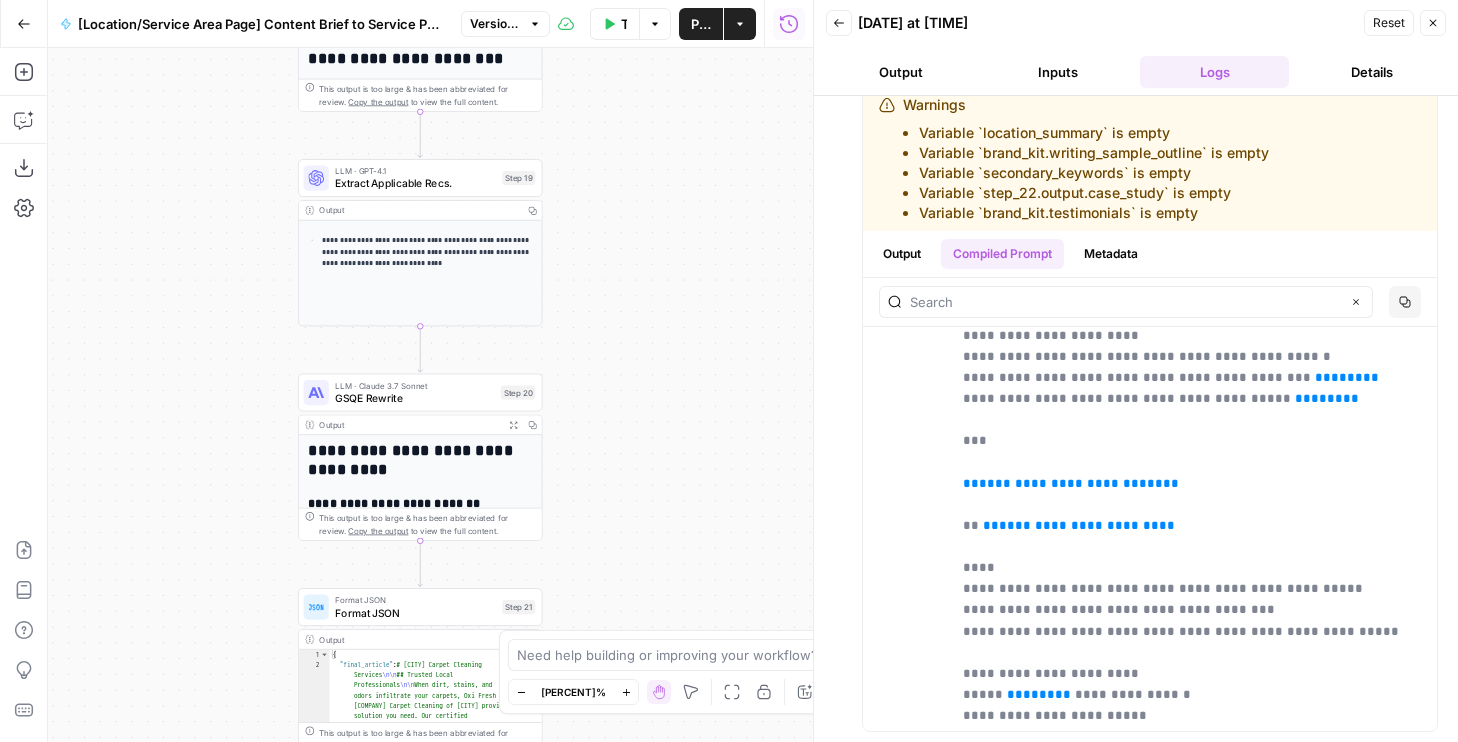 click on "**********" at bounding box center (430, 395) 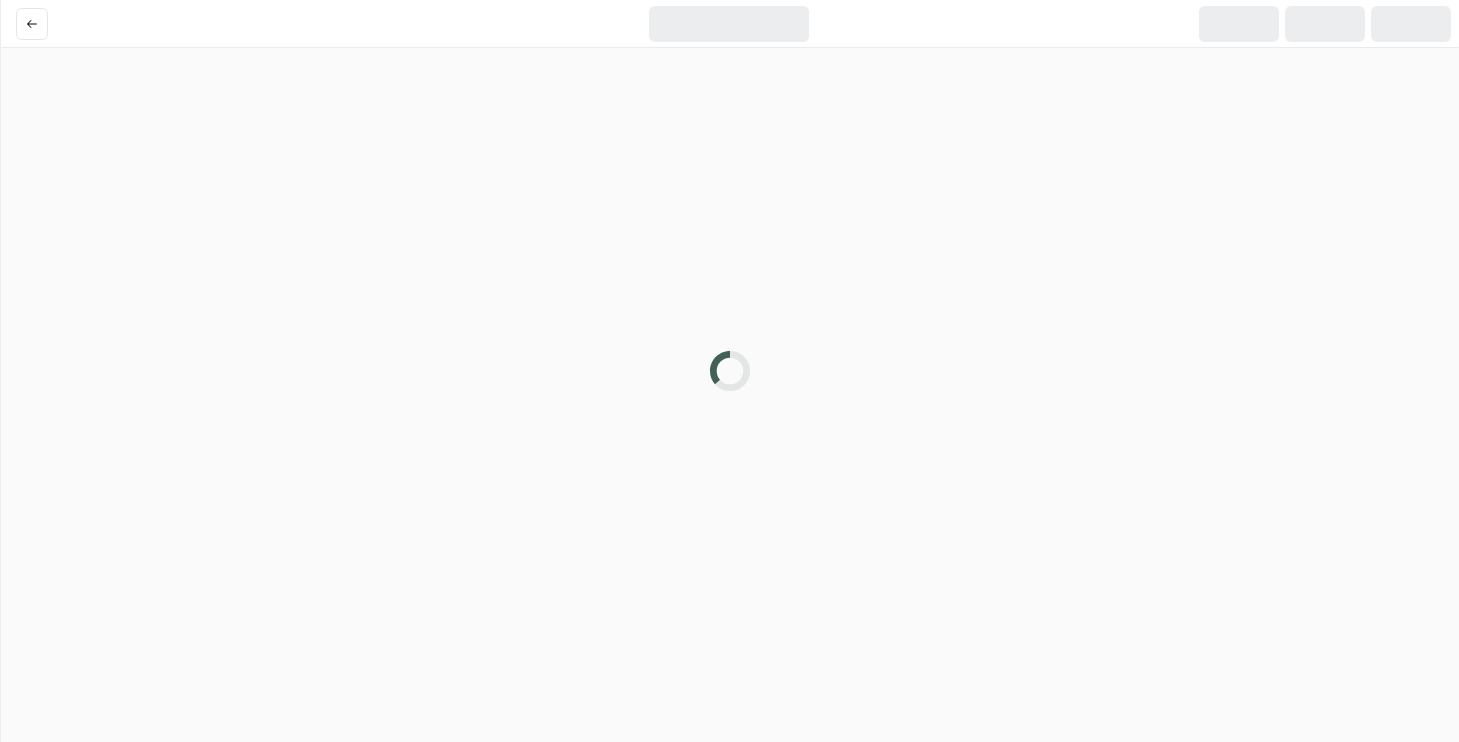 scroll, scrollTop: 0, scrollLeft: 0, axis: both 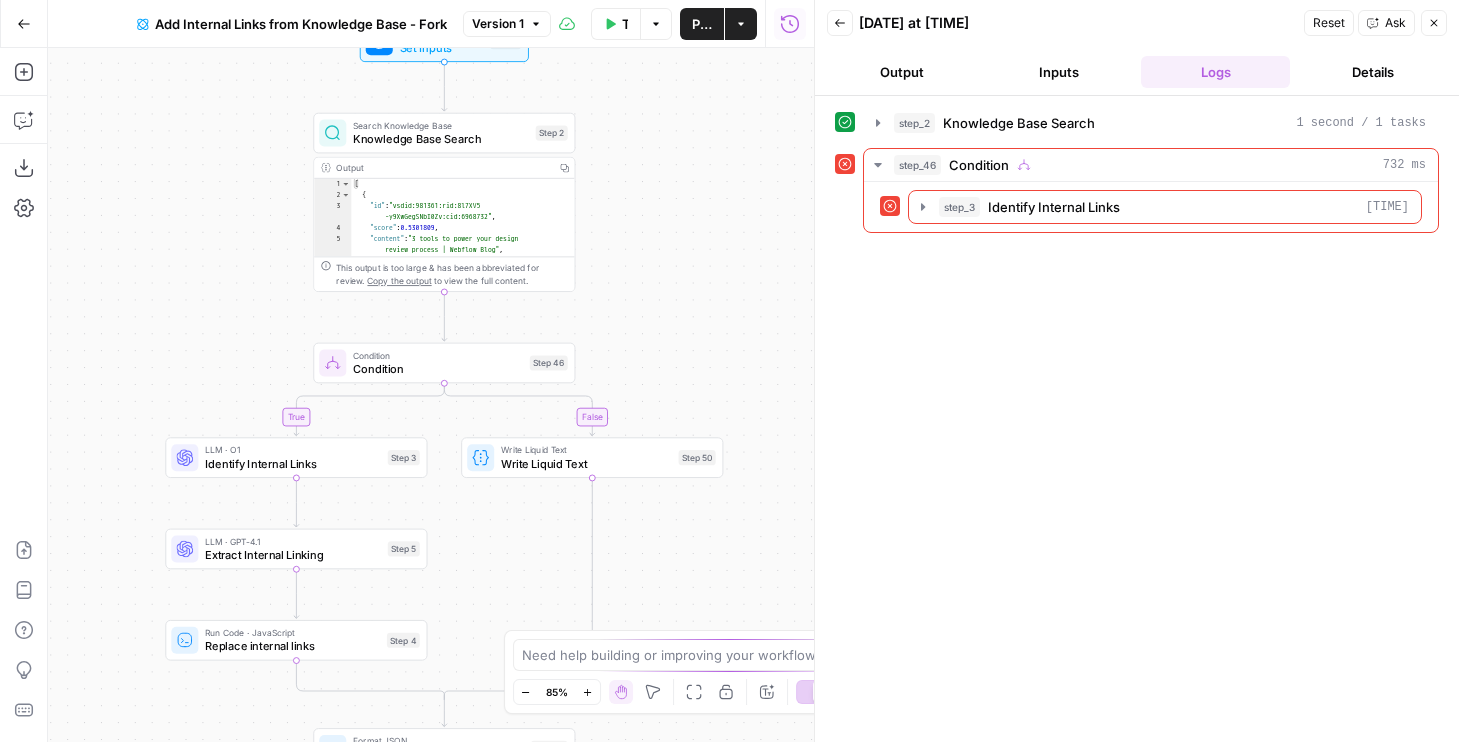 drag, startPoint x: 676, startPoint y: 256, endPoint x: 774, endPoint y: 257, distance: 98.005104 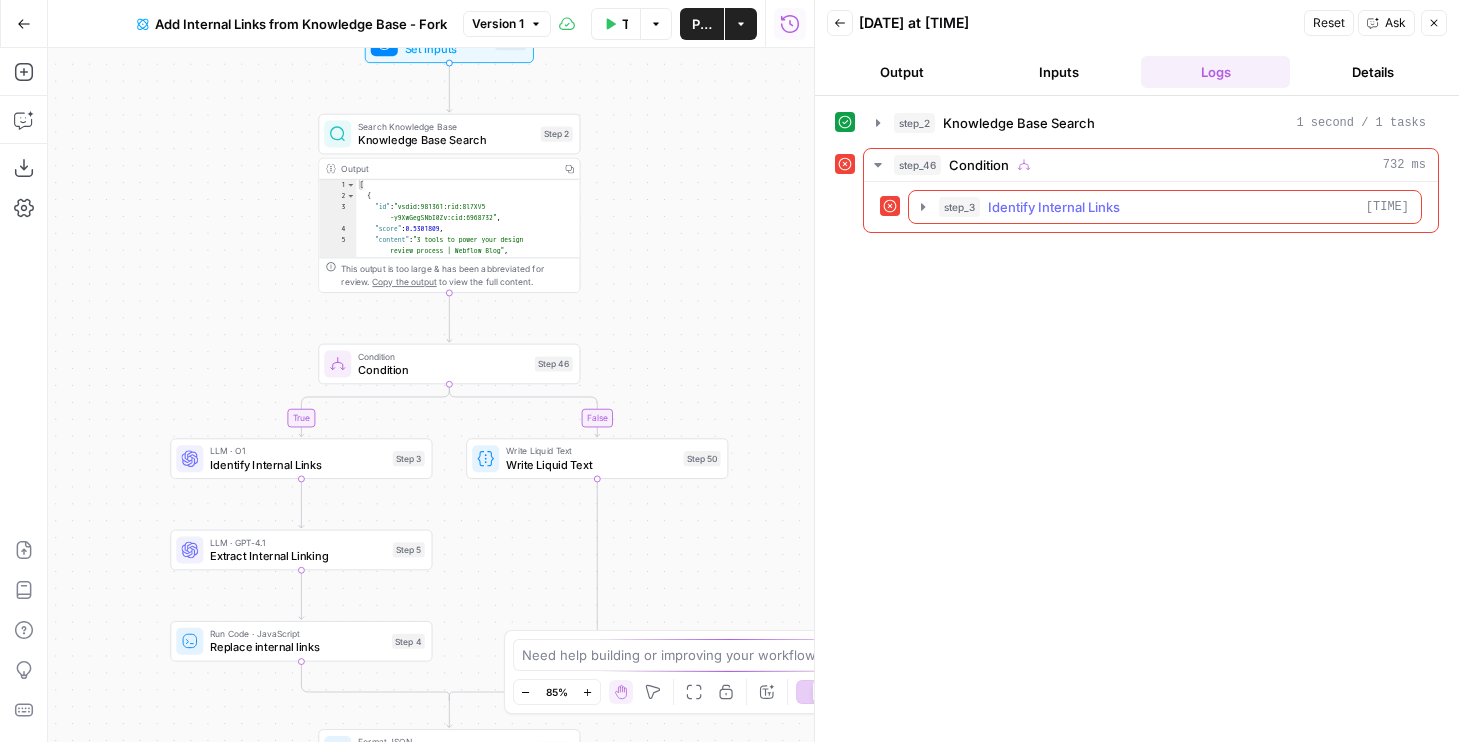 click on "step_3 Identify Internal Links 485 ms" at bounding box center (1165, 207) 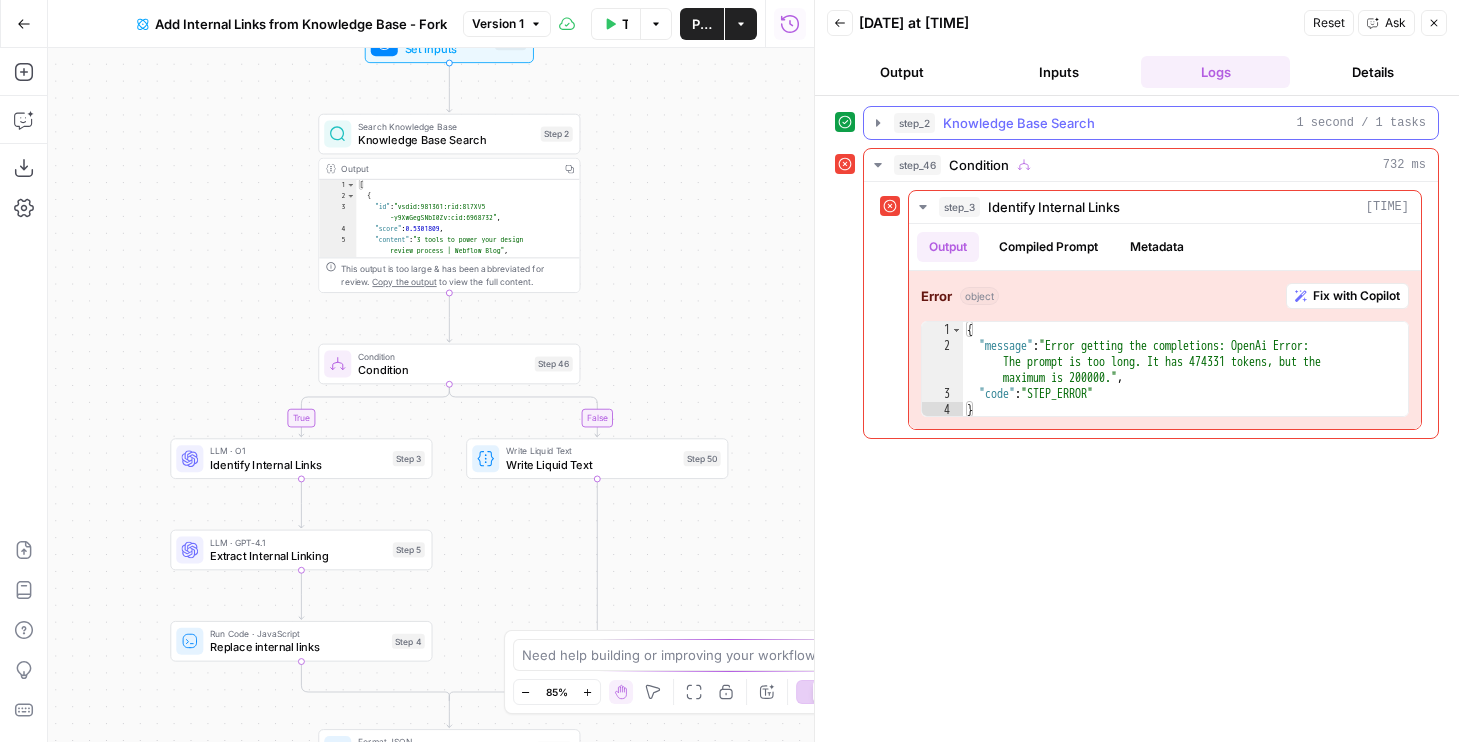click 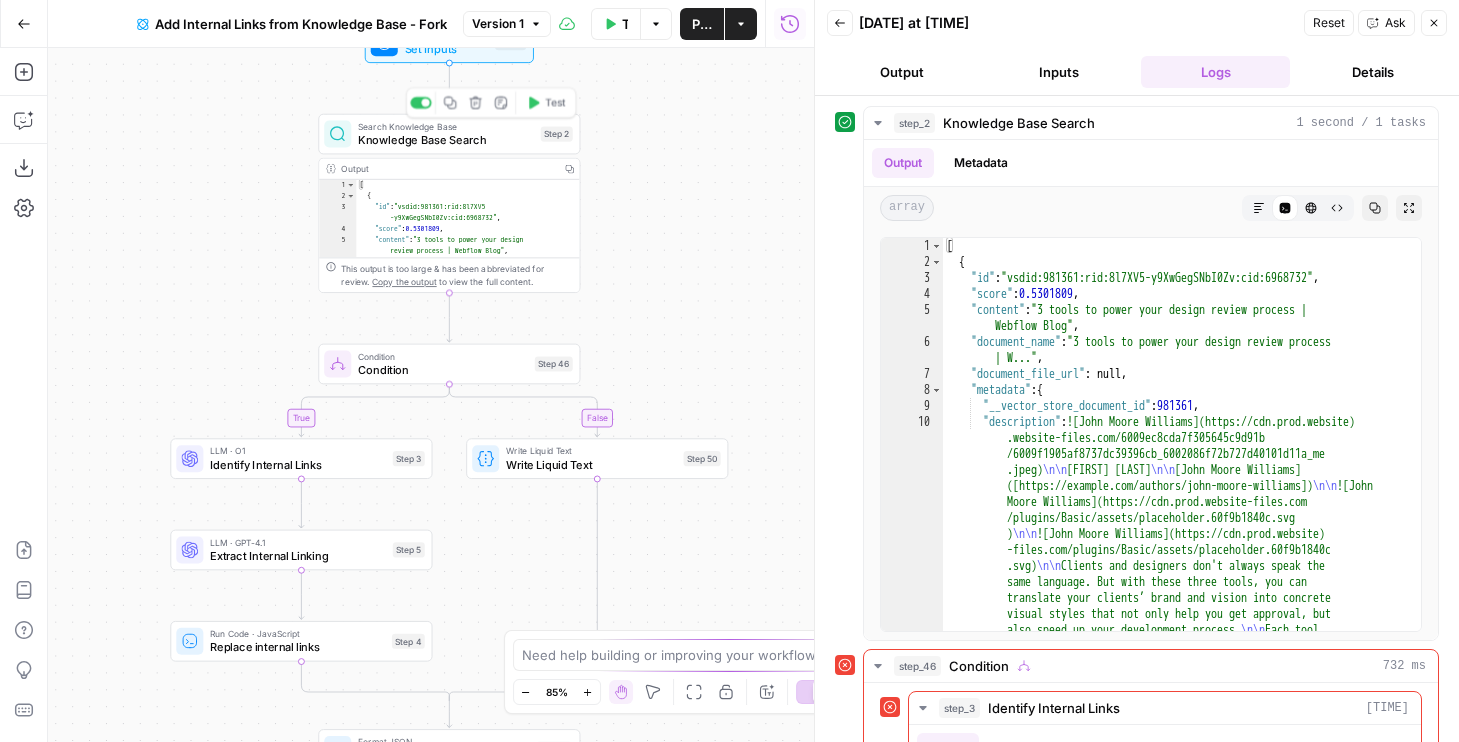 click on "Search Knowledge Base Knowledge Base Search Step 2 Copy step Delete step Add Note Test" at bounding box center (449, 134) 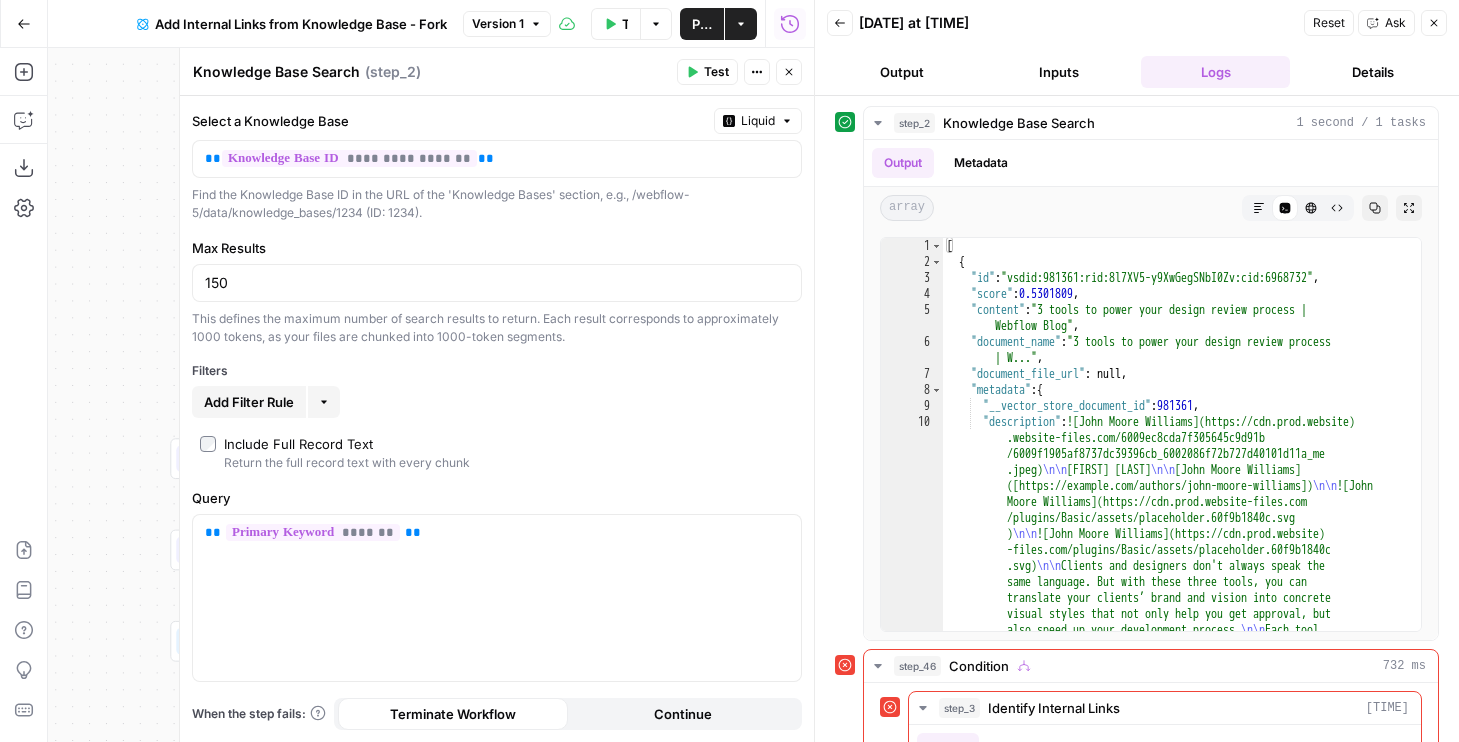 click on "Close" at bounding box center [789, 72] 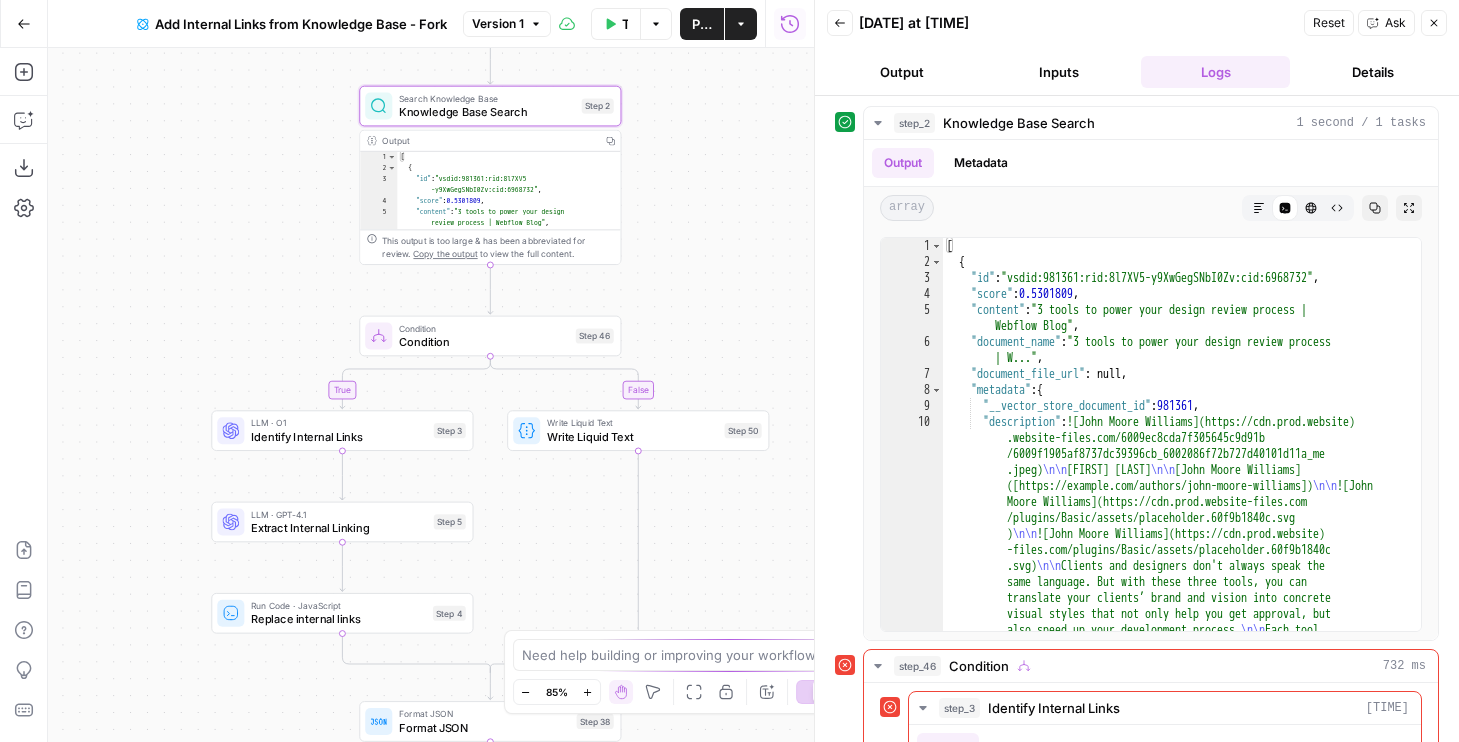 drag, startPoint x: 695, startPoint y: 195, endPoint x: 741, endPoint y: 166, distance: 54.378304 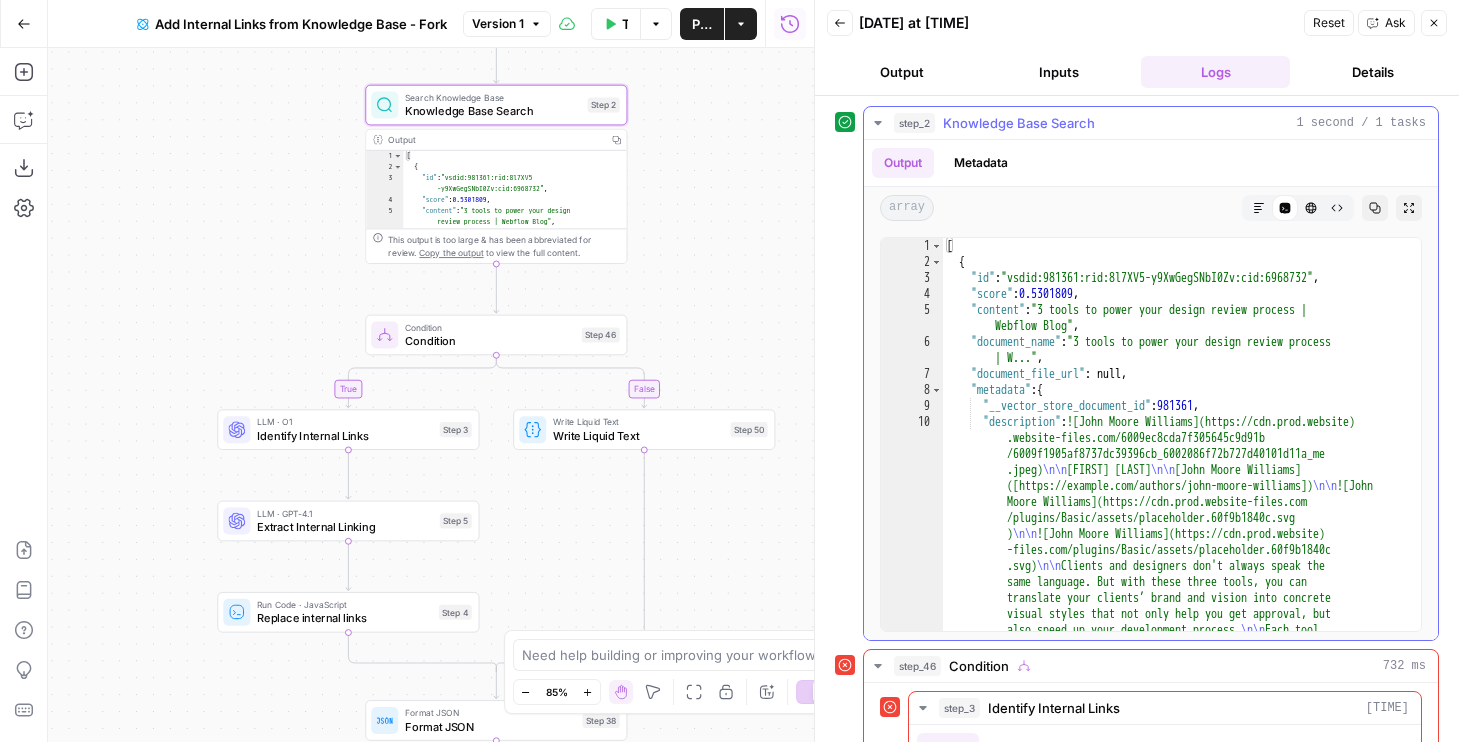 scroll, scrollTop: 0, scrollLeft: 0, axis: both 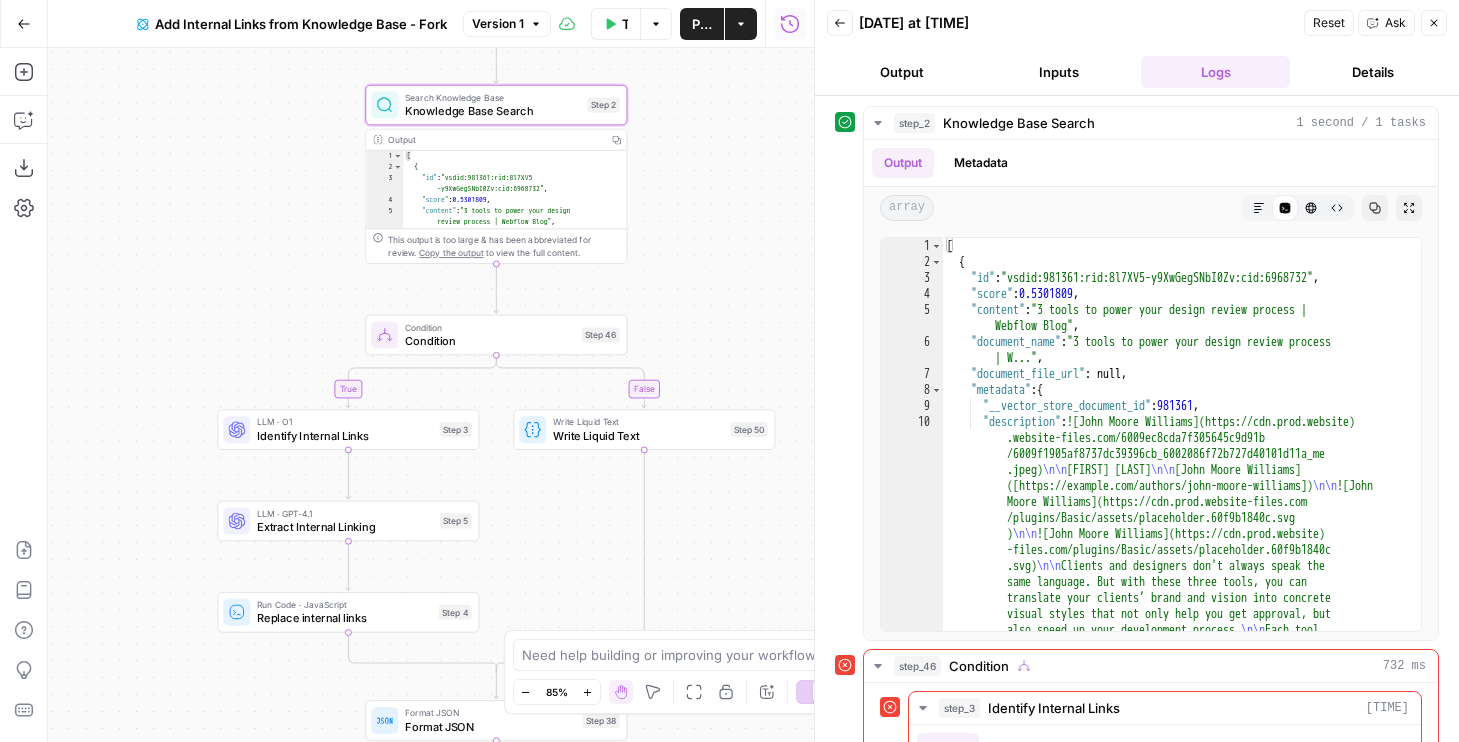 drag, startPoint x: 707, startPoint y: 264, endPoint x: 707, endPoint y: 350, distance: 86 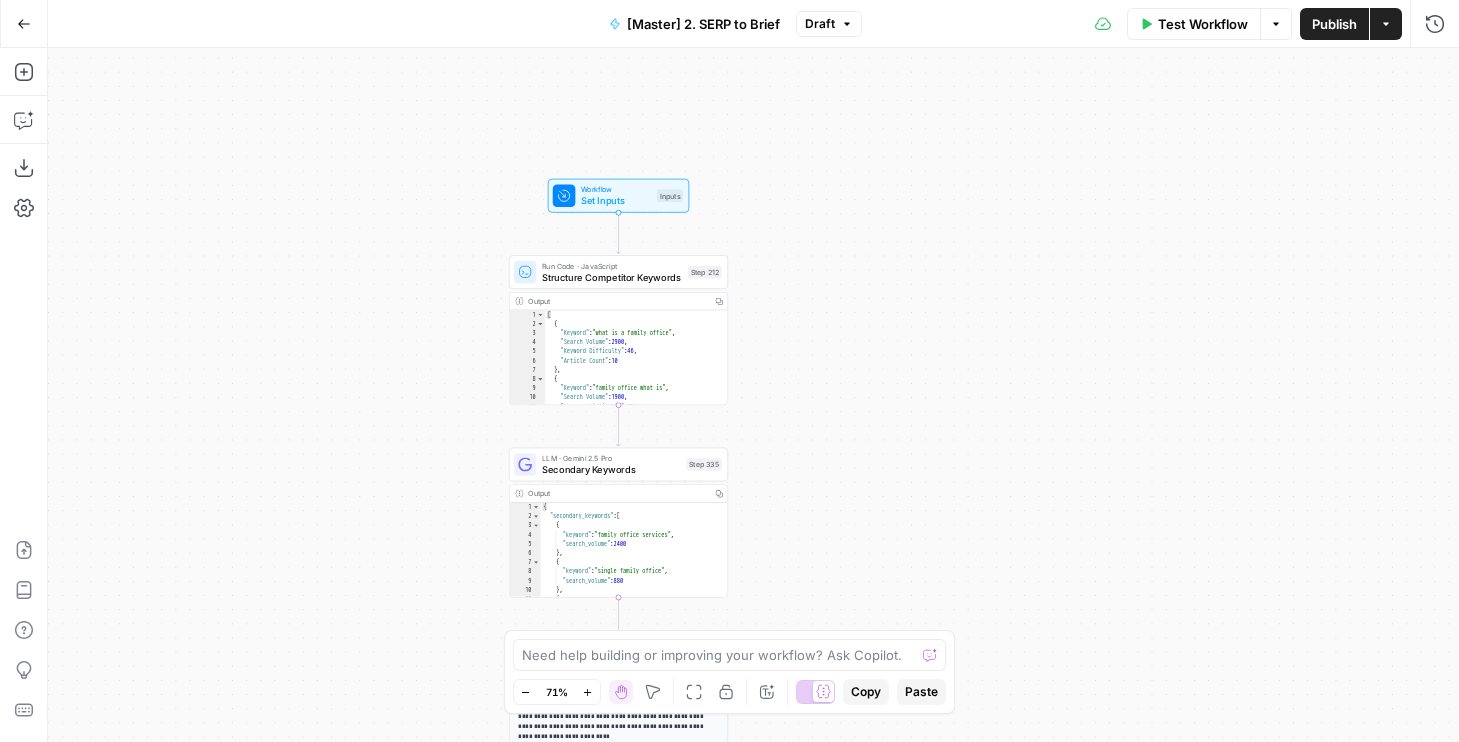 scroll, scrollTop: 0, scrollLeft: 0, axis: both 